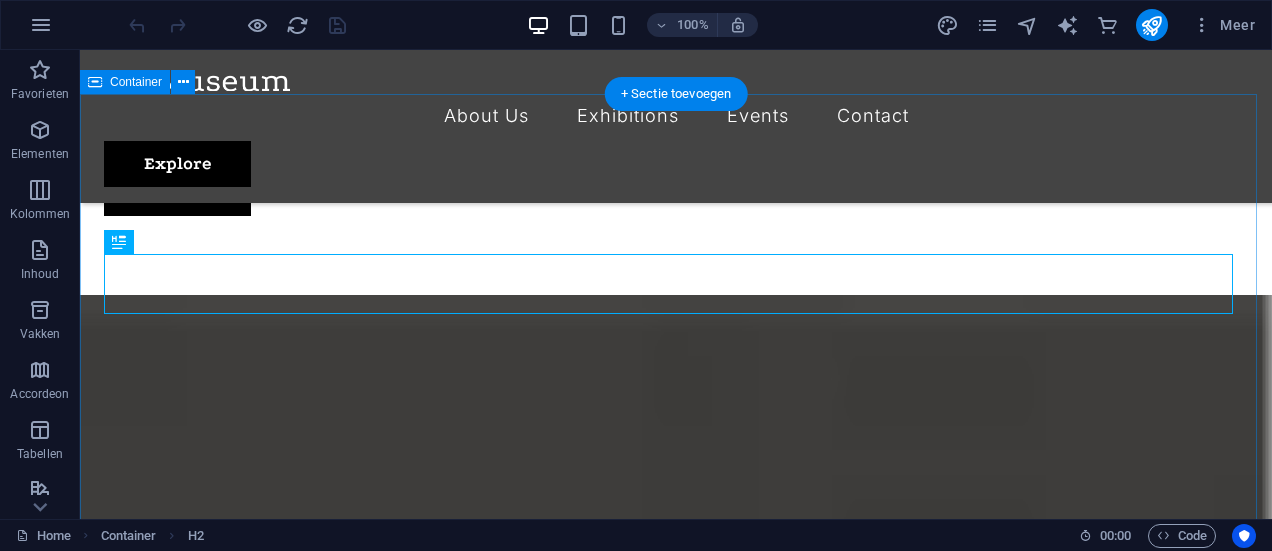 scroll, scrollTop: 1592, scrollLeft: 0, axis: vertical 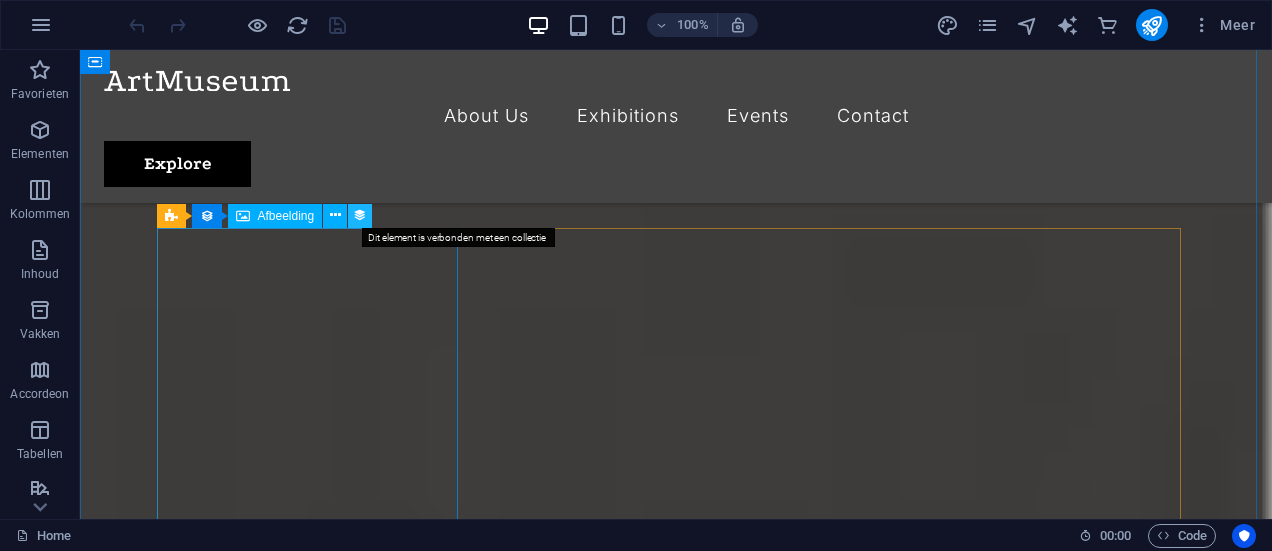 click at bounding box center [360, 215] 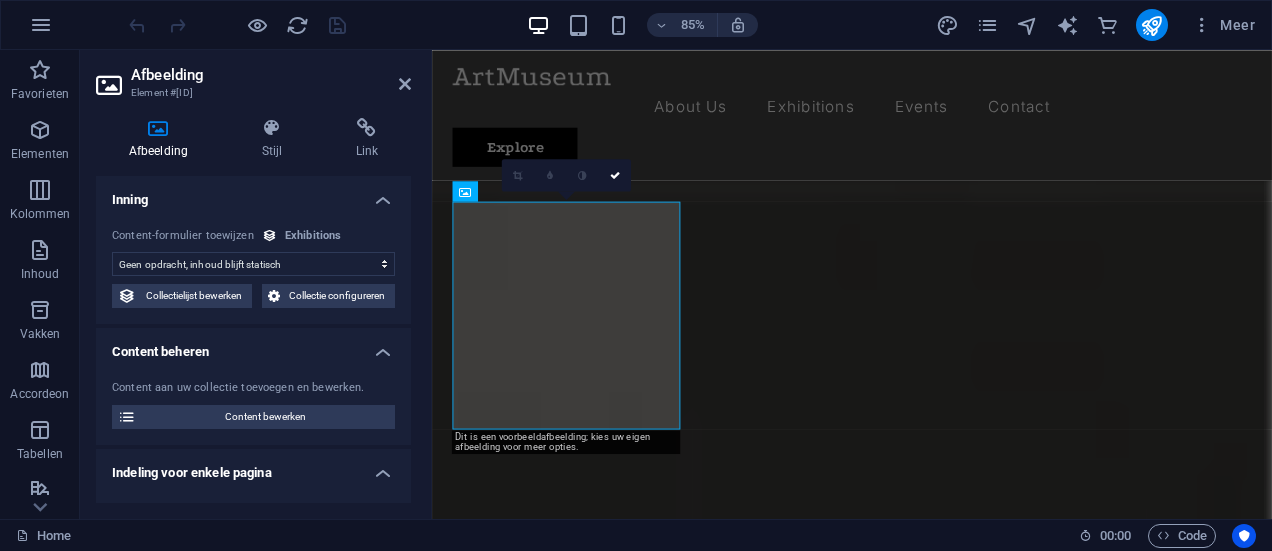 scroll, scrollTop: 1721, scrollLeft: 0, axis: vertical 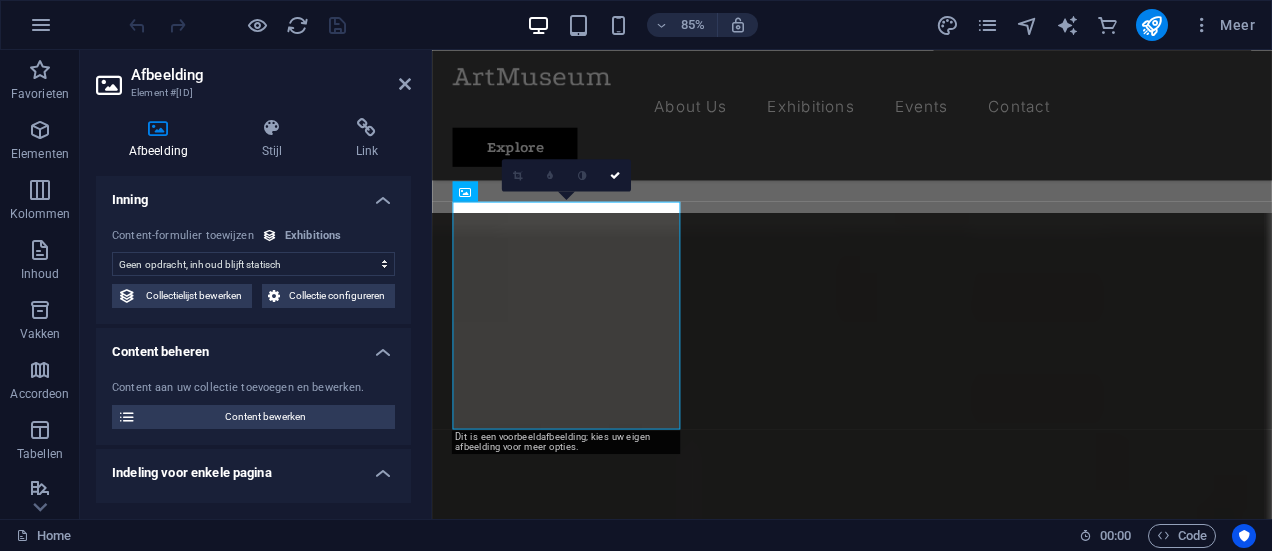 select on "exhibition-image" 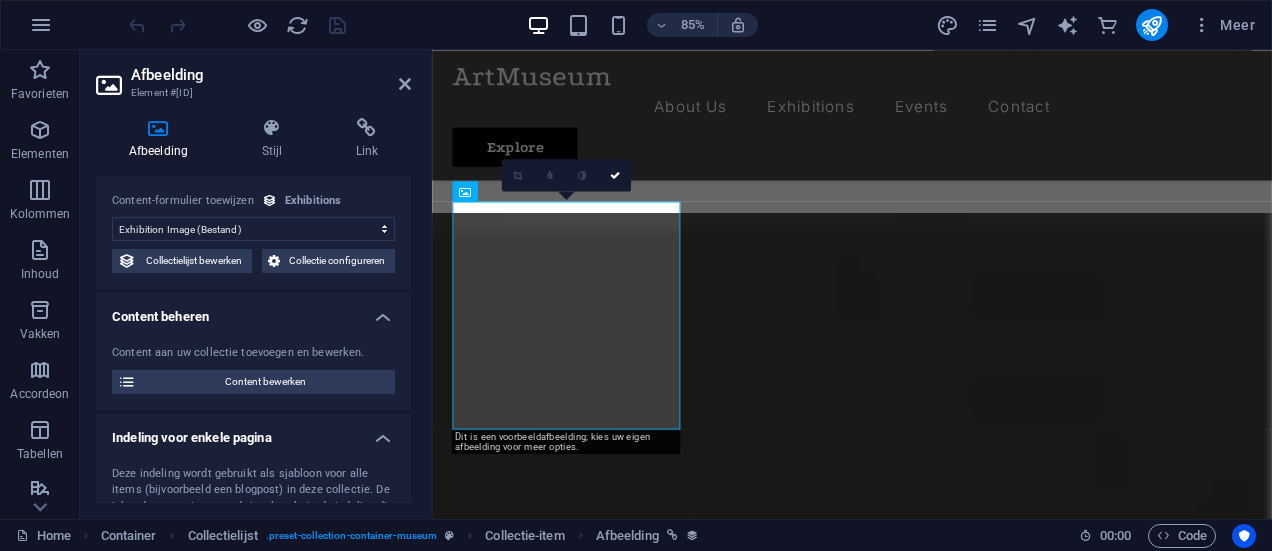 scroll, scrollTop: 0, scrollLeft: 0, axis: both 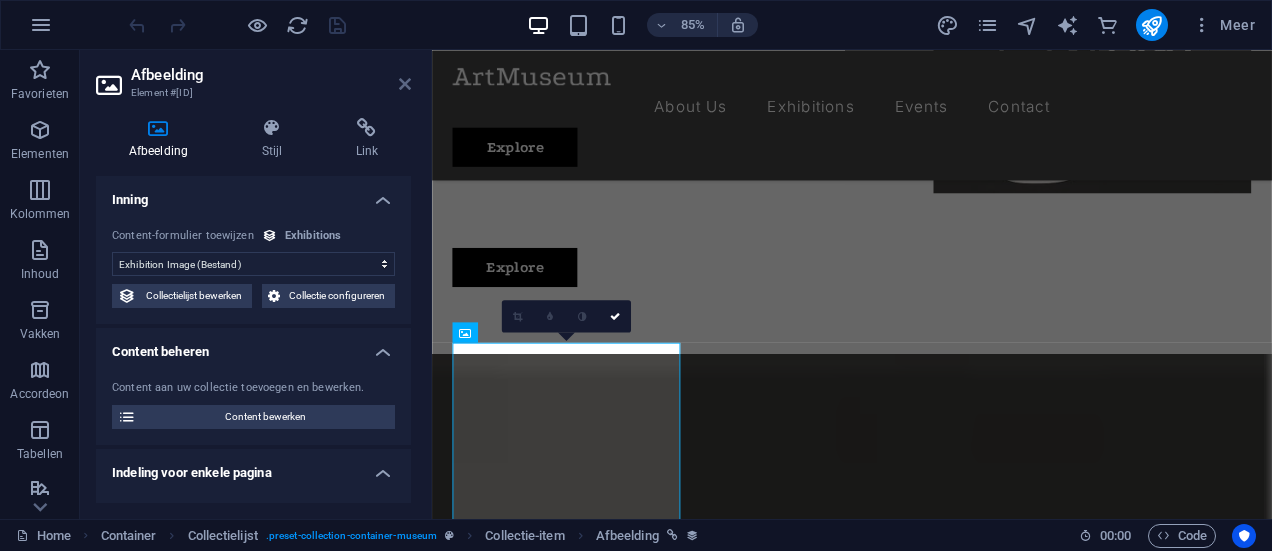 click on "Afbeelding" at bounding box center (271, 75) 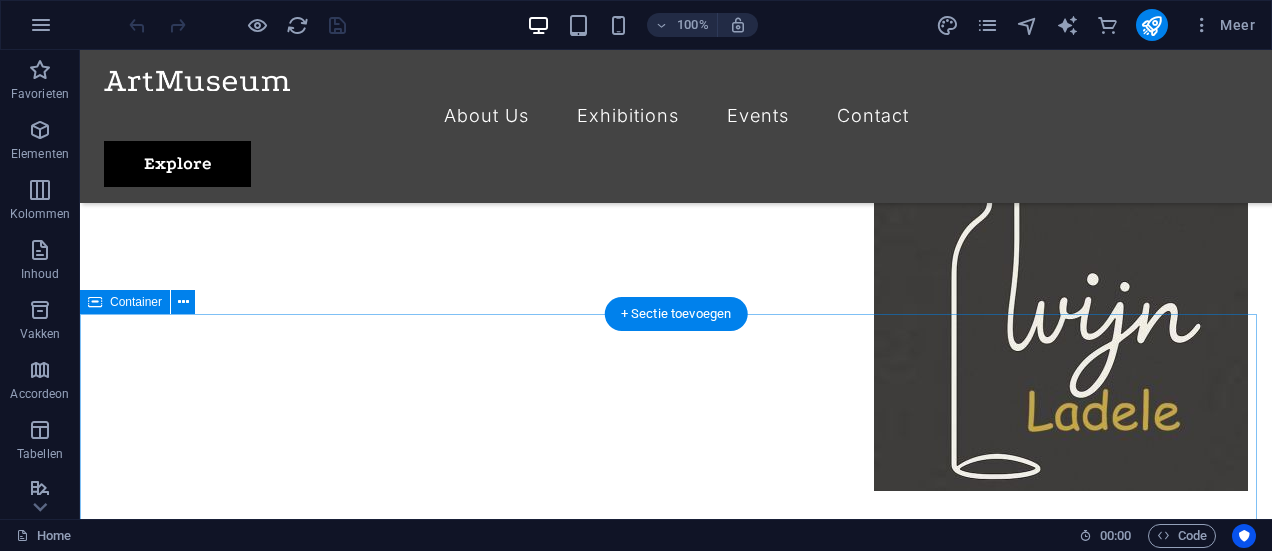 scroll, scrollTop: 1200, scrollLeft: 0, axis: vertical 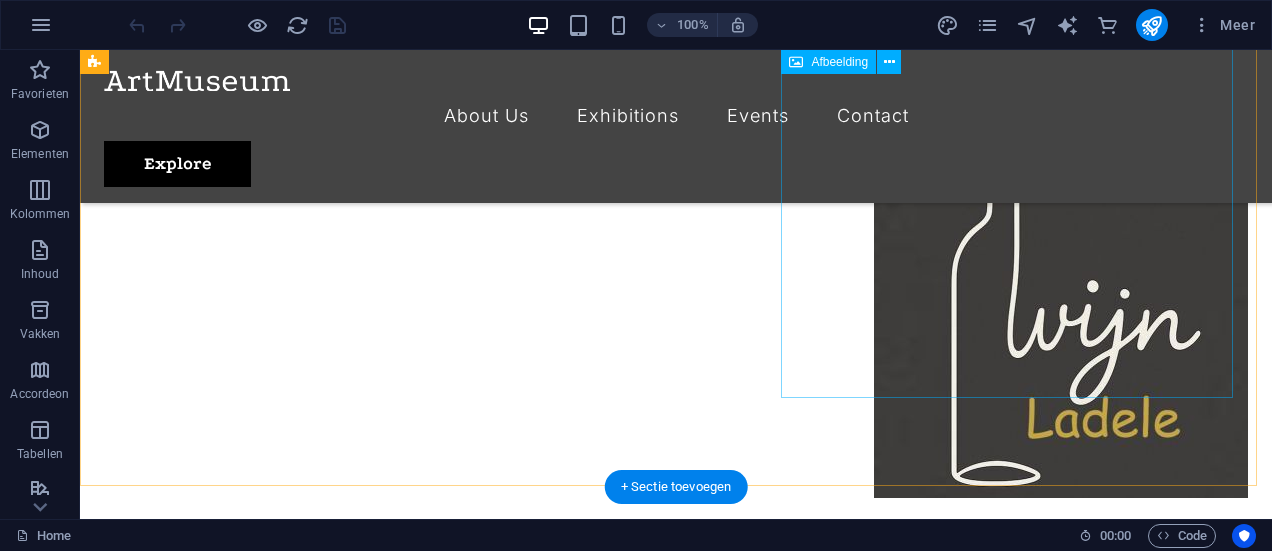 click at bounding box center [1019, 1669] 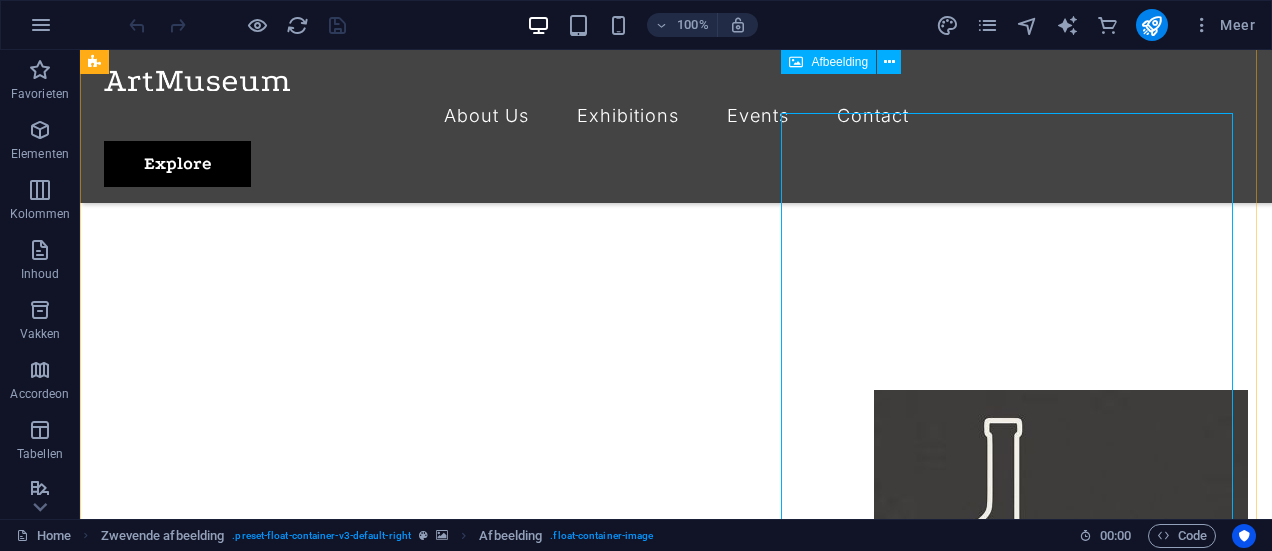 scroll, scrollTop: 900, scrollLeft: 0, axis: vertical 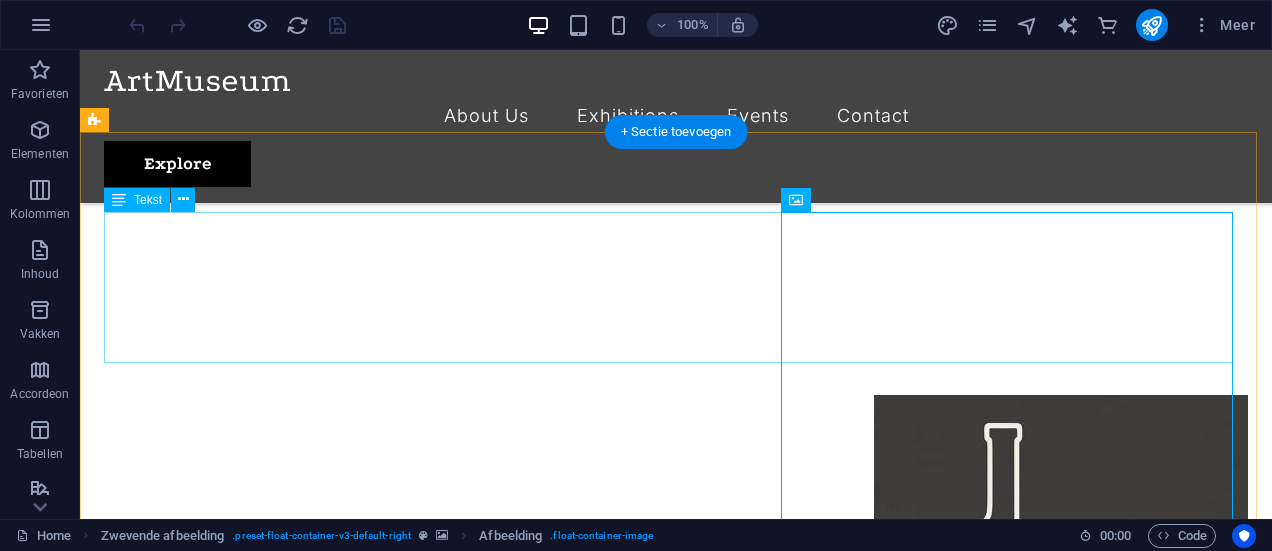 click on "Welkom bij Wijnladele! Wij bieden u een assortiment zeer aansprekende wijnen tegen eerlijke prijzen. Kwaliteit staat bij Wijnladele voorop en ons kenmerkt zich door unieke wijnproducenten die kleinschalig produceren maar kwalitatief top wijnen leveren. Wij selecteren op authenticiteit, smaak en niet te vergeten op persoonlijke ervaring met de wijnboeren." at bounding box center (676, 1798) 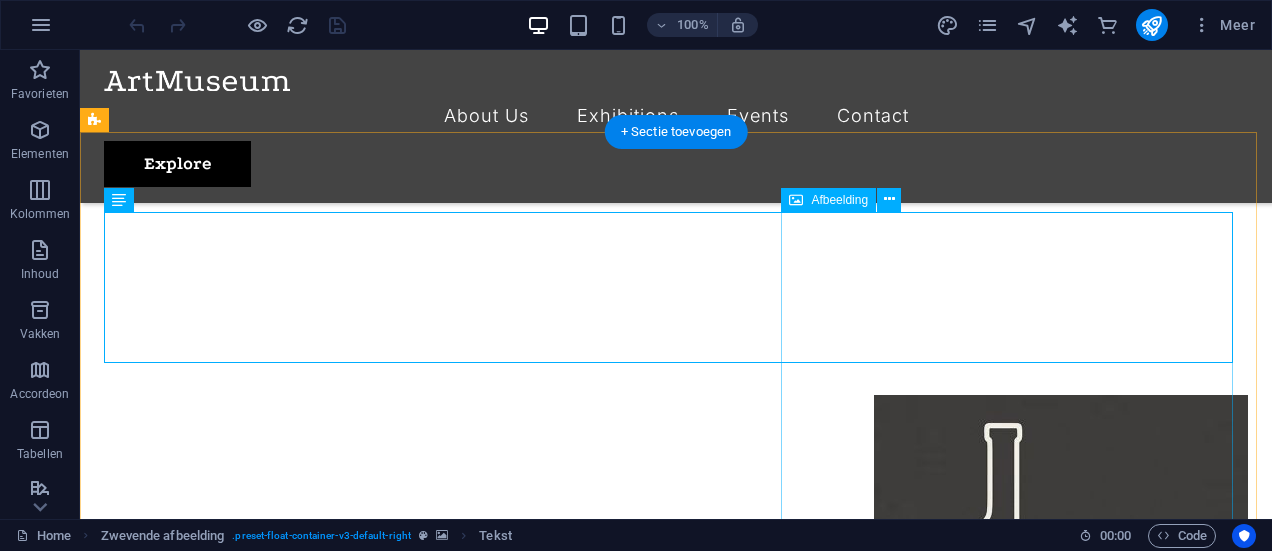 click at bounding box center (1019, 1969) 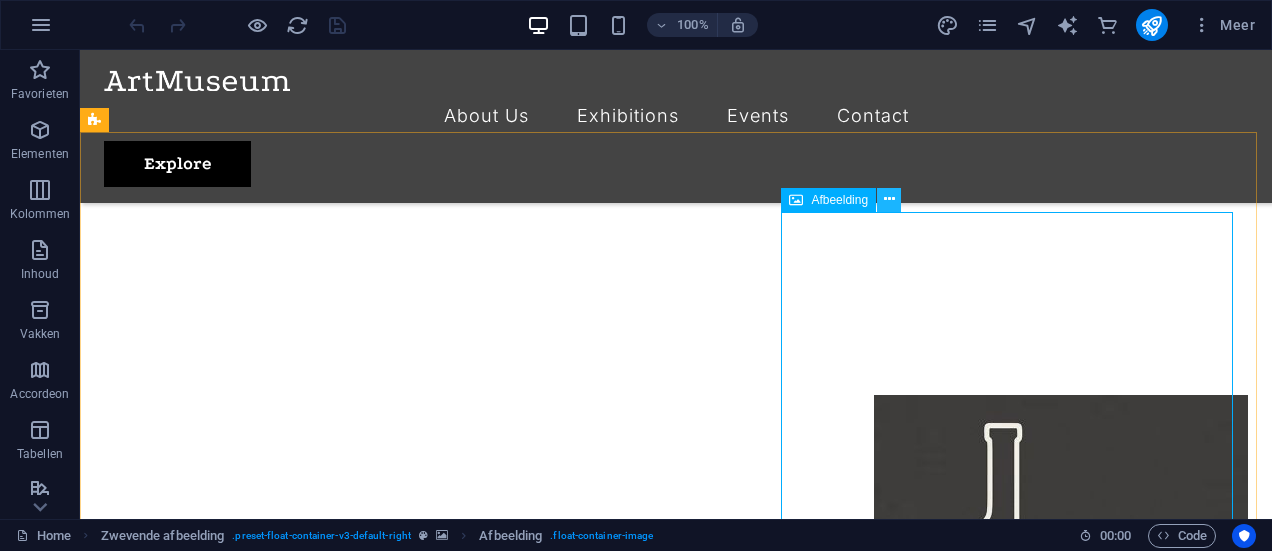 click at bounding box center [889, 200] 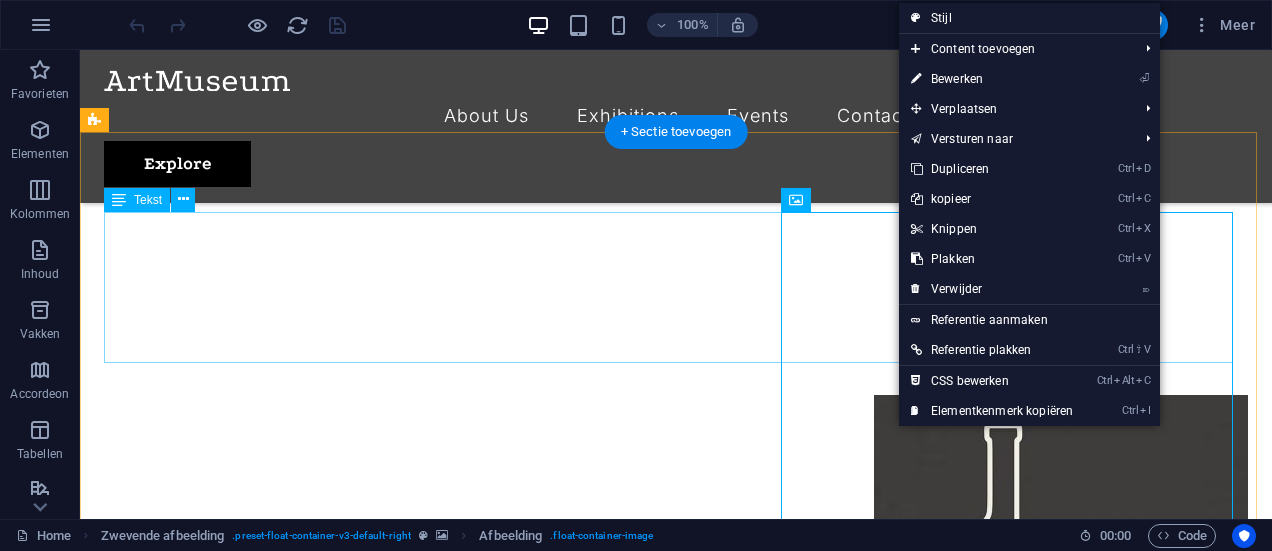 click on "Welkom bij Wijnladele! Wij bieden u een assortiment zeer aansprekende wijnen tegen eerlijke prijzen. Kwaliteit staat bij Wijnladele voorop en ons kenmerkt zich door unieke wijnproducenten die kleinschalig produceren maar kwalitatief top wijnen leveren. Wij selecteren op authenticiteit, smaak en niet te vergeten op persoonlijke ervaring met de wijnboeren." at bounding box center (676, 1798) 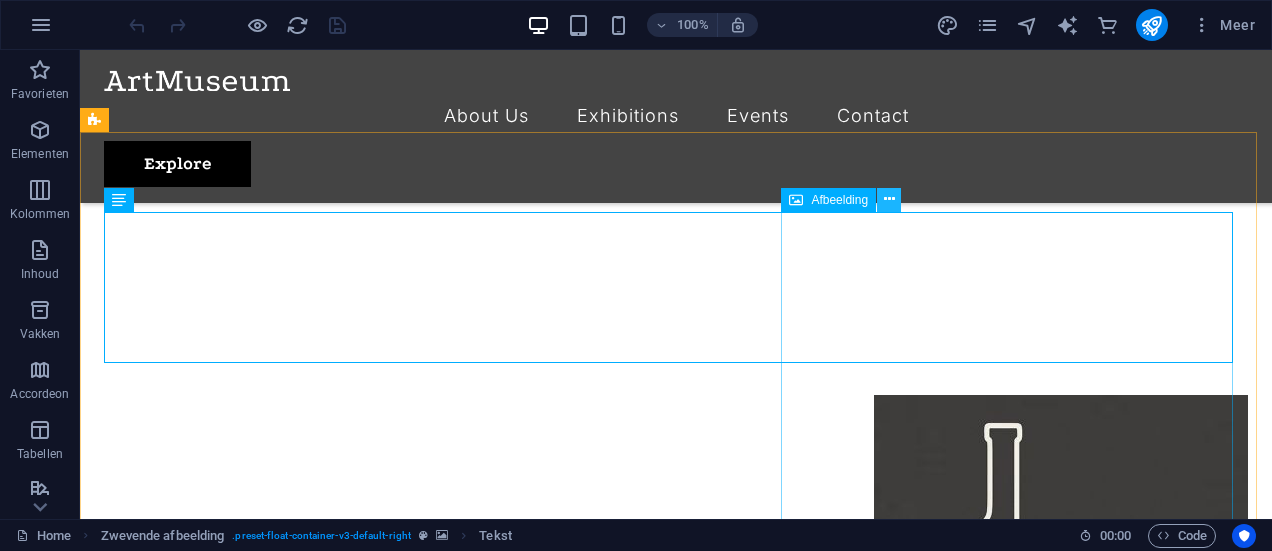click at bounding box center (889, 199) 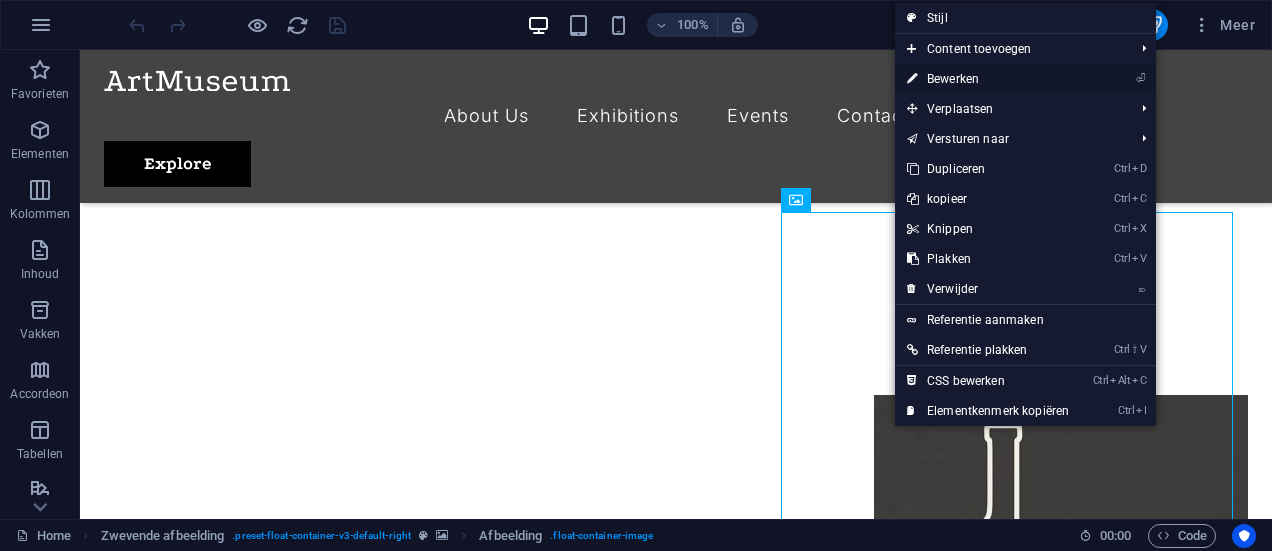 click on "⏎  Bewerken" at bounding box center (988, 79) 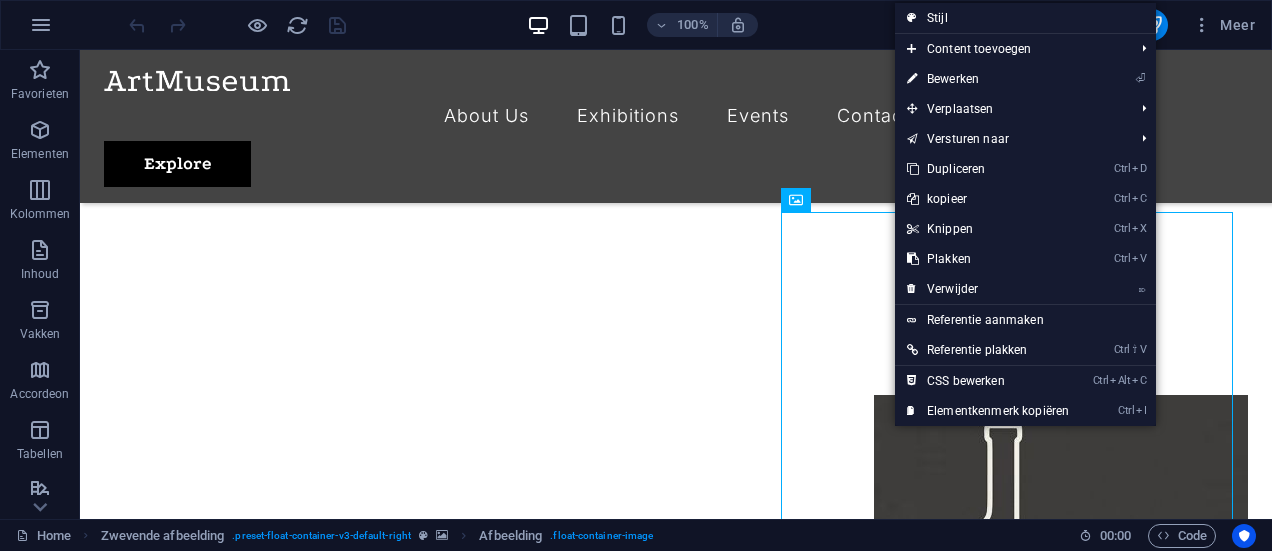 select on "%" 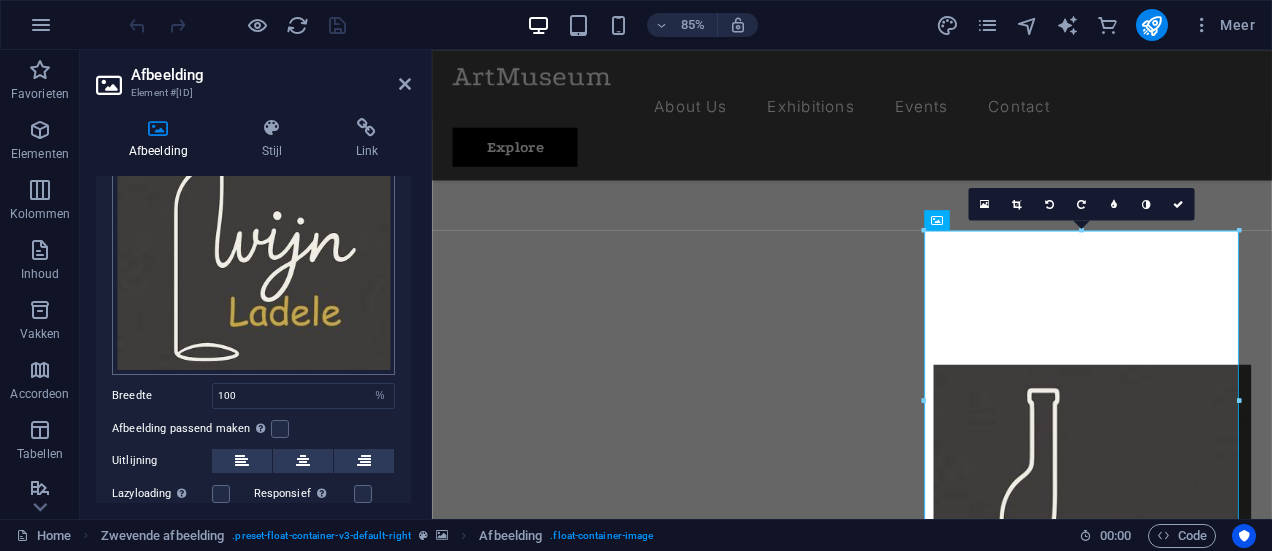 scroll, scrollTop: 233, scrollLeft: 0, axis: vertical 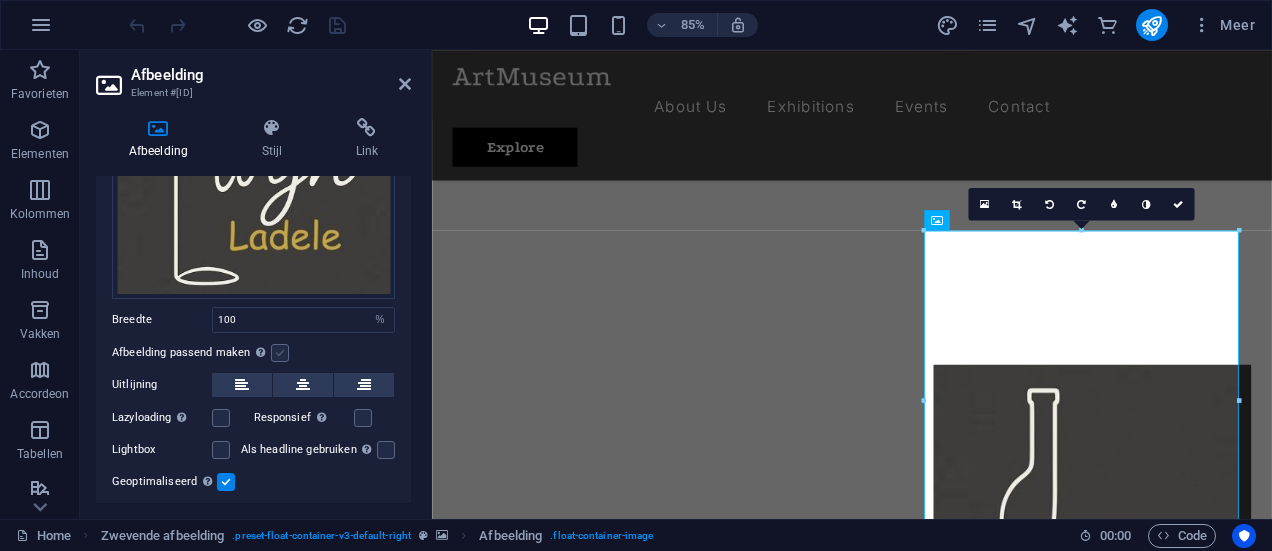 click at bounding box center [280, 353] 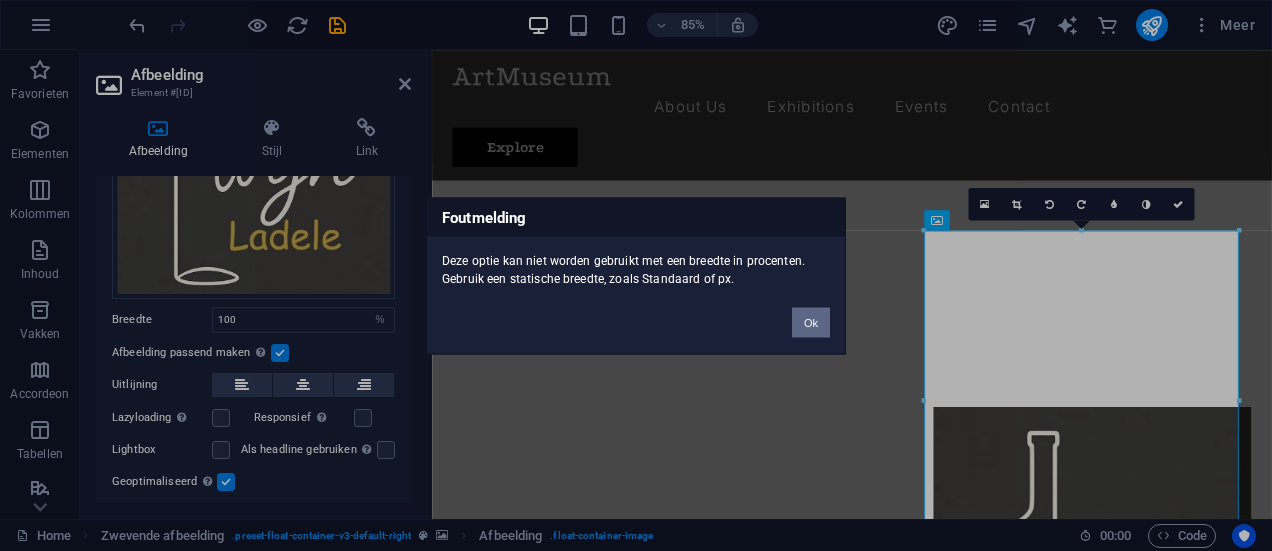 click on "Ok" at bounding box center (811, 322) 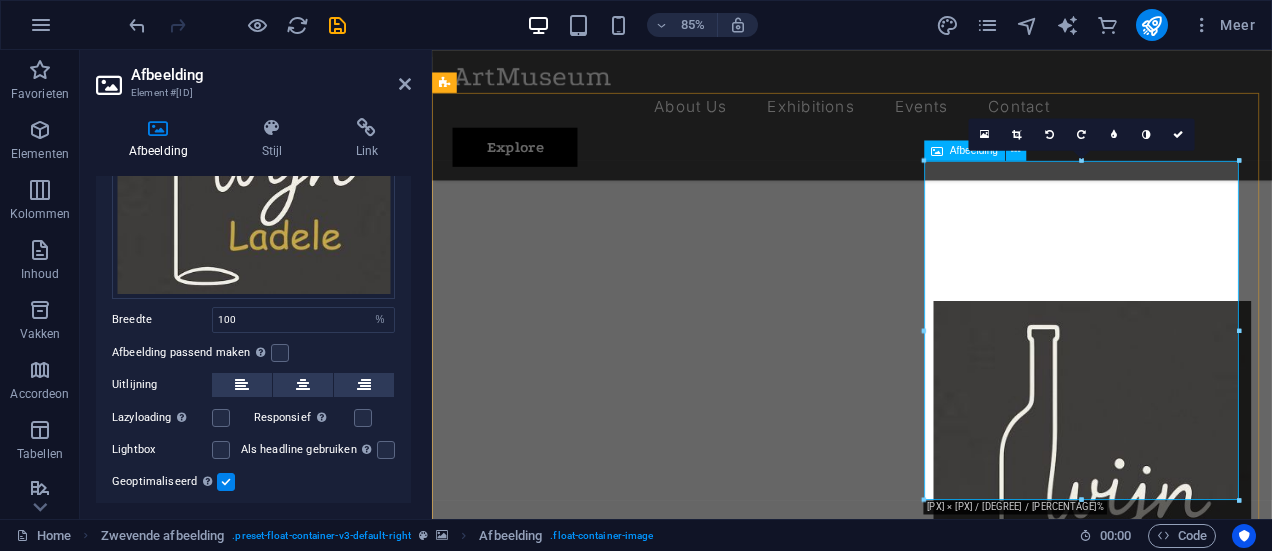 scroll, scrollTop: 1033, scrollLeft: 0, axis: vertical 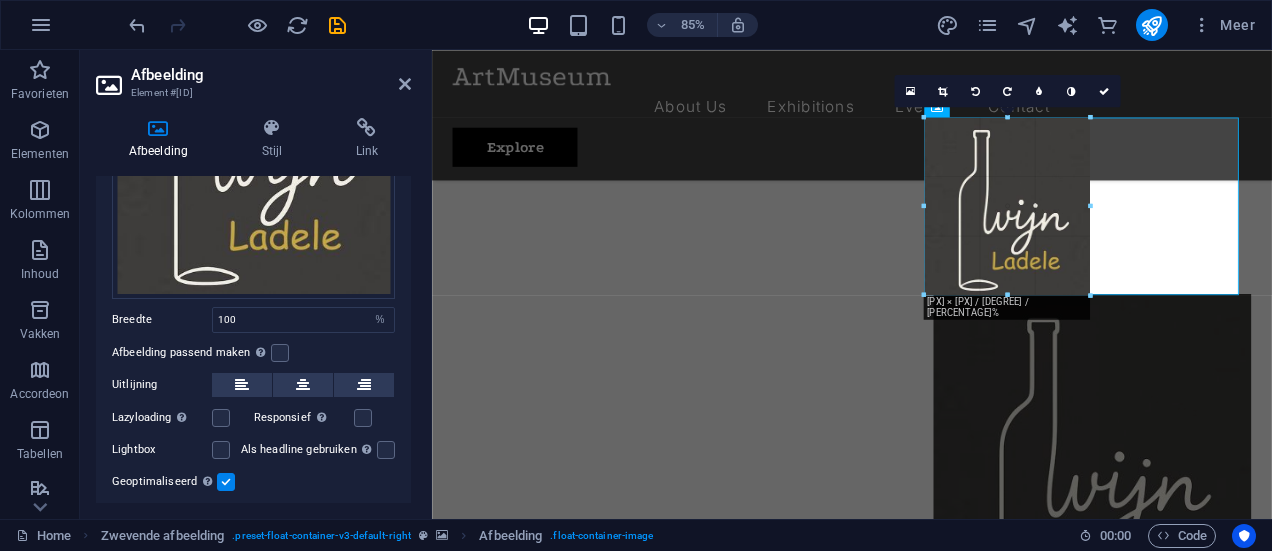drag, startPoint x: 921, startPoint y: 456, endPoint x: 782, endPoint y: 164, distance: 323.39606 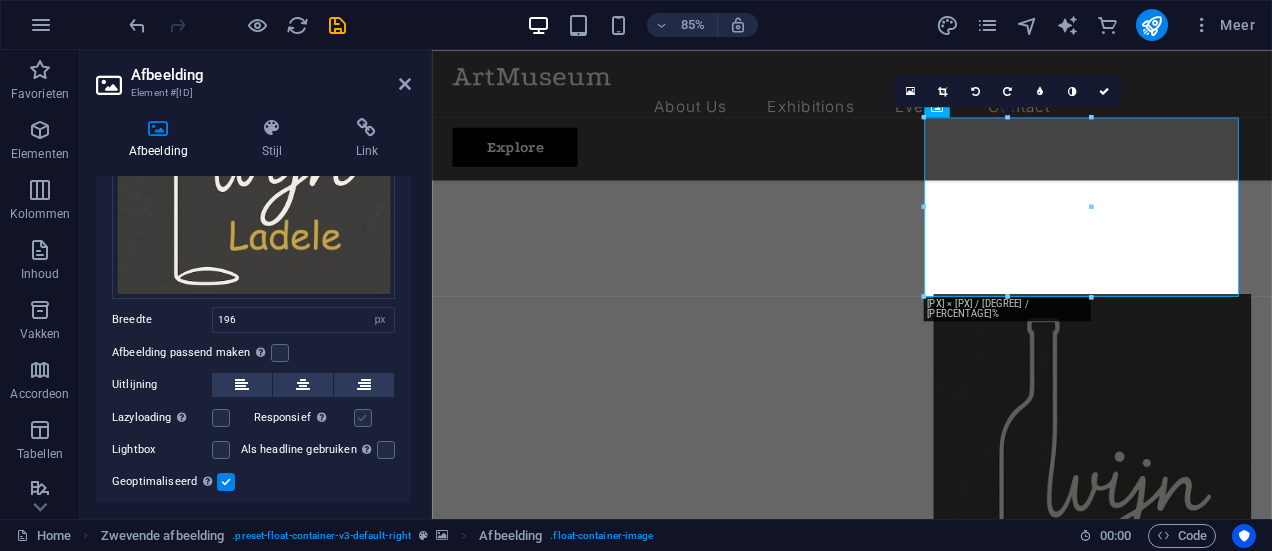 click at bounding box center (363, 418) 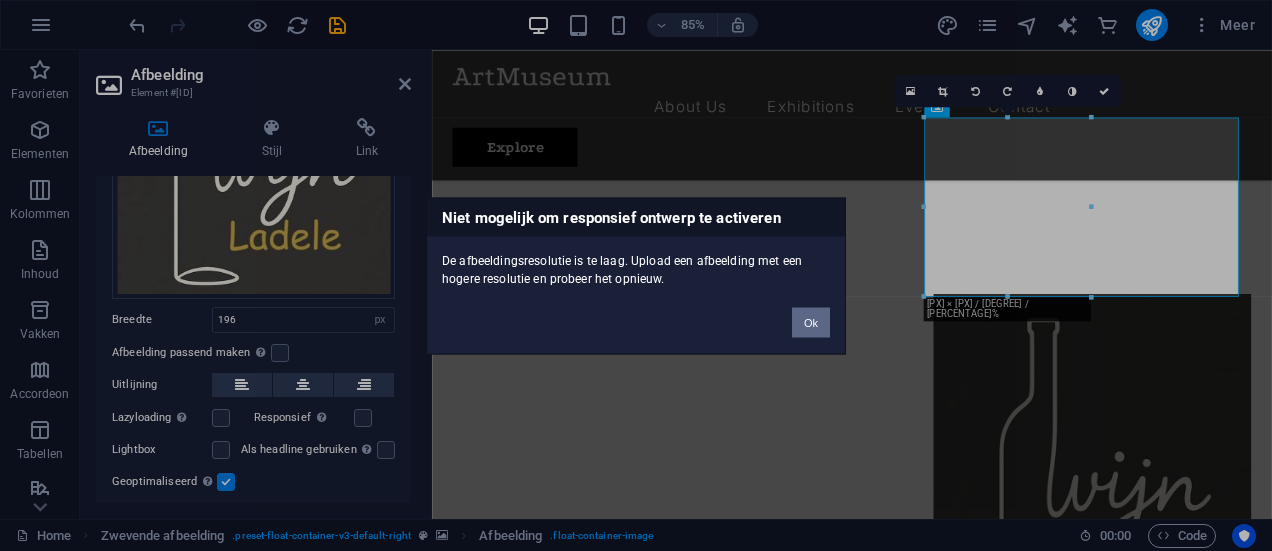click on "Ok" at bounding box center (811, 322) 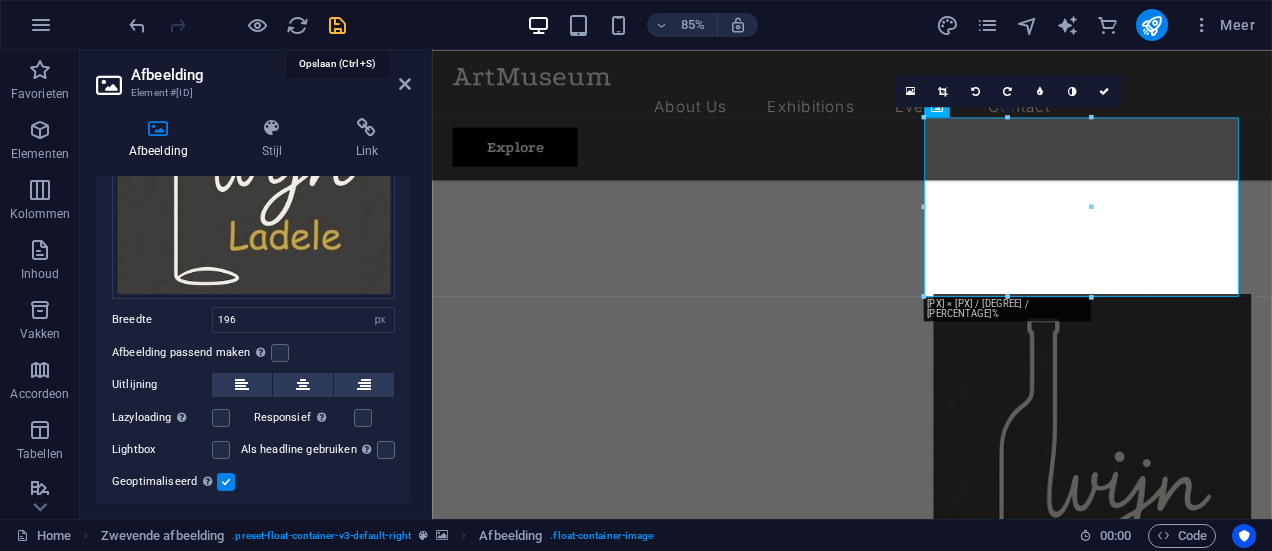 click at bounding box center [337, 25] 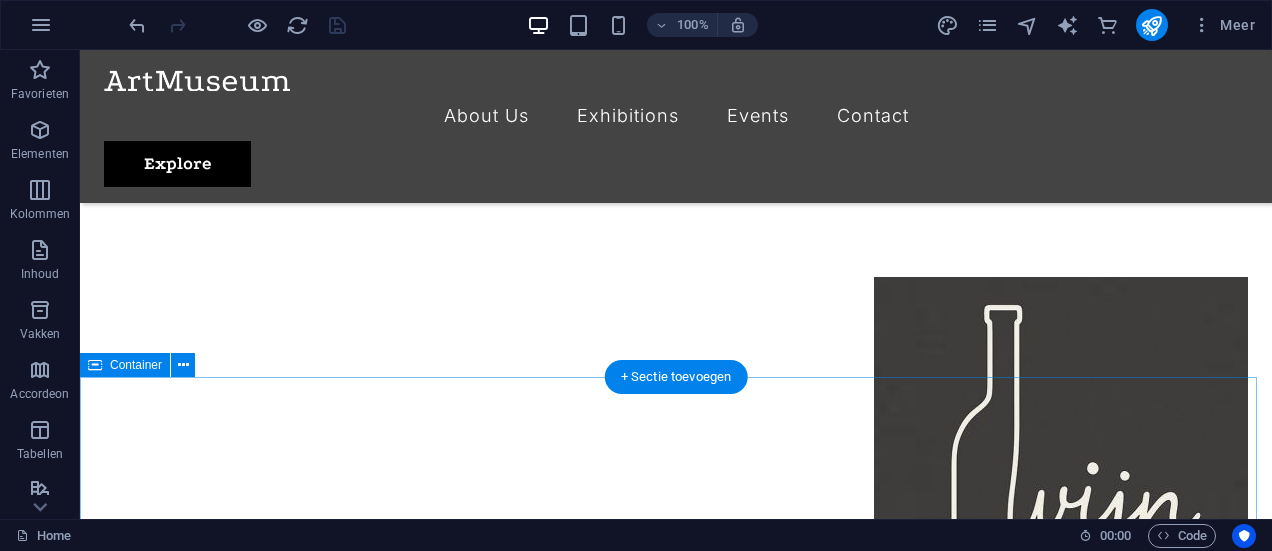 scroll, scrollTop: 1033, scrollLeft: 0, axis: vertical 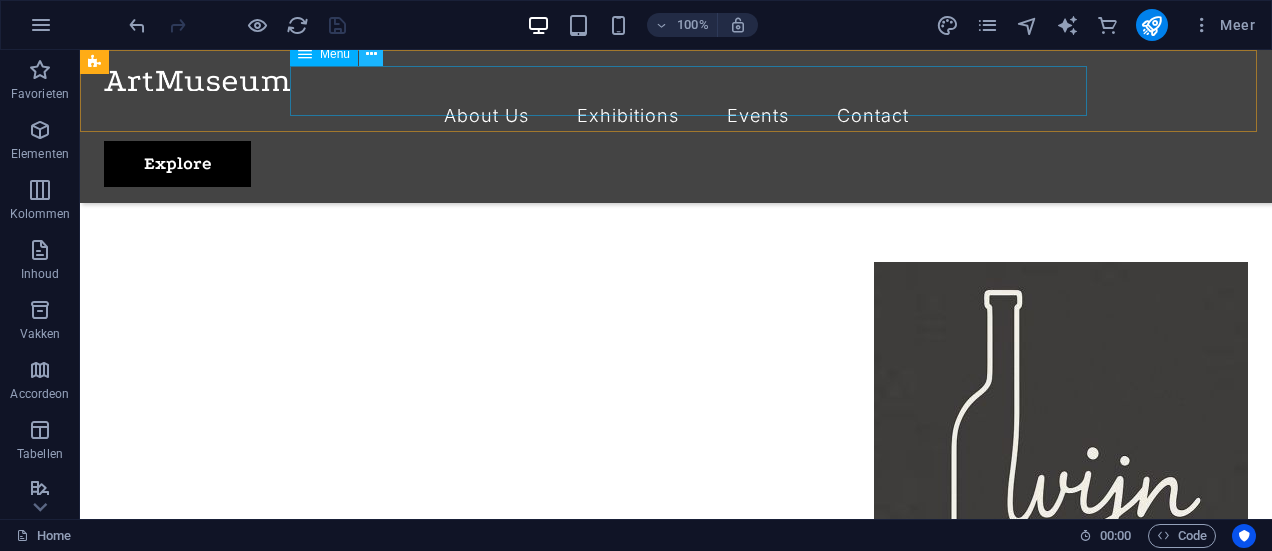 click at bounding box center [371, 54] 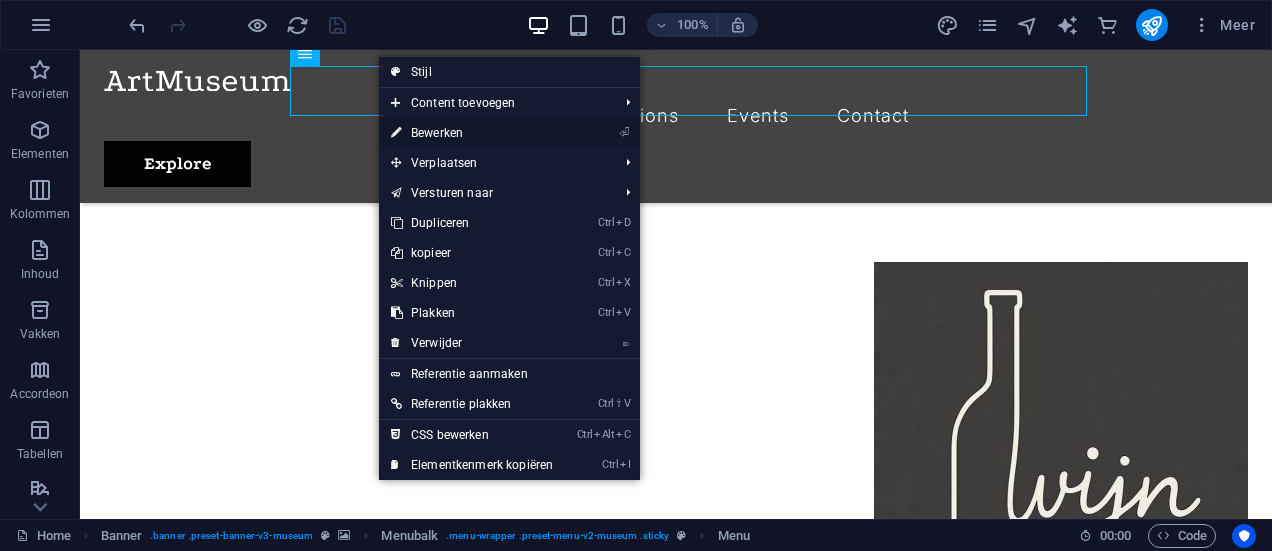 click on "⏎  Bewerken" at bounding box center (472, 133) 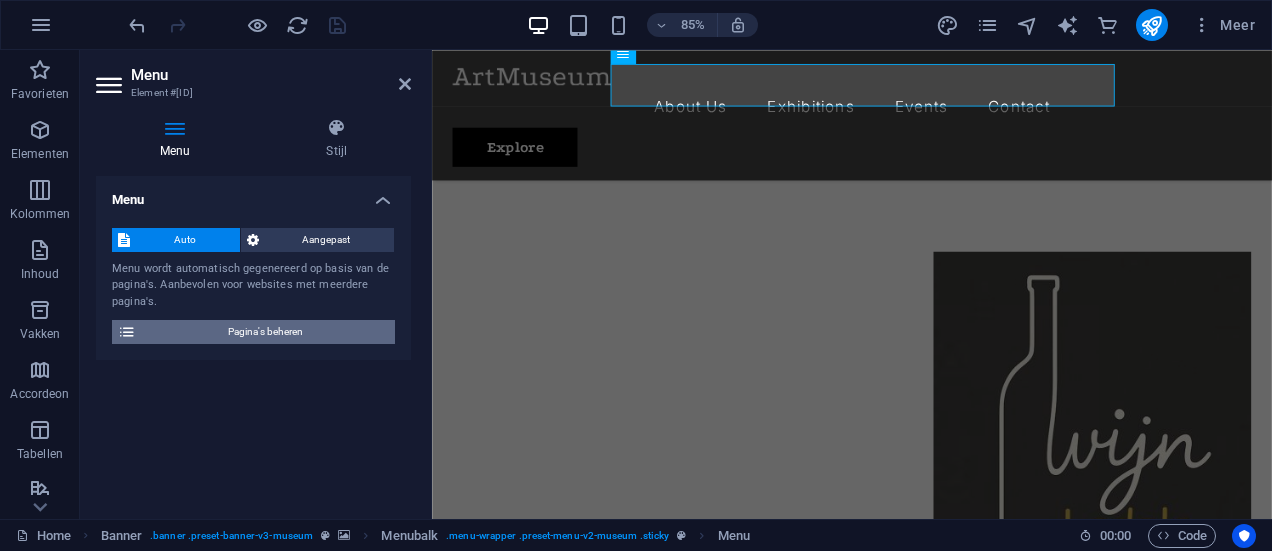 click on "Pagina's beheren" at bounding box center [265, 332] 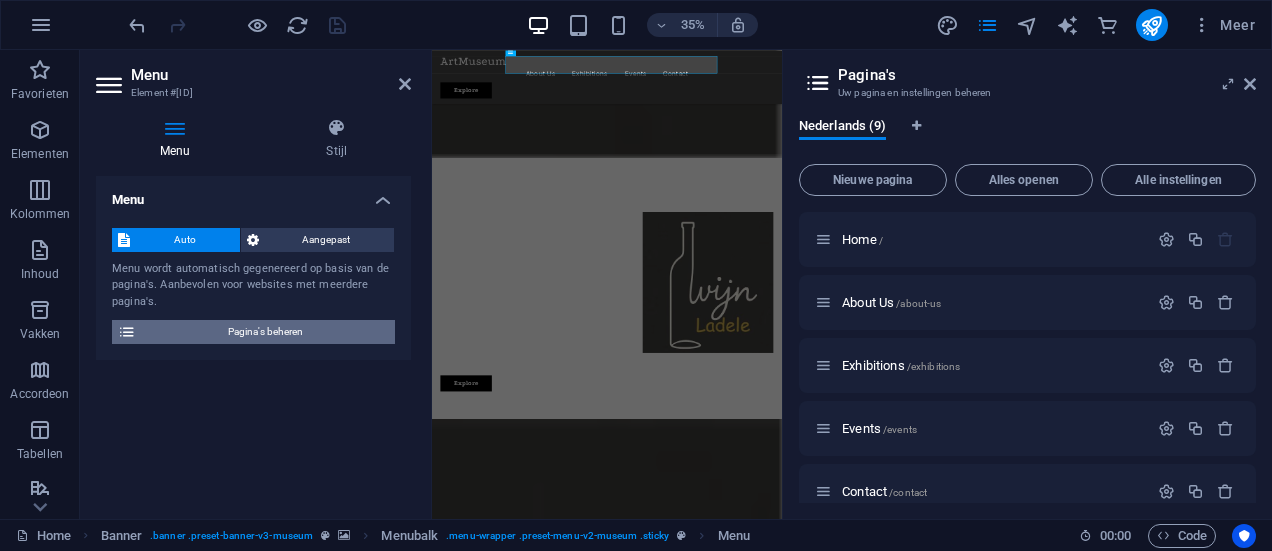 scroll, scrollTop: 1207, scrollLeft: 0, axis: vertical 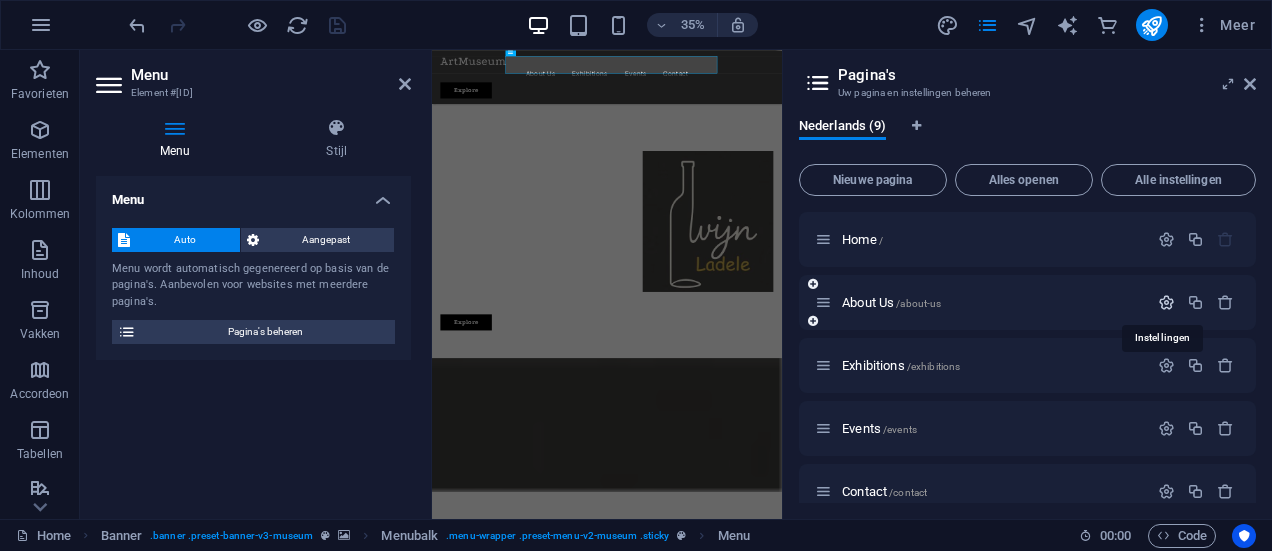click at bounding box center [1166, 302] 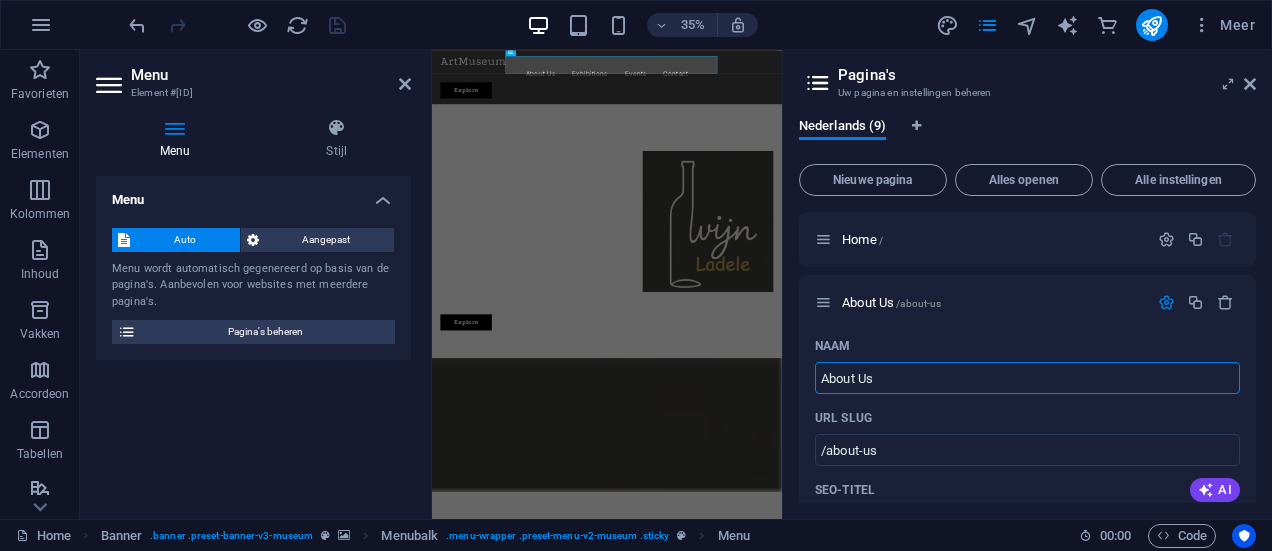 drag, startPoint x: 1338, startPoint y: 428, endPoint x: 1307, endPoint y: 918, distance: 490.97964 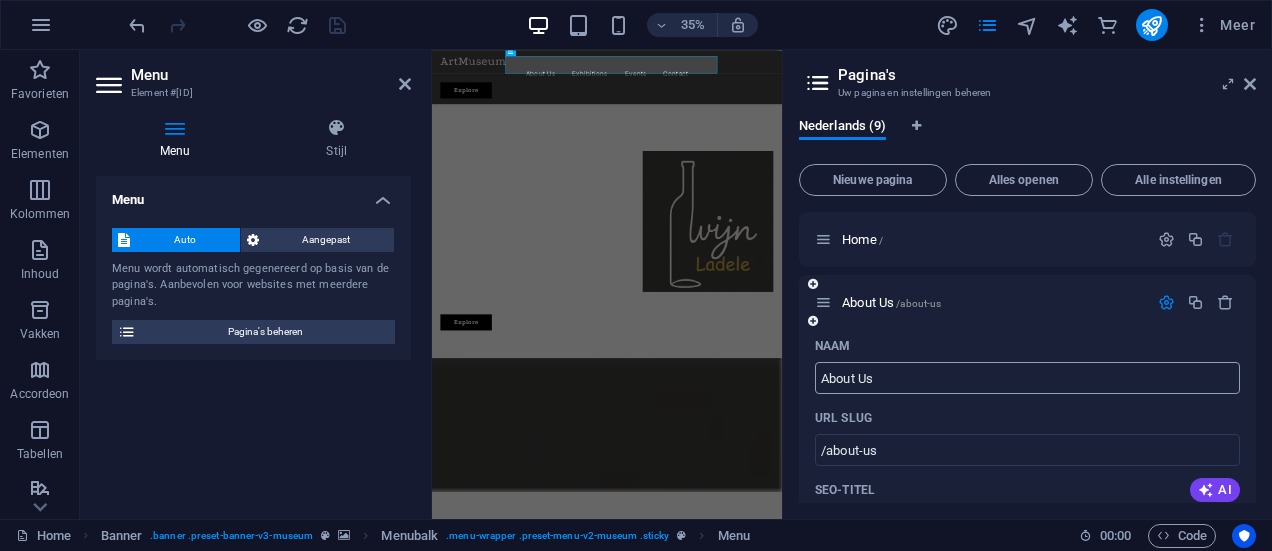 click on "About Us" at bounding box center [1027, 378] 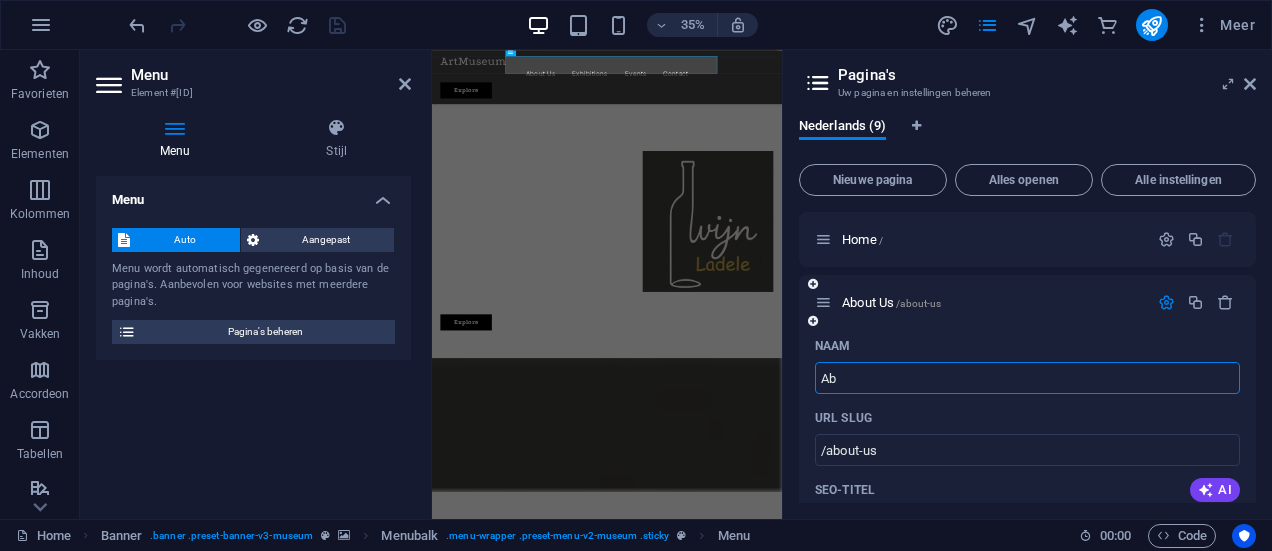 type on "A" 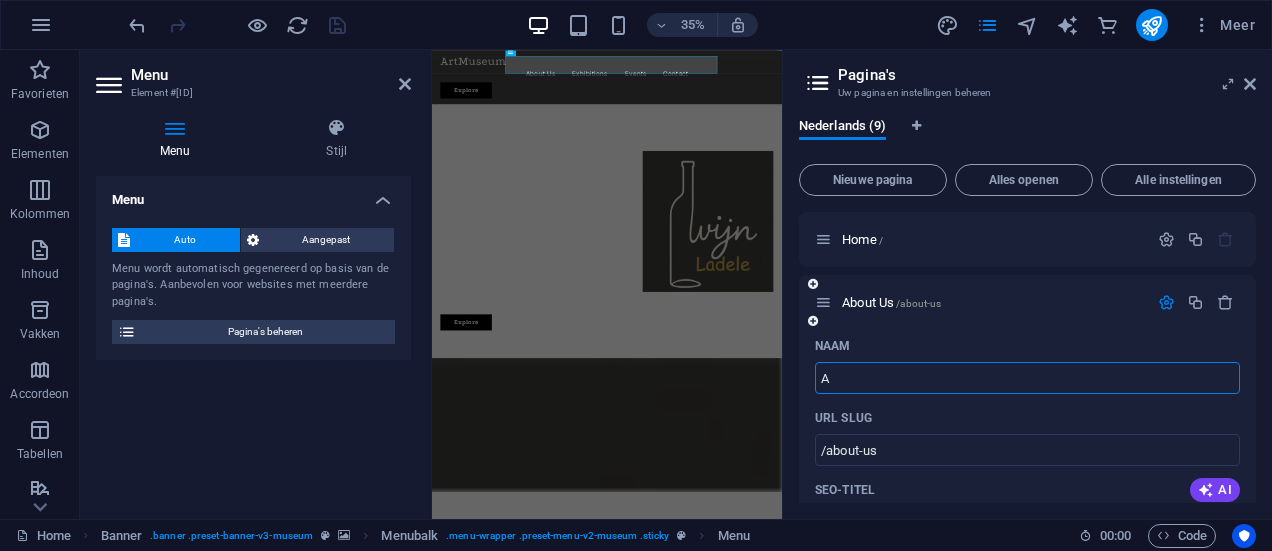 type 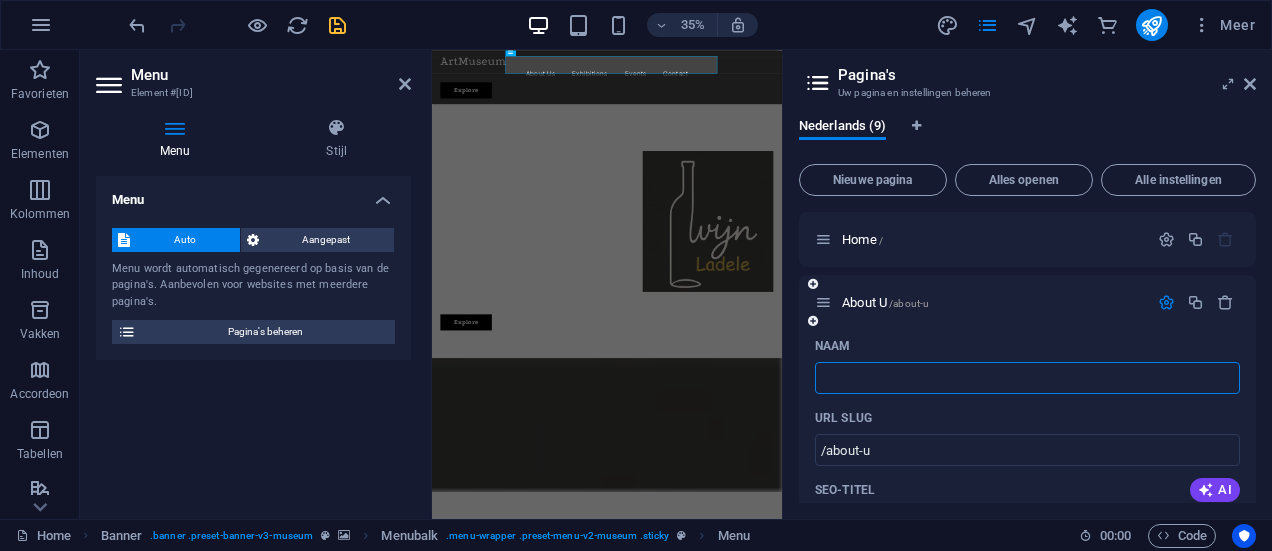 type on "/about-u" 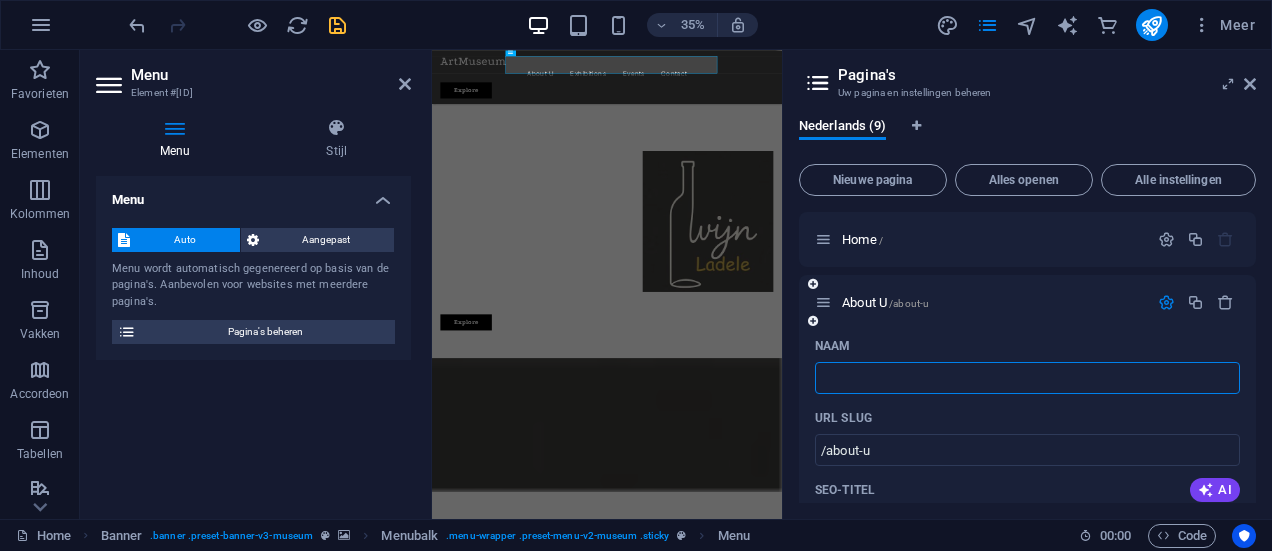 type 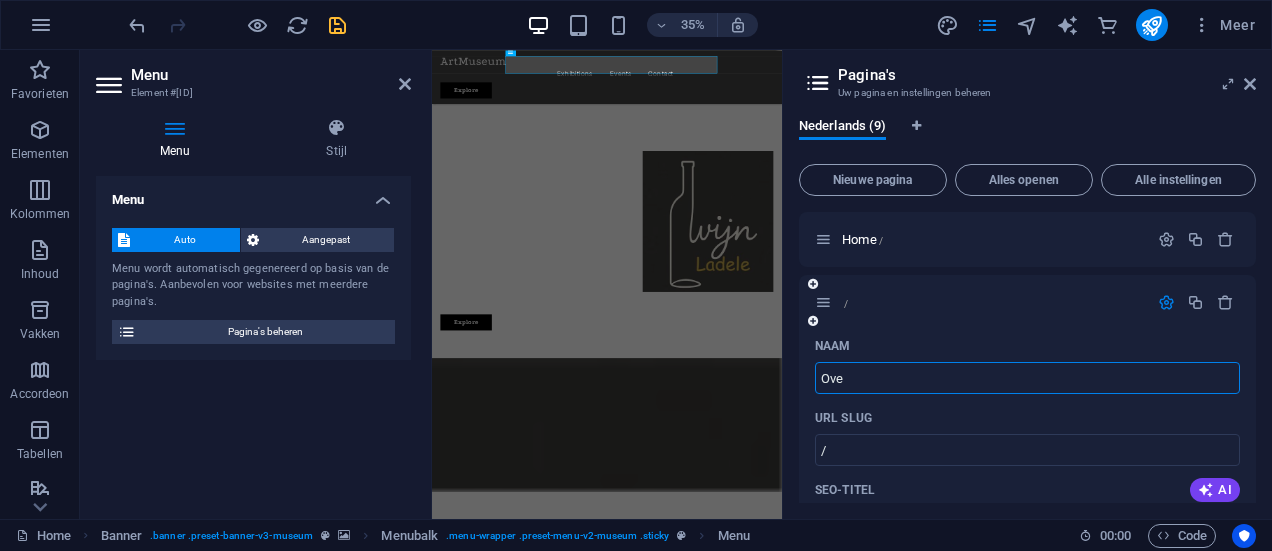 type on "Over" 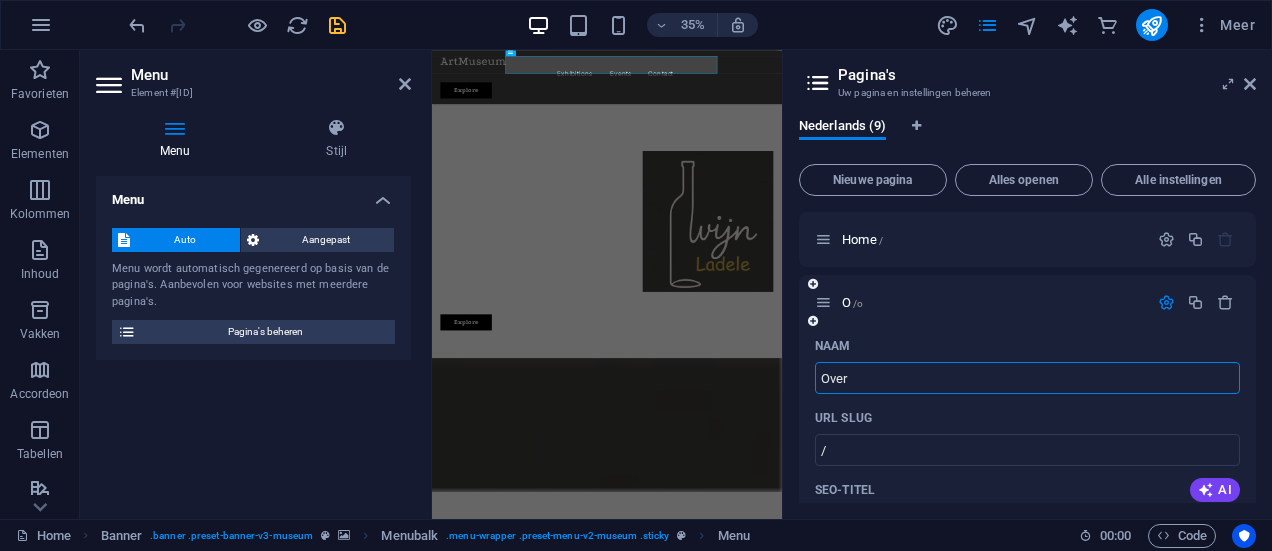 type on "/o" 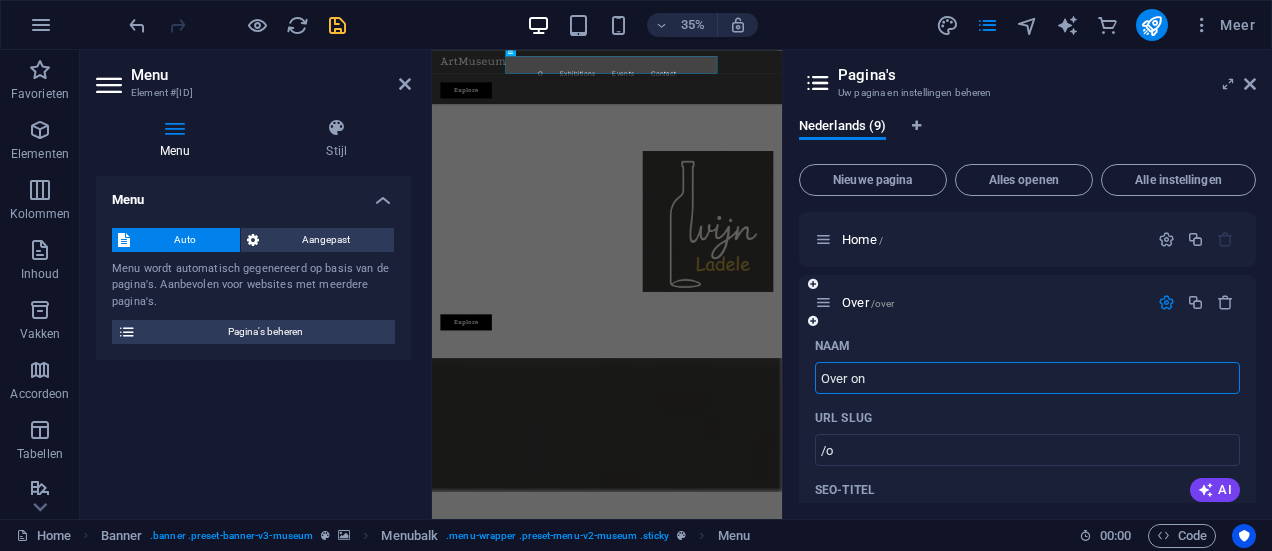 type on "Over ons" 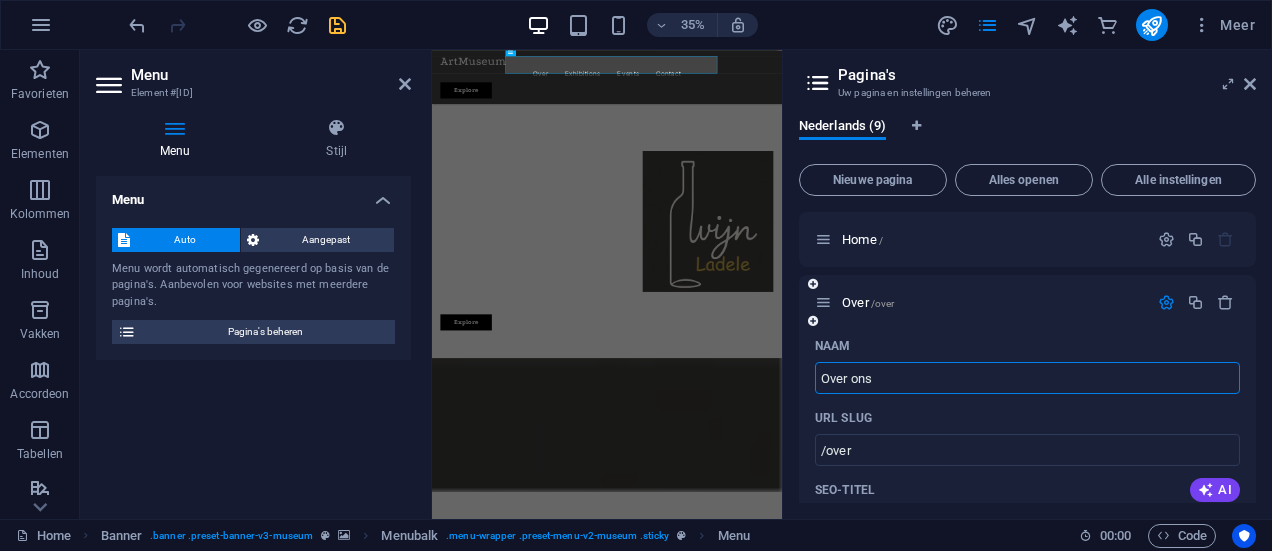 type on "Over ons" 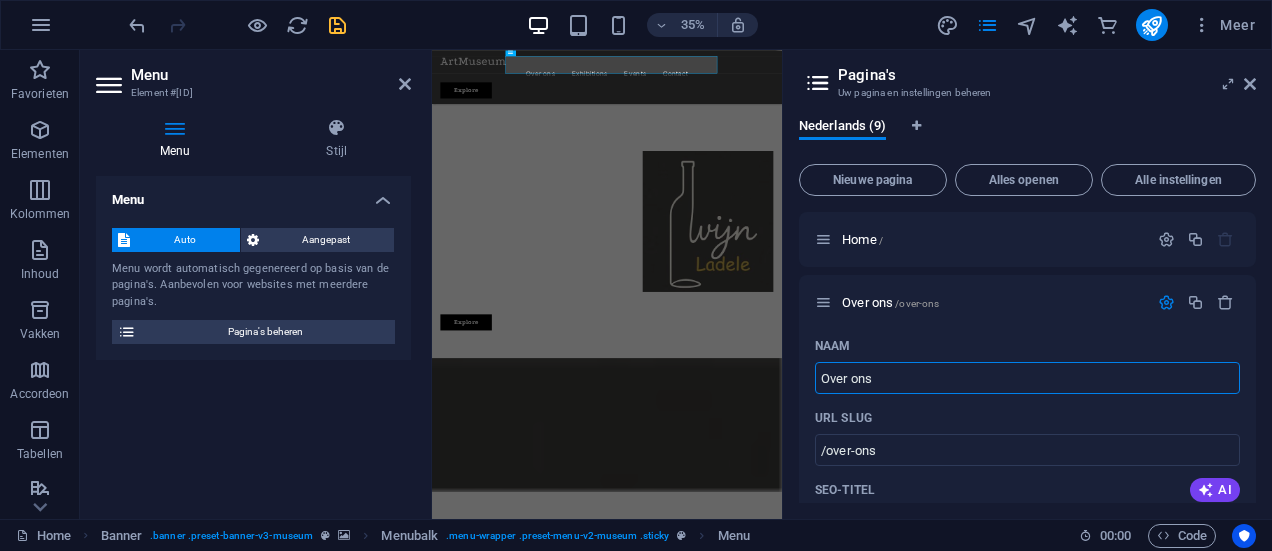 type on "Over ons" 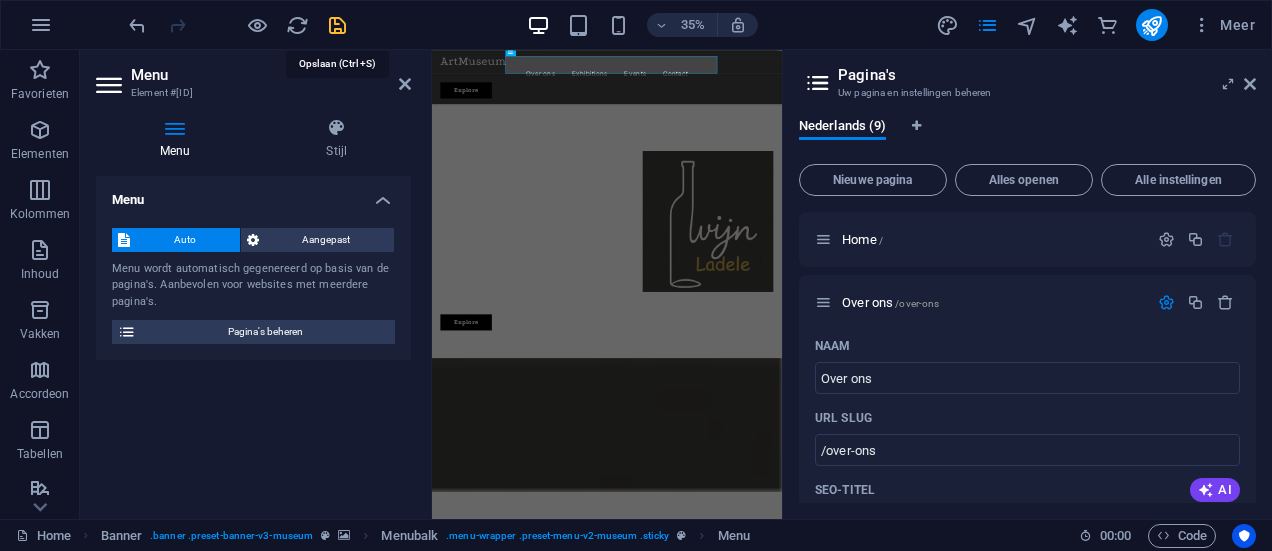 click at bounding box center [337, 25] 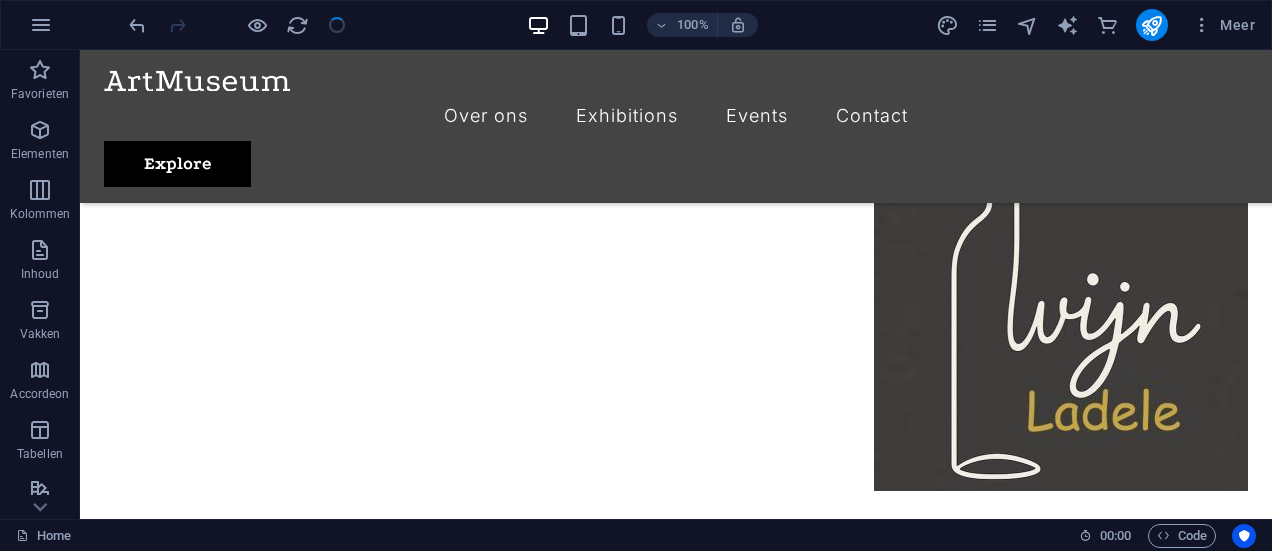 scroll, scrollTop: 1157, scrollLeft: 0, axis: vertical 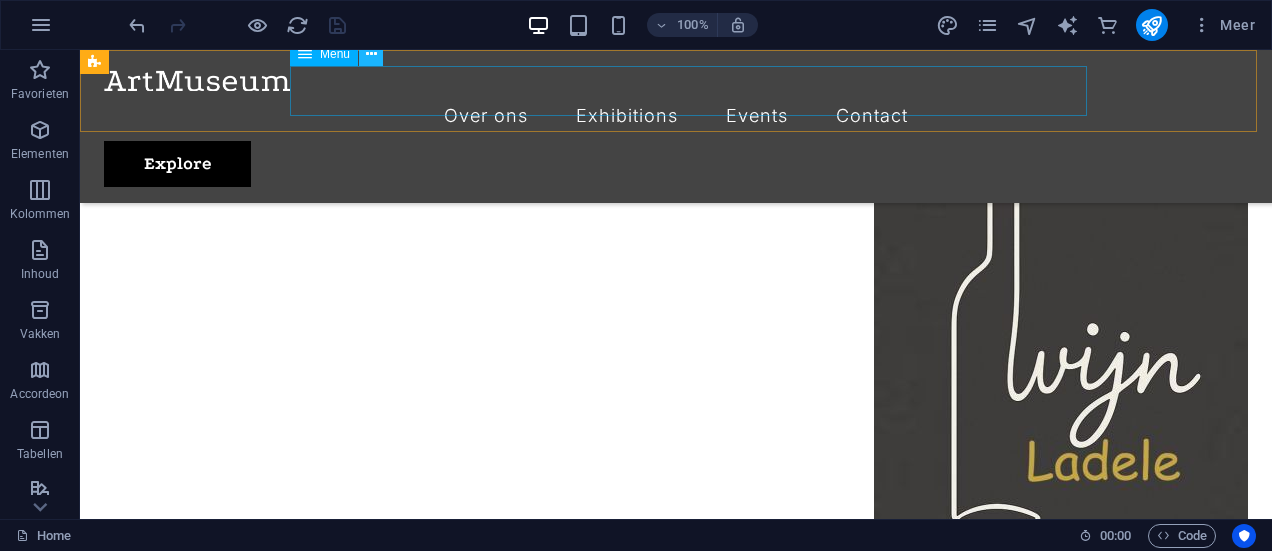 click at bounding box center (371, 54) 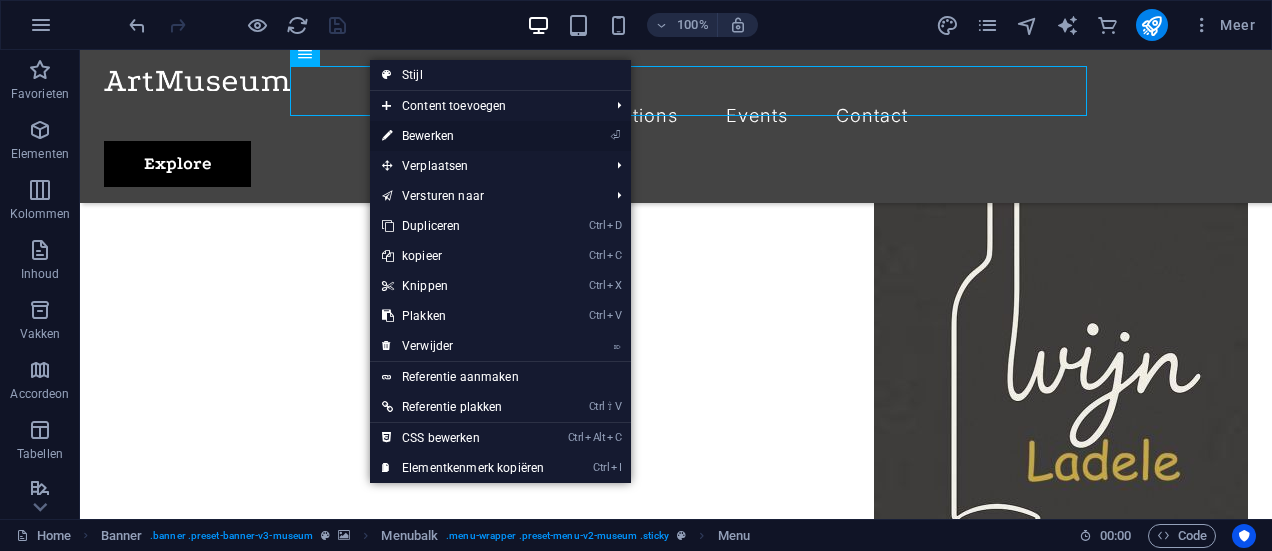click on "⏎  Bewerken" at bounding box center (463, 136) 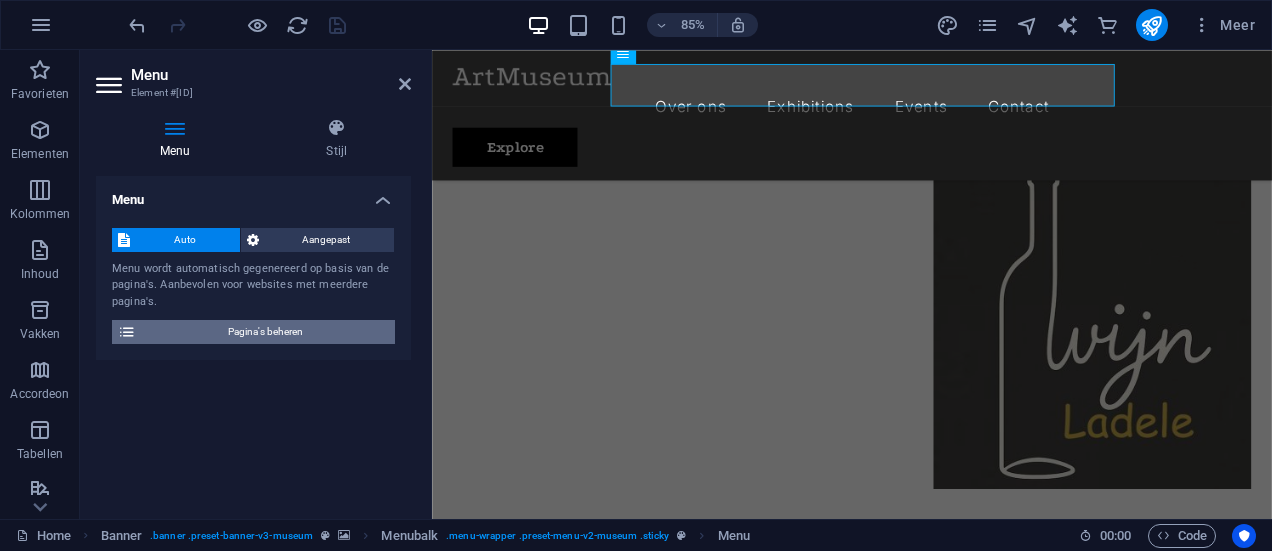 click on "Pagina's beheren" at bounding box center [265, 332] 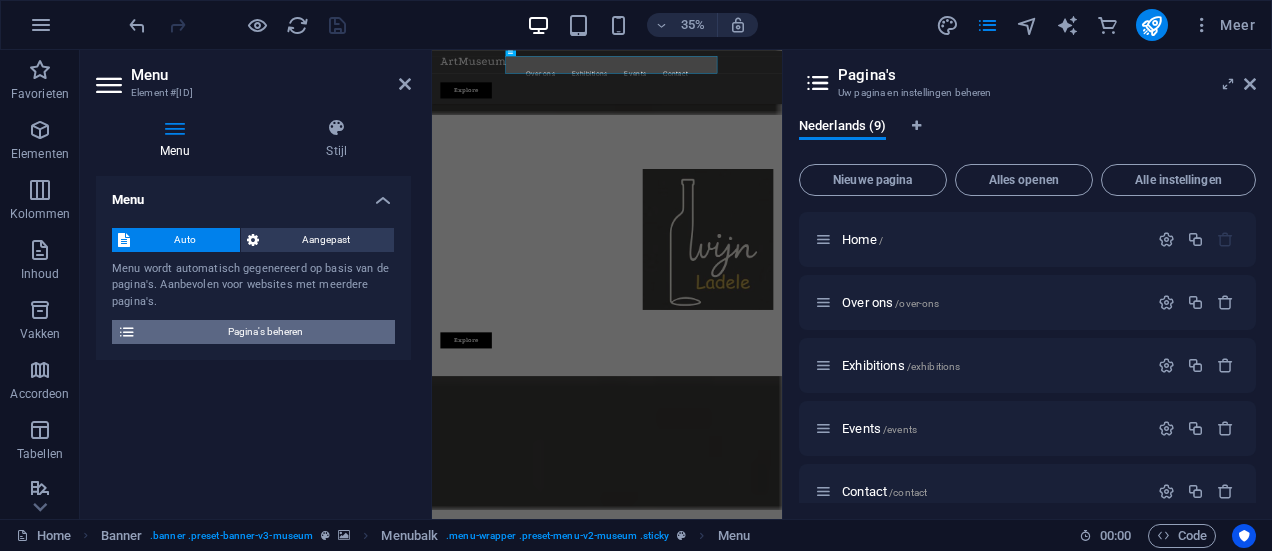 scroll, scrollTop: 1331, scrollLeft: 0, axis: vertical 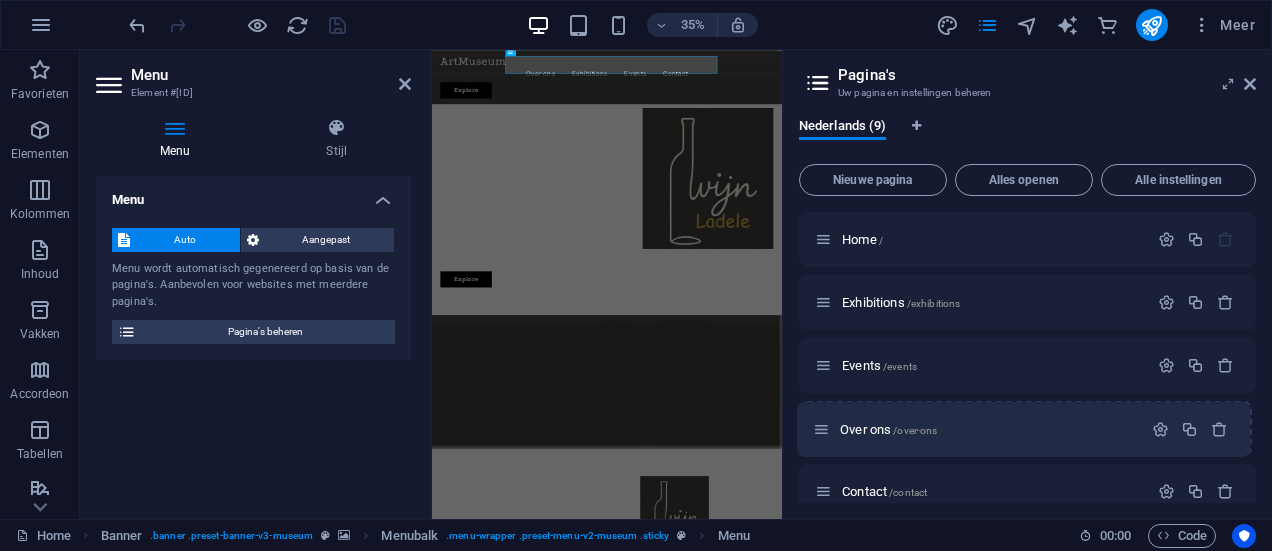 drag, startPoint x: 826, startPoint y: 305, endPoint x: 822, endPoint y: 437, distance: 132.0606 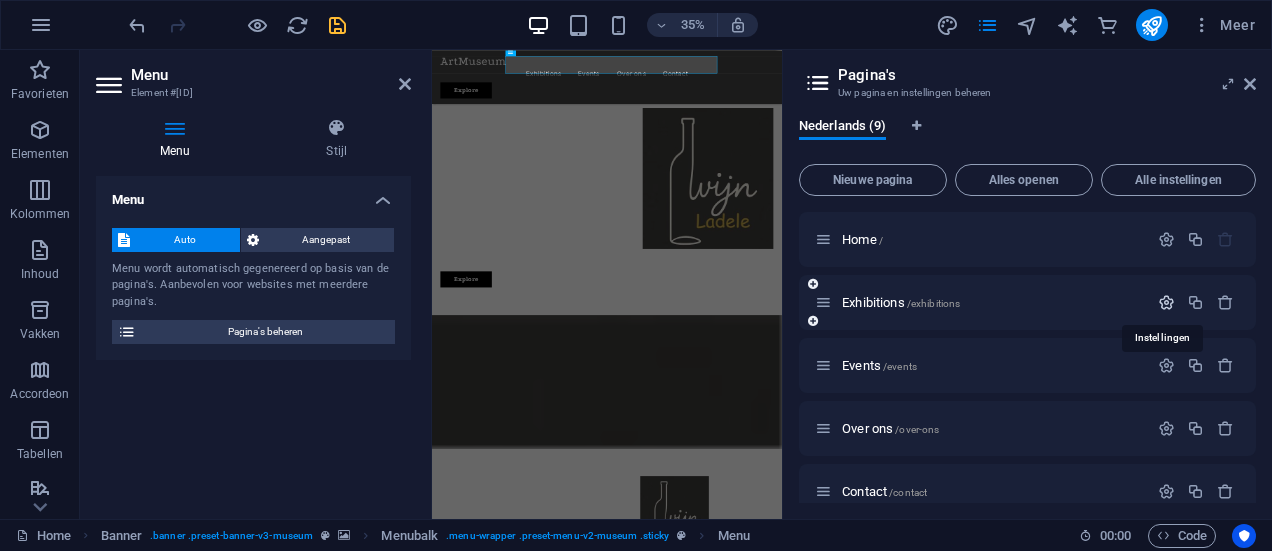 click at bounding box center [1166, 302] 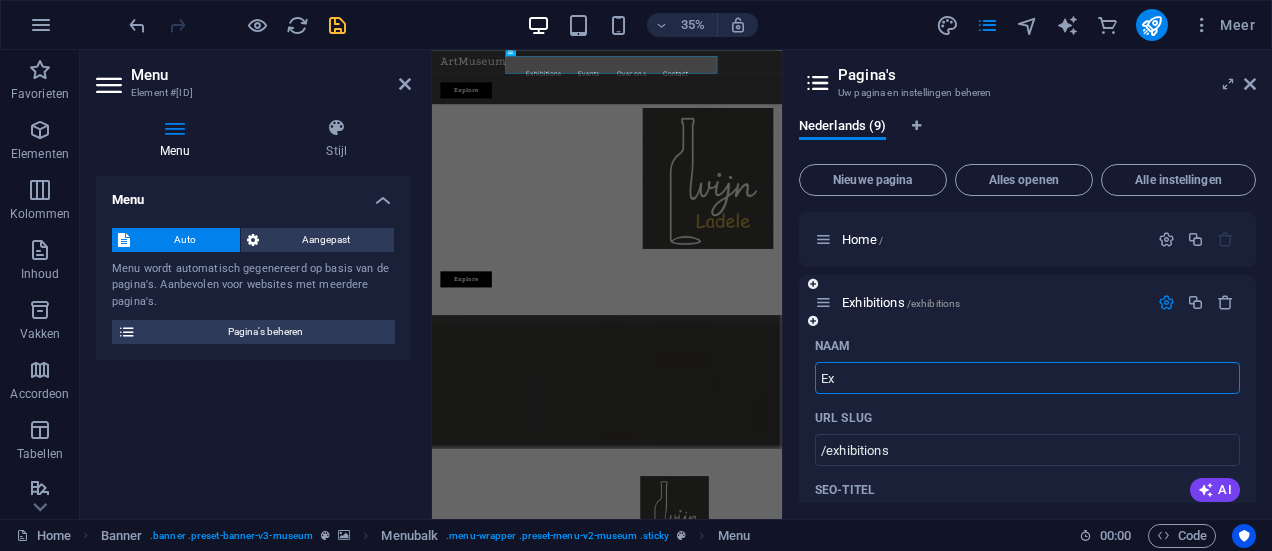 type on "E" 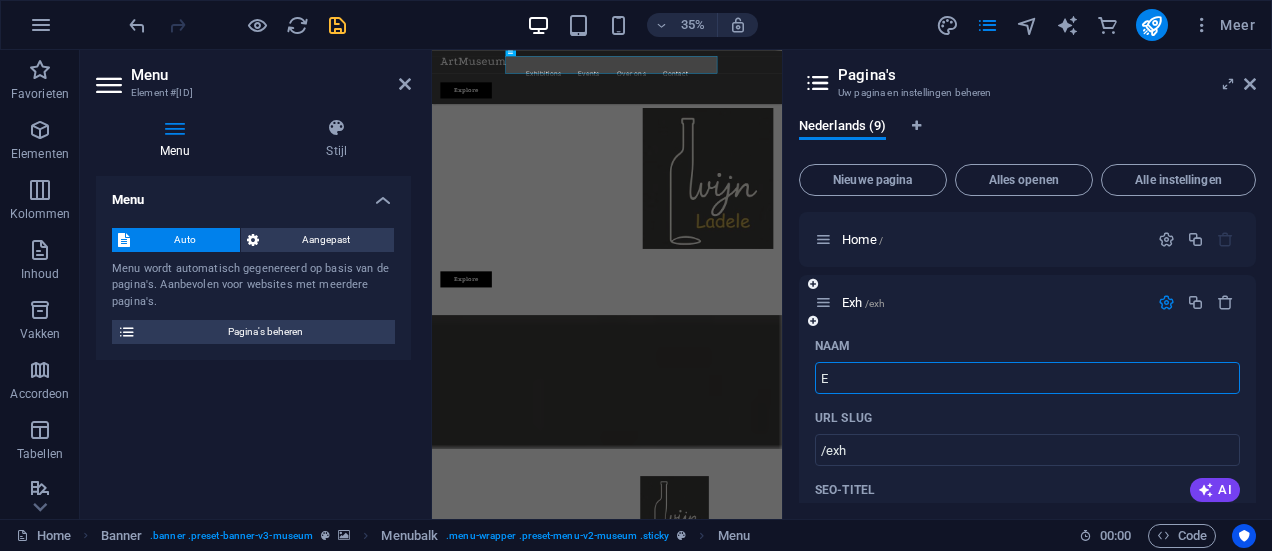 type on "/exh" 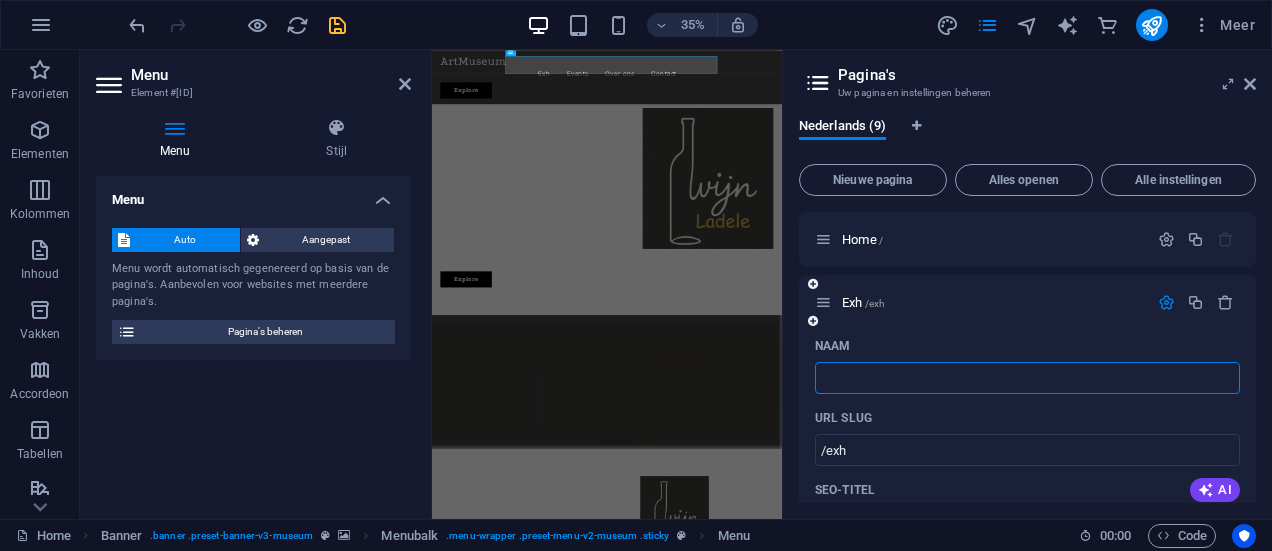 type 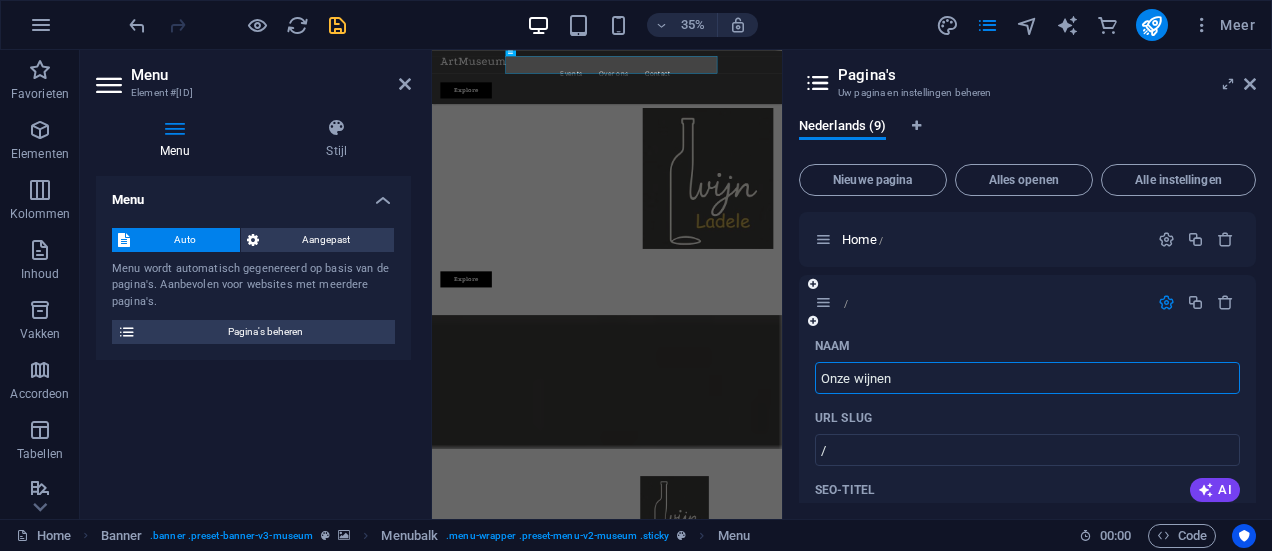 type on "Onze wijnen" 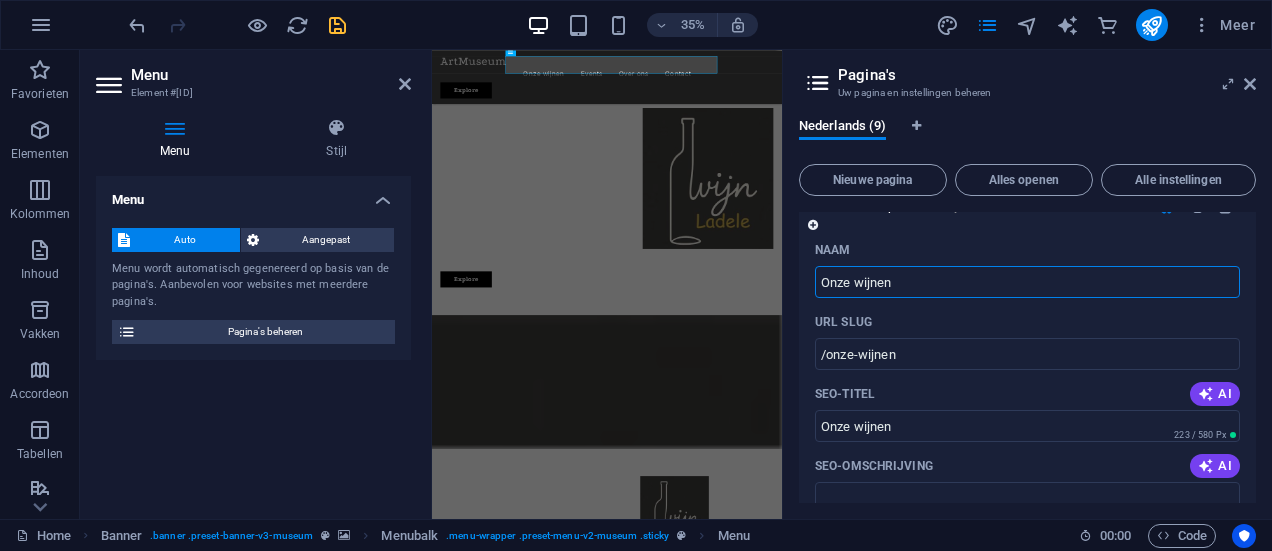 scroll, scrollTop: 100, scrollLeft: 0, axis: vertical 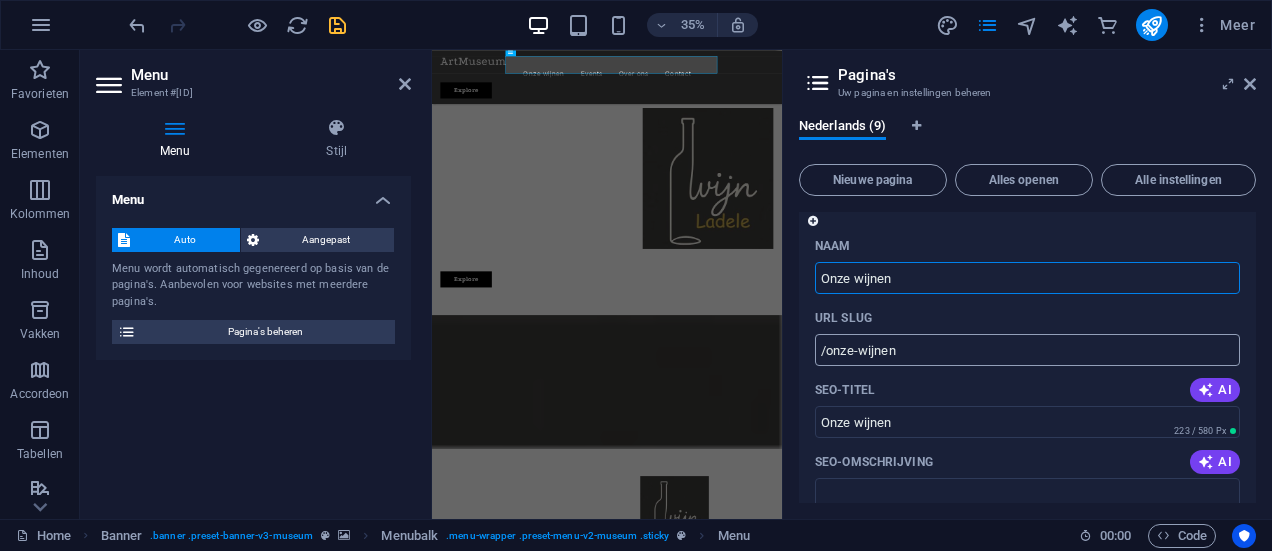 type on "Onze wijnen" 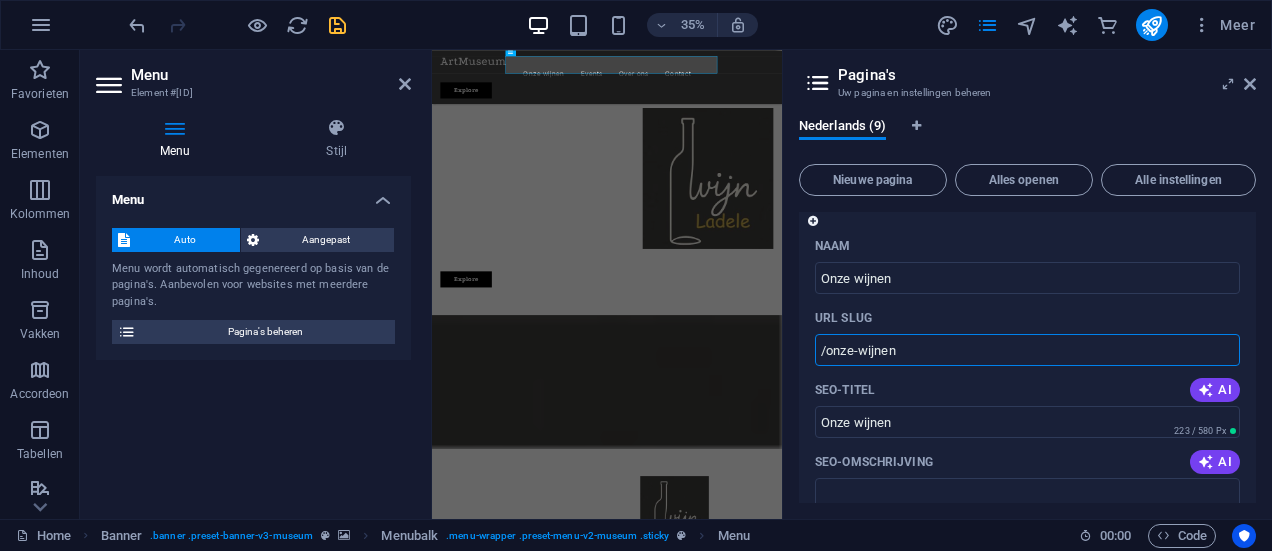 click on "/onze-wijnen" at bounding box center (1027, 350) 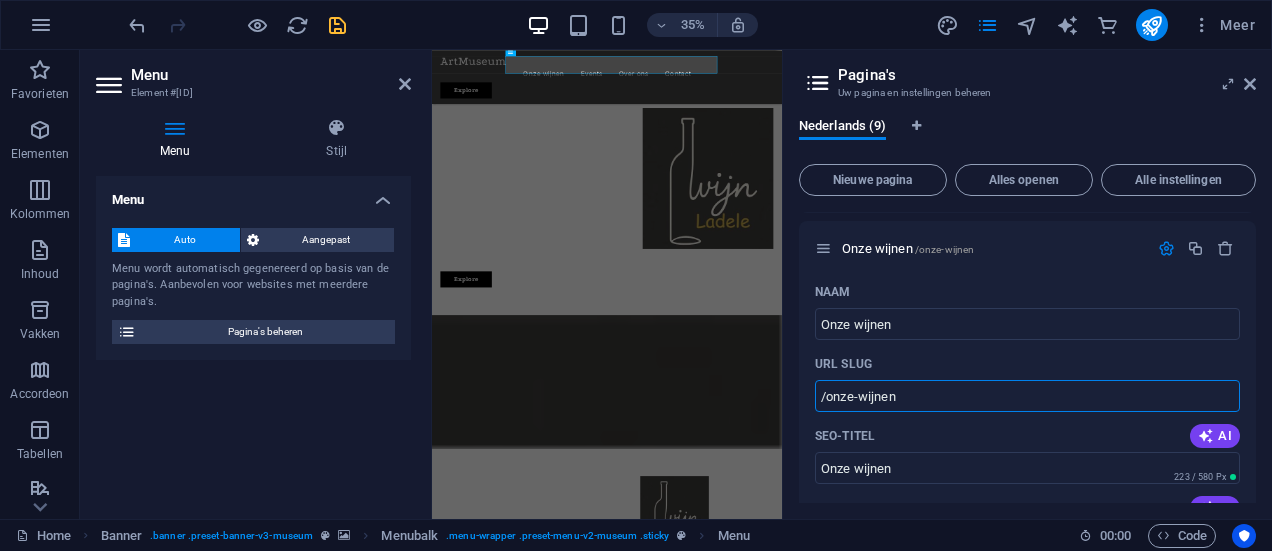 scroll, scrollTop: 0, scrollLeft: 0, axis: both 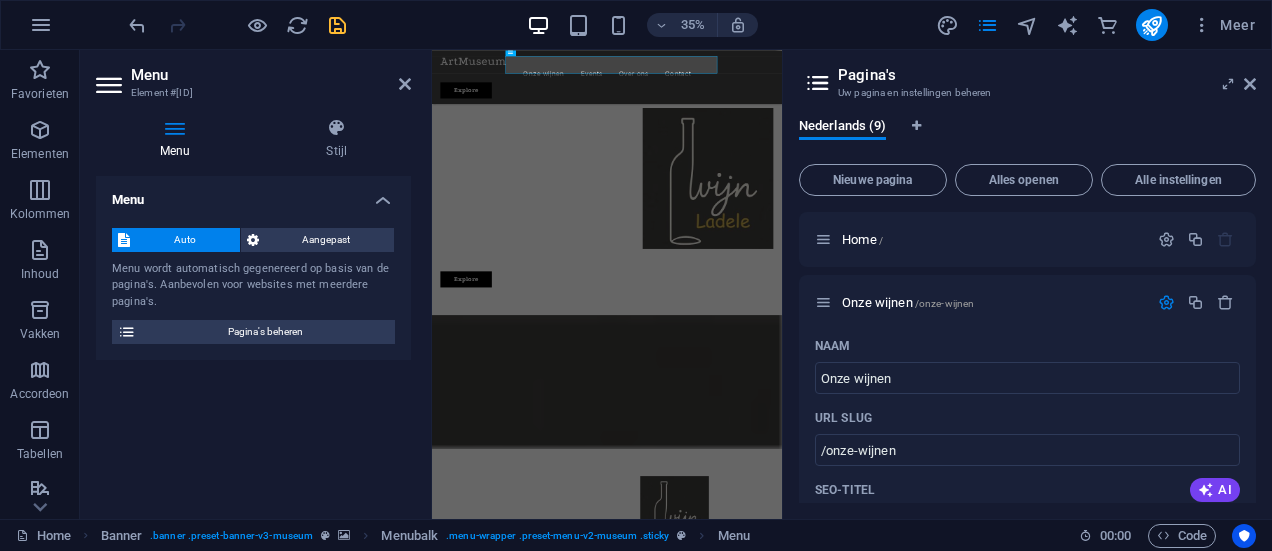 click at bounding box center (818, 83) 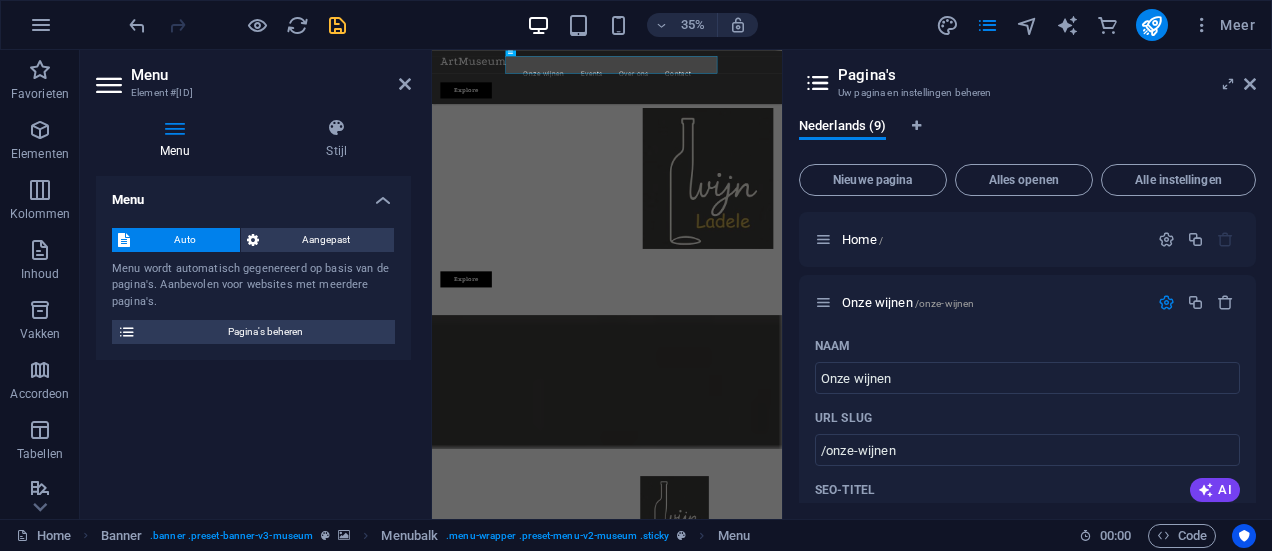 click at bounding box center (818, 83) 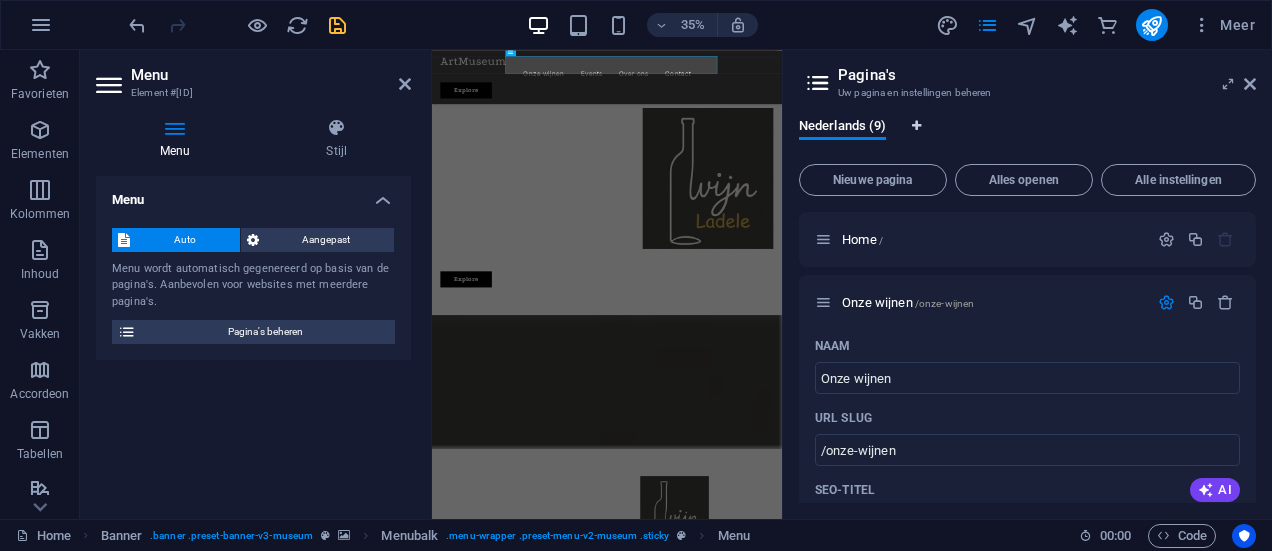 click at bounding box center (916, 126) 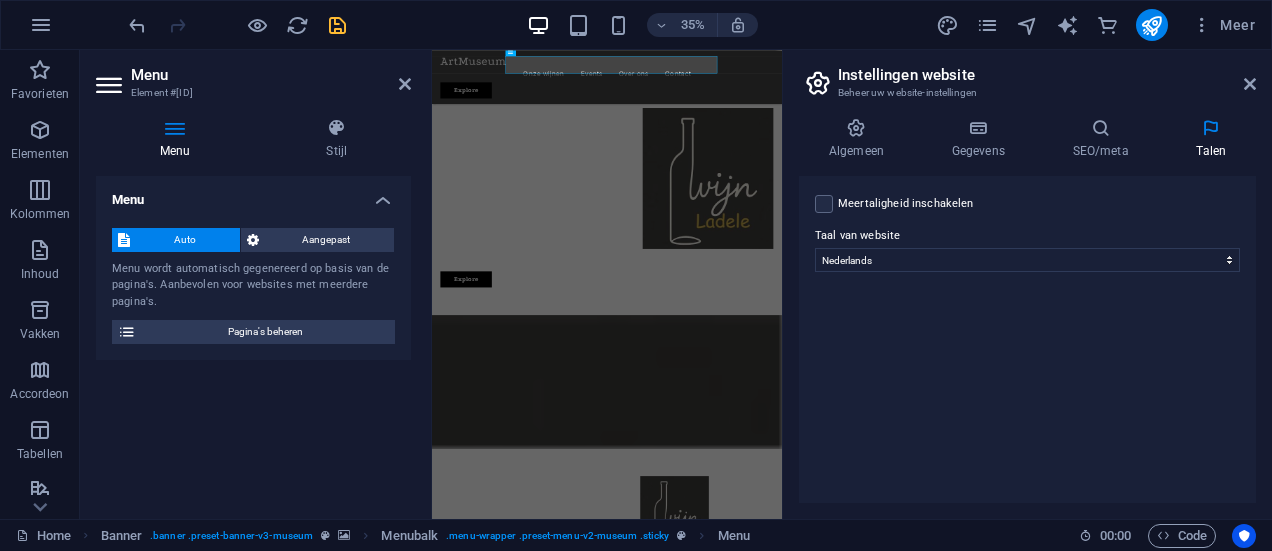 scroll, scrollTop: 1505, scrollLeft: 0, axis: vertical 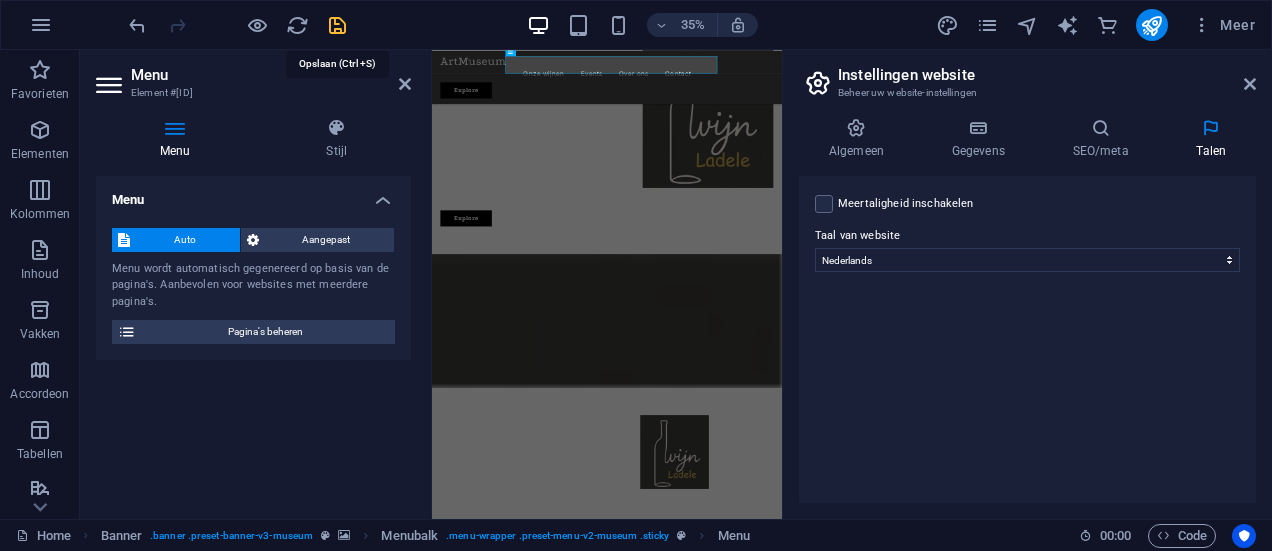 click at bounding box center (337, 25) 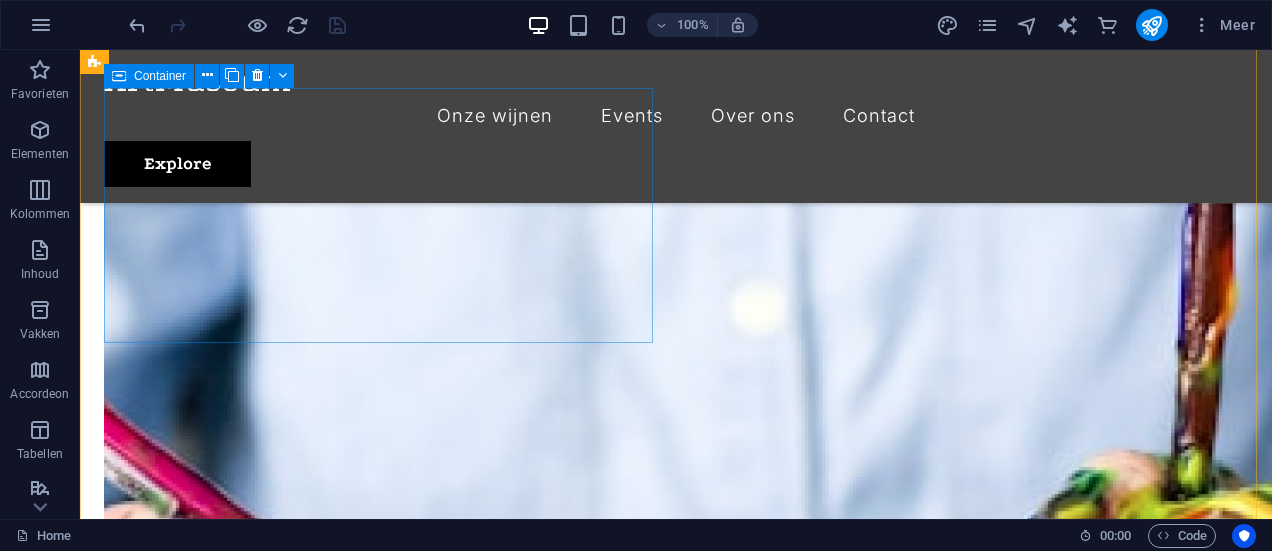 scroll, scrollTop: 4188, scrollLeft: 0, axis: vertical 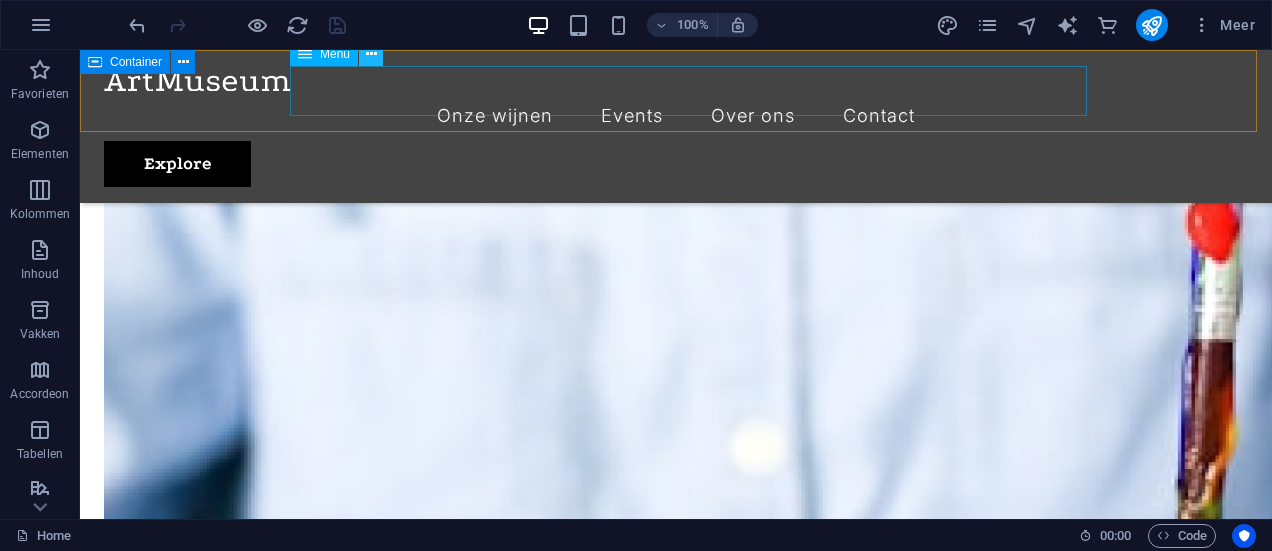 click at bounding box center [371, 54] 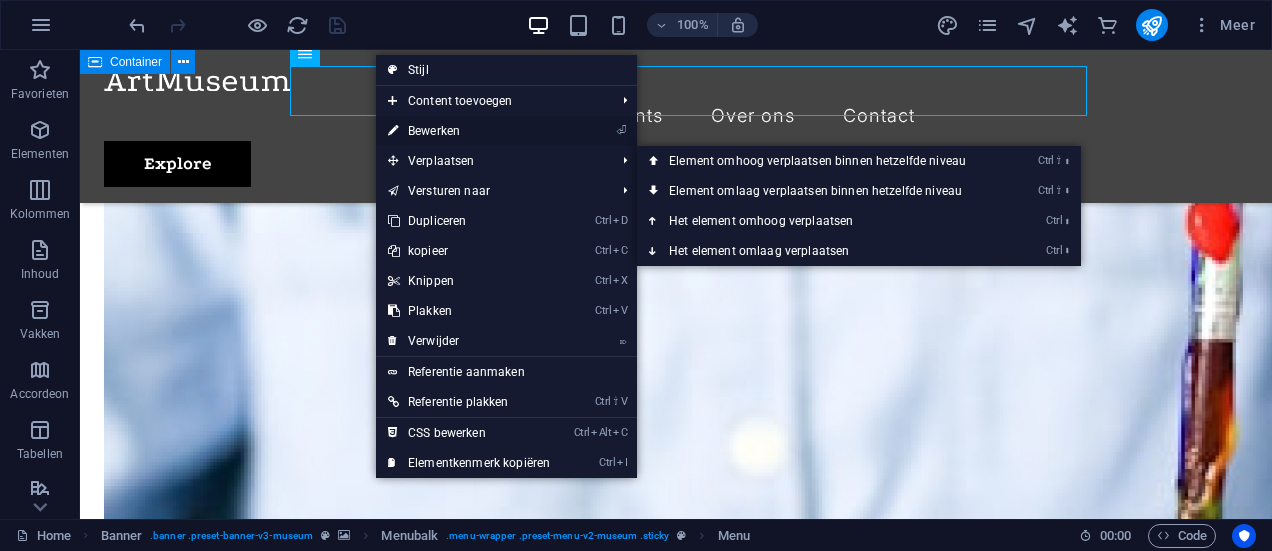 click on "⏎  Bewerken" at bounding box center (469, 131) 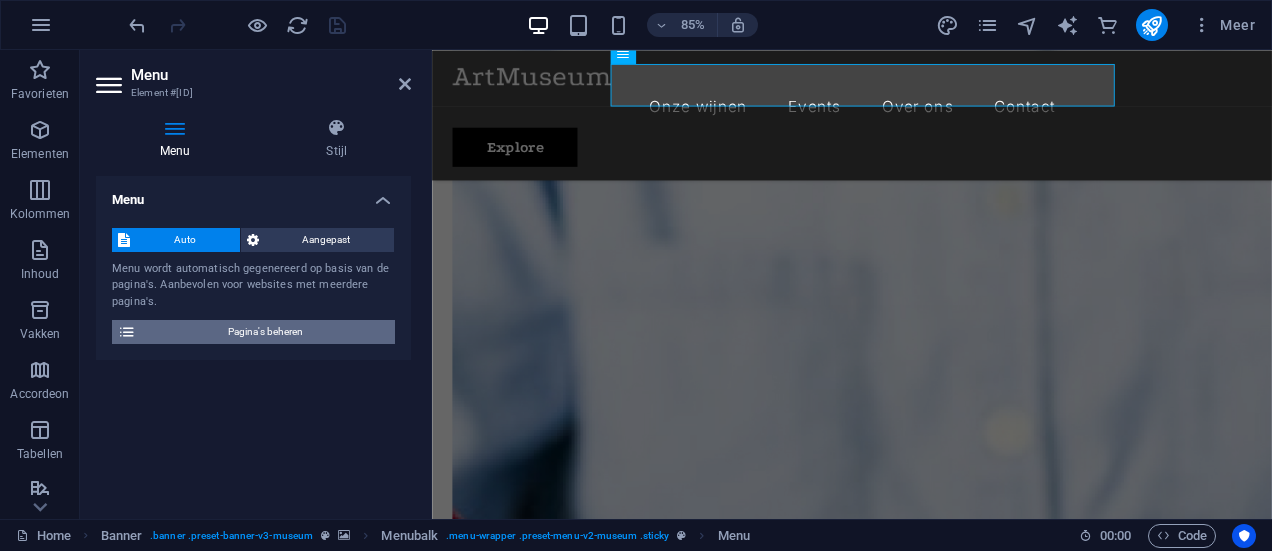 click on "Pagina's beheren" at bounding box center [265, 332] 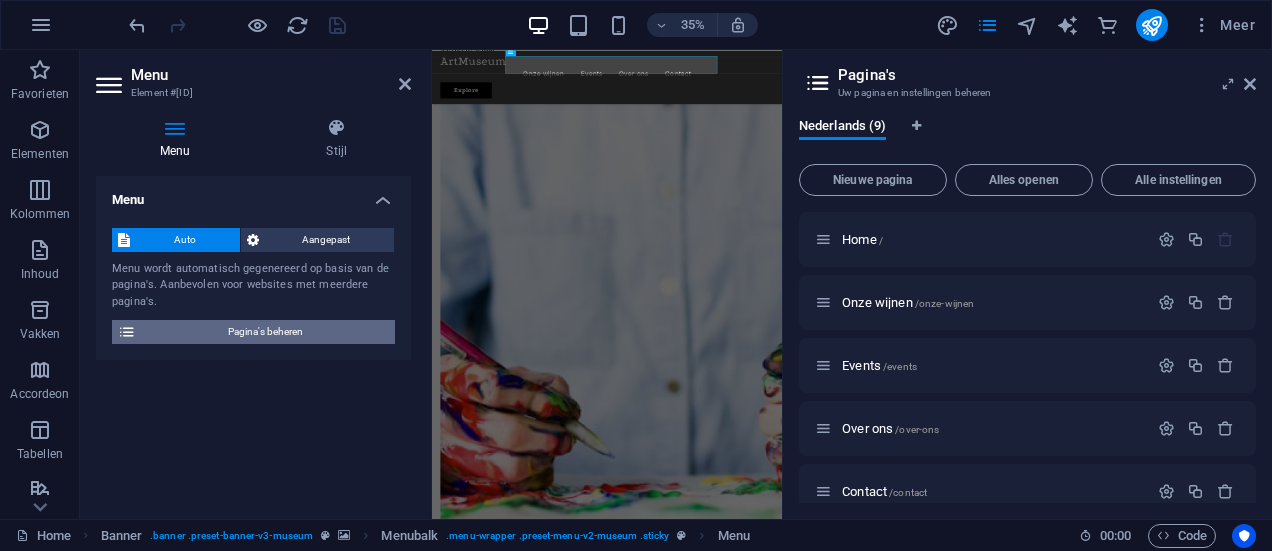 scroll, scrollTop: 4319, scrollLeft: 0, axis: vertical 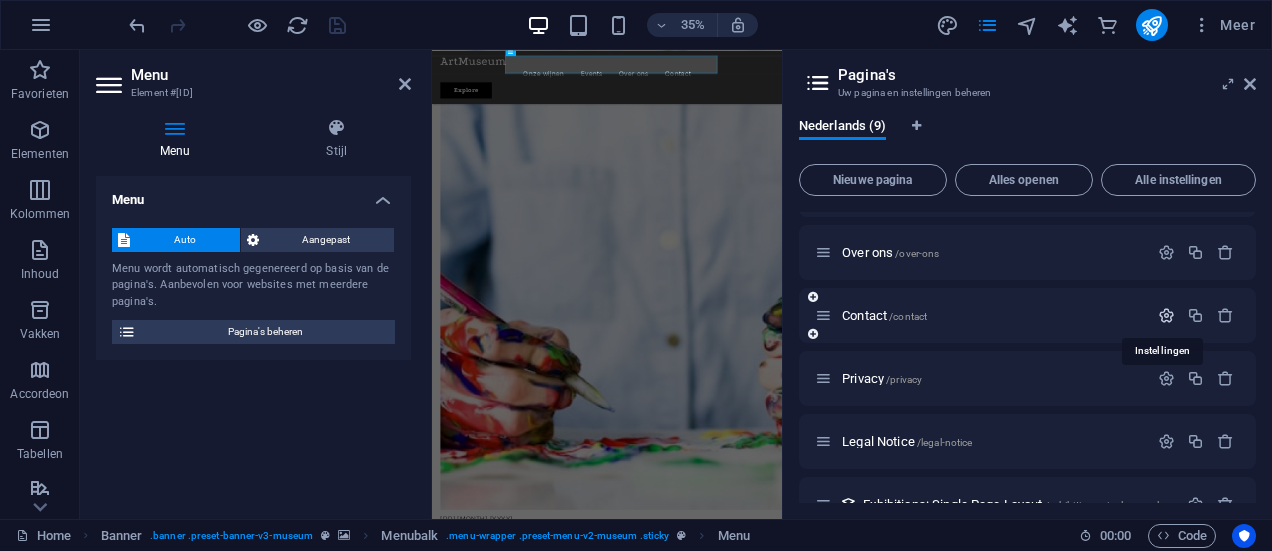 click at bounding box center [1166, 315] 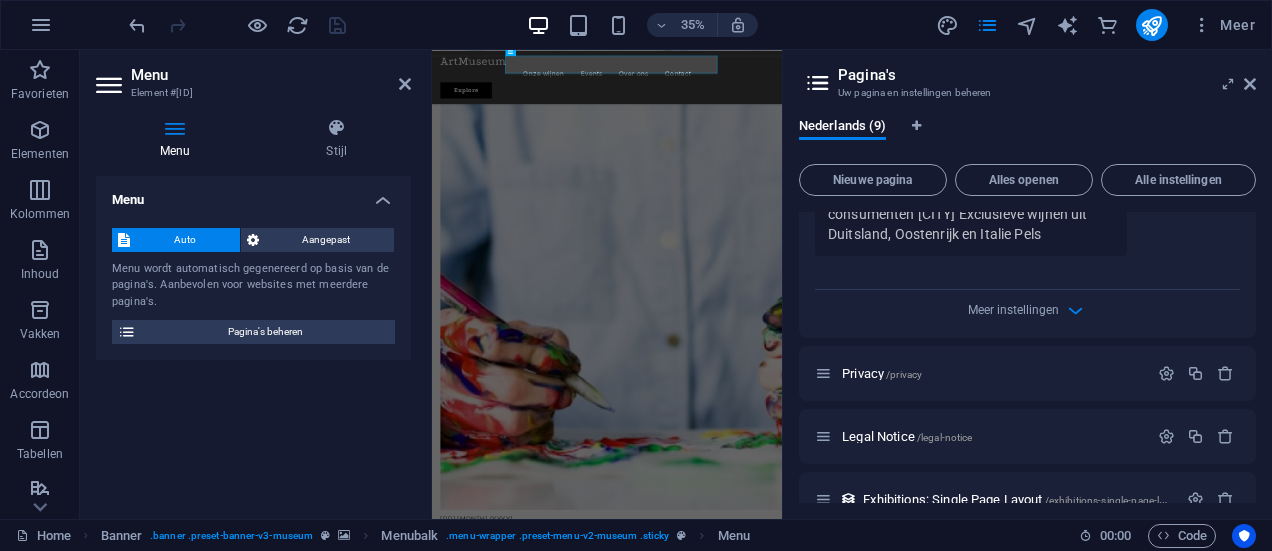 scroll, scrollTop: 976, scrollLeft: 0, axis: vertical 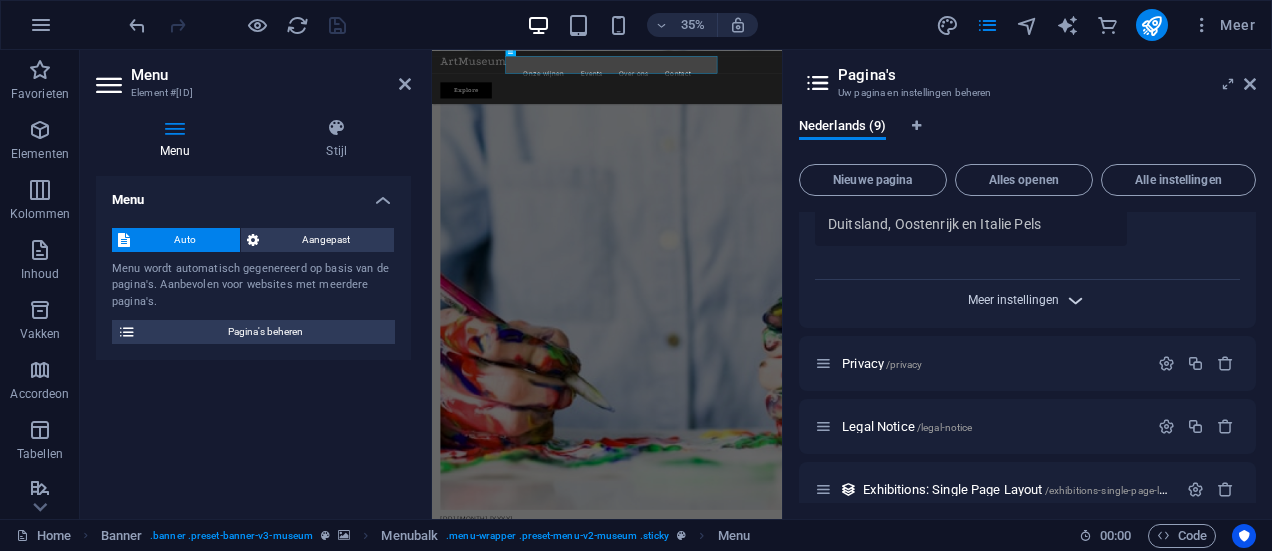 click on "Meer instellingen" at bounding box center [1013, 300] 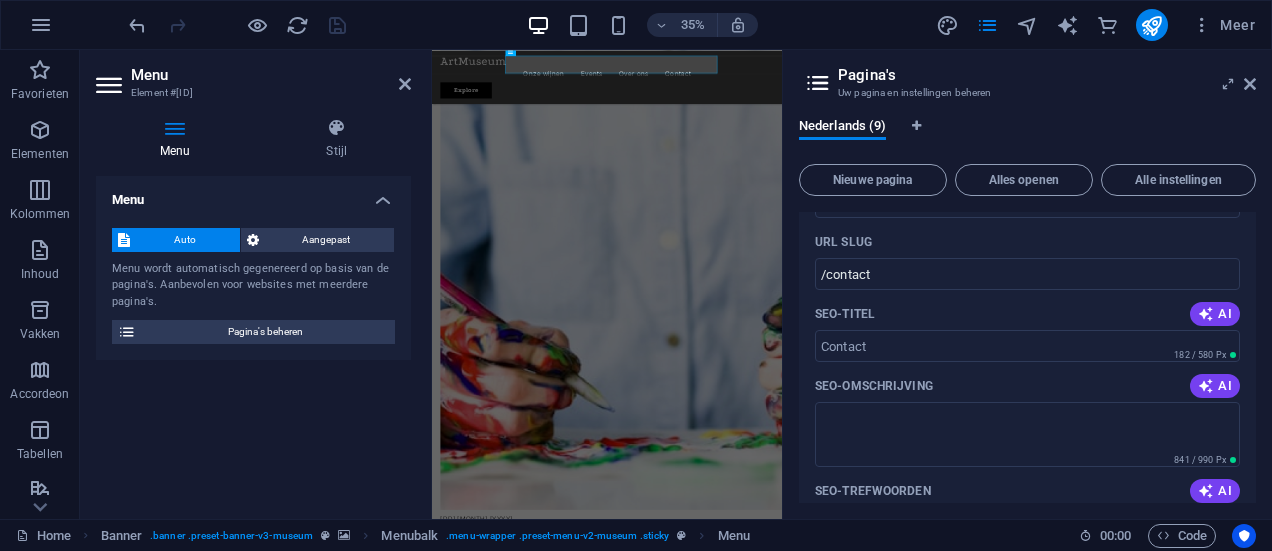 scroll, scrollTop: 242, scrollLeft: 0, axis: vertical 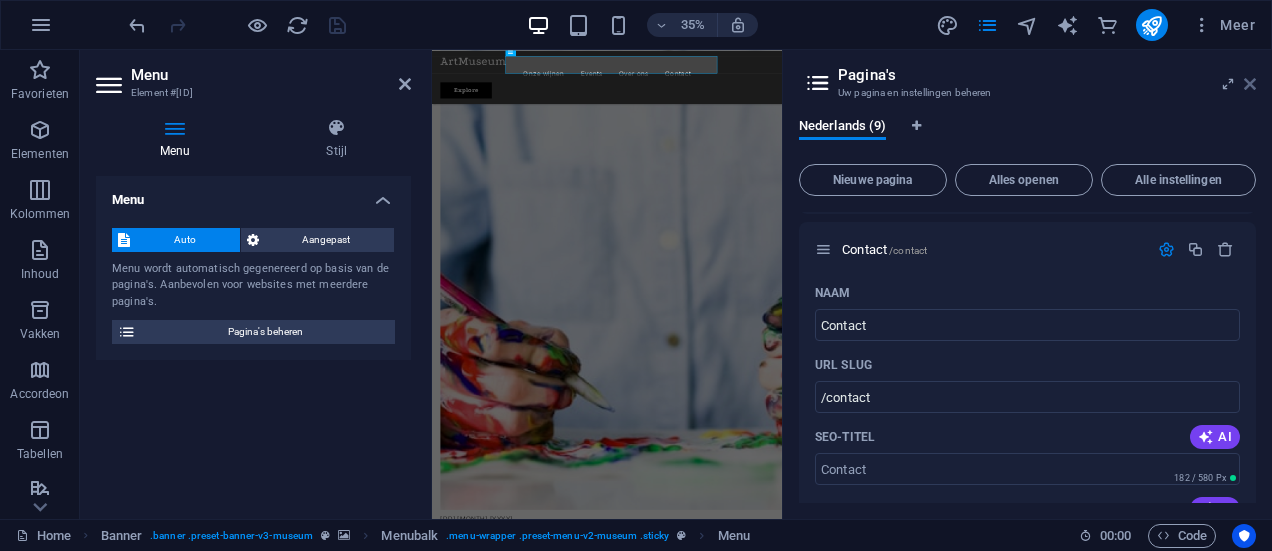 click at bounding box center (1250, 84) 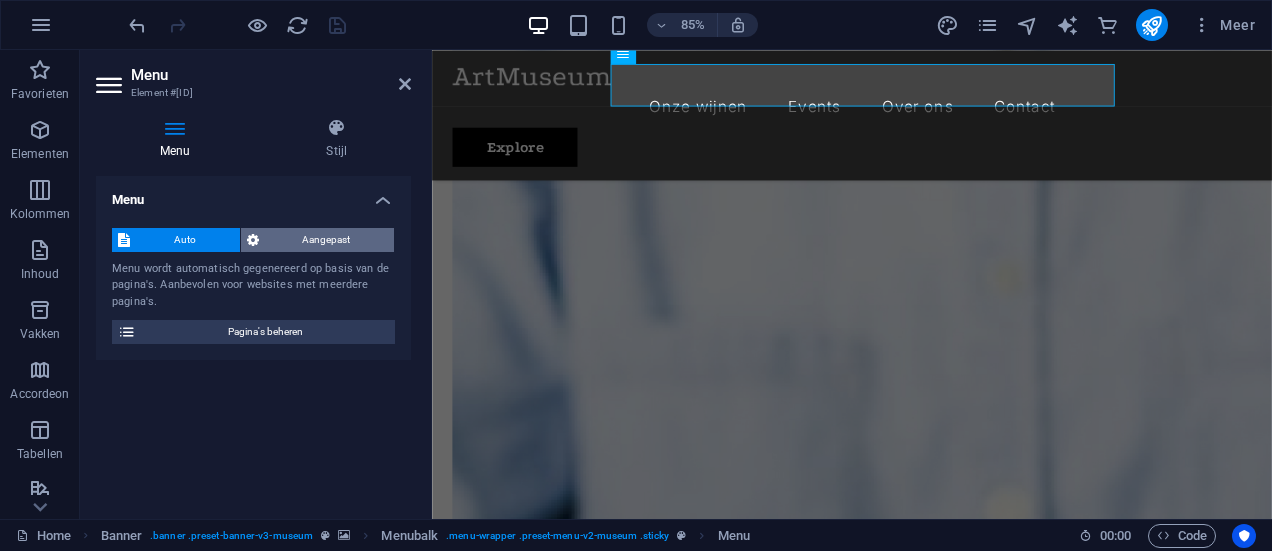 click on "Aangepast" at bounding box center (327, 240) 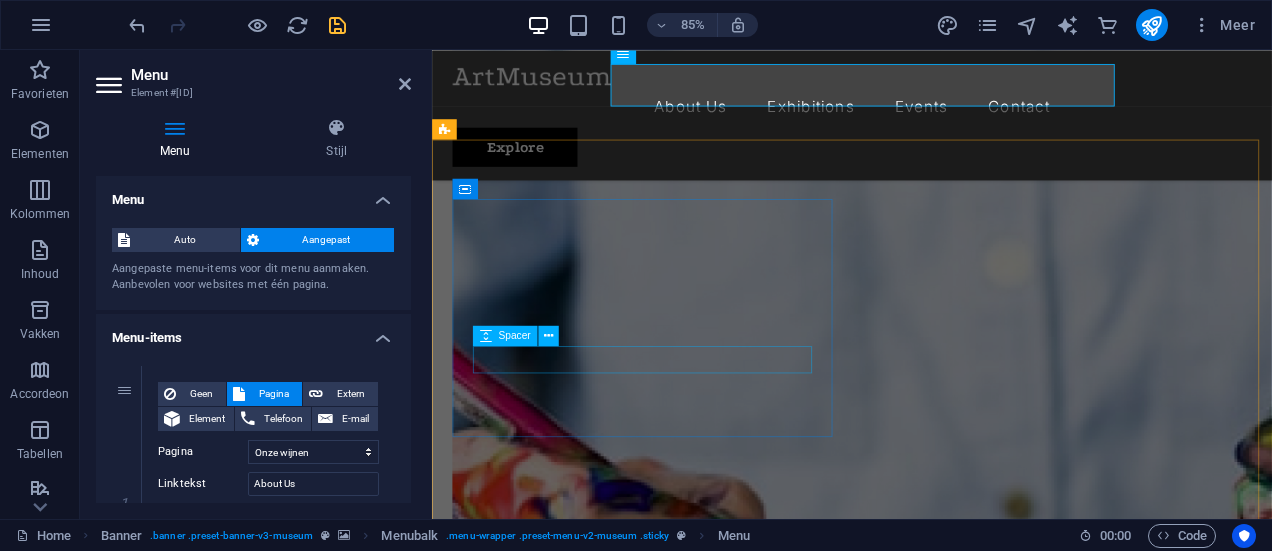 scroll, scrollTop: 4519, scrollLeft: 0, axis: vertical 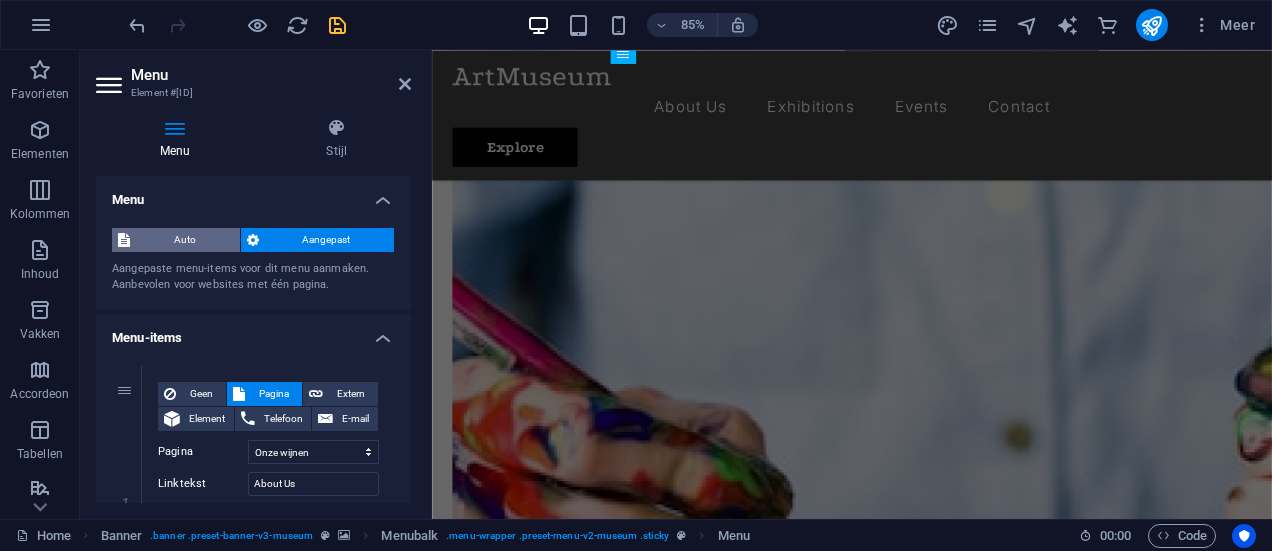 click on "Auto" at bounding box center [185, 240] 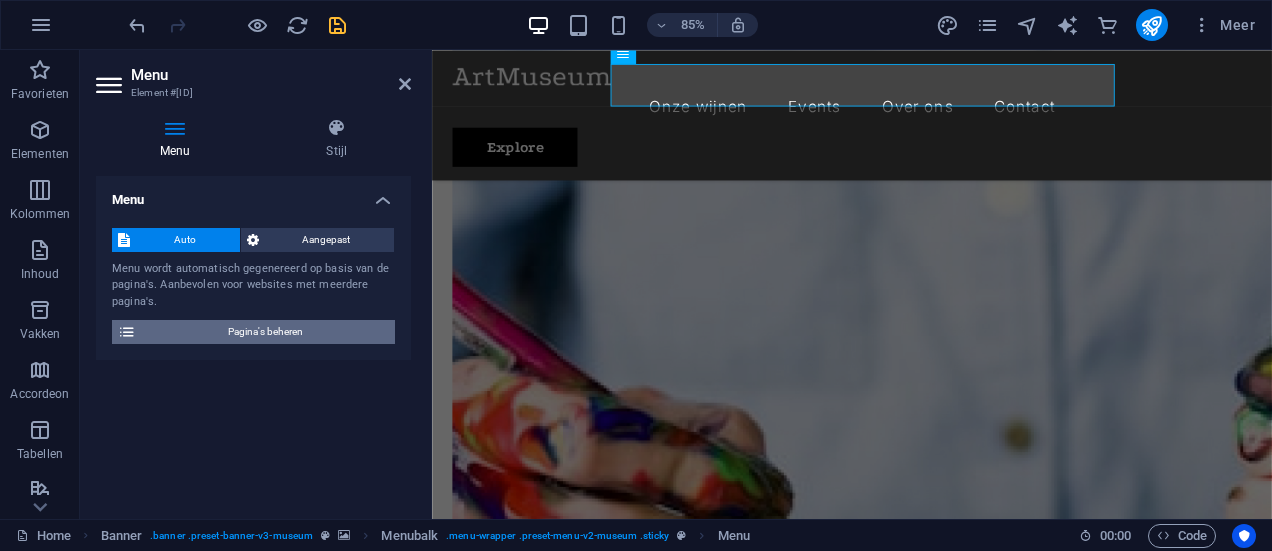 click on "Pagina's beheren" at bounding box center (265, 332) 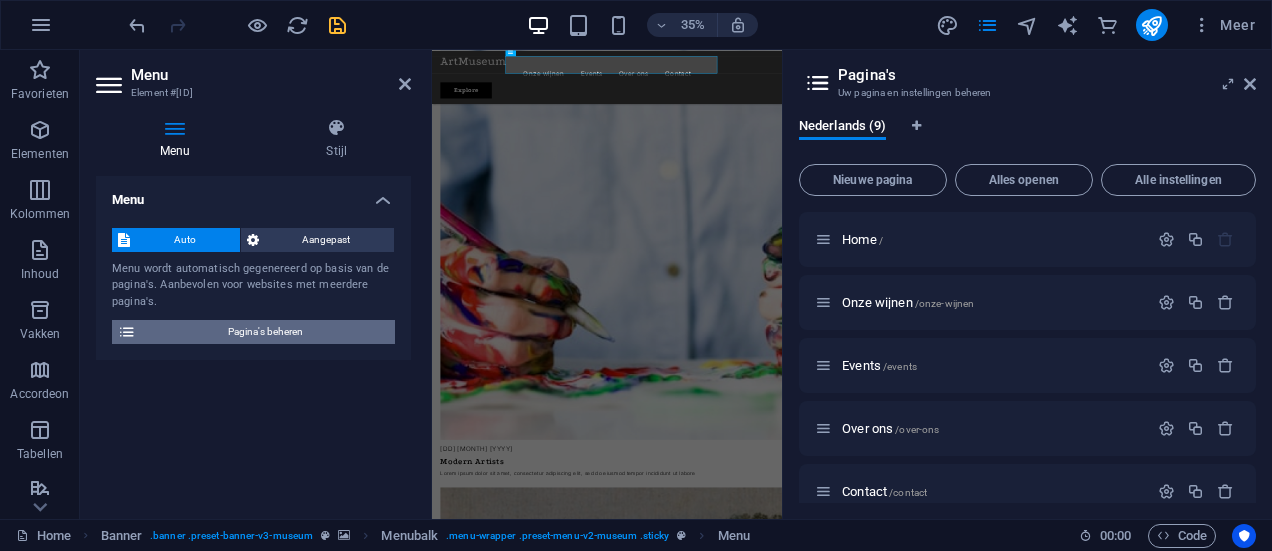 scroll, scrollTop: 4650, scrollLeft: 0, axis: vertical 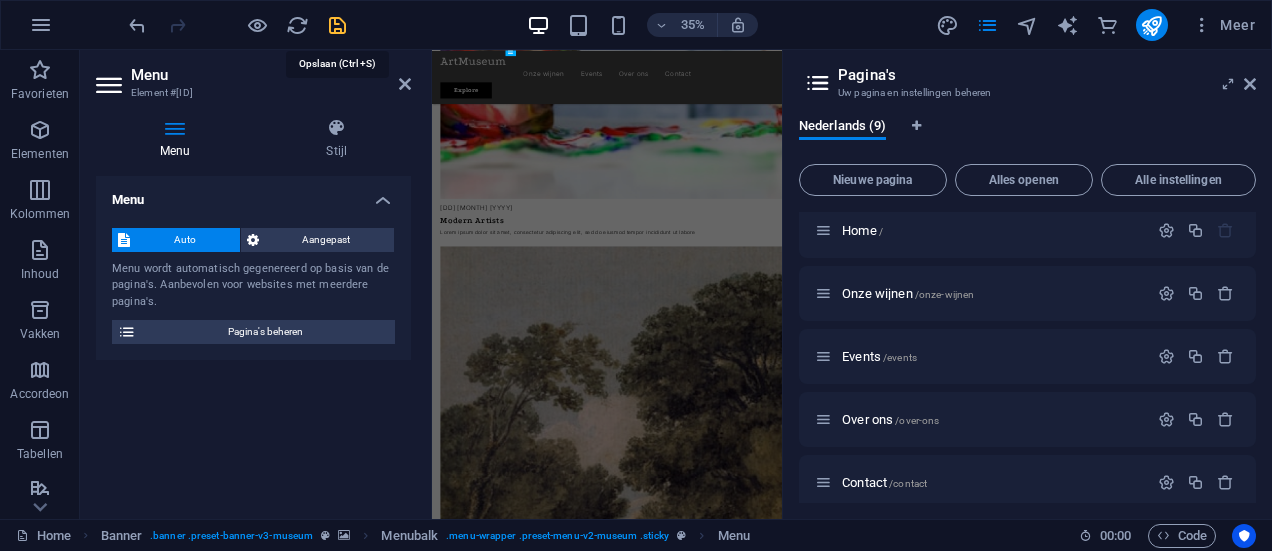 click at bounding box center (337, 25) 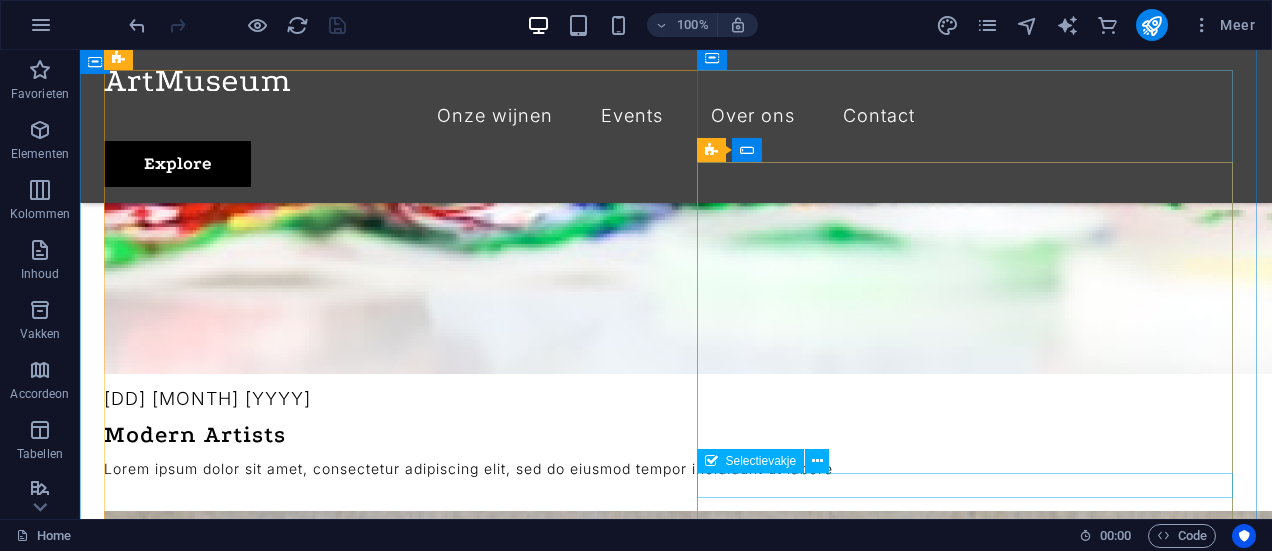 scroll, scrollTop: 4942, scrollLeft: 0, axis: vertical 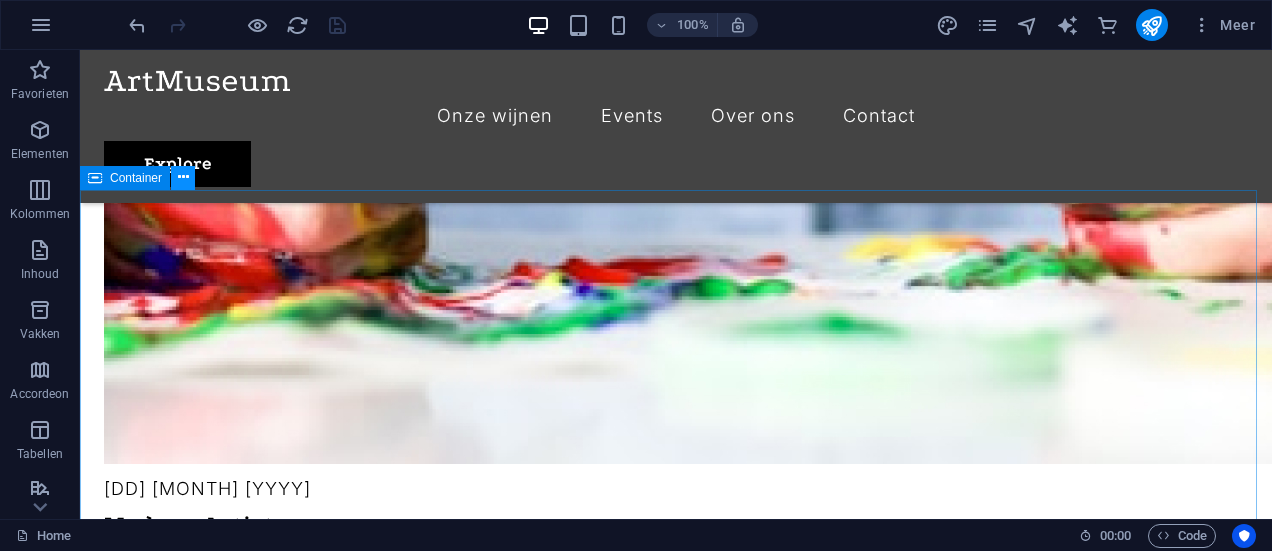 click at bounding box center (183, 177) 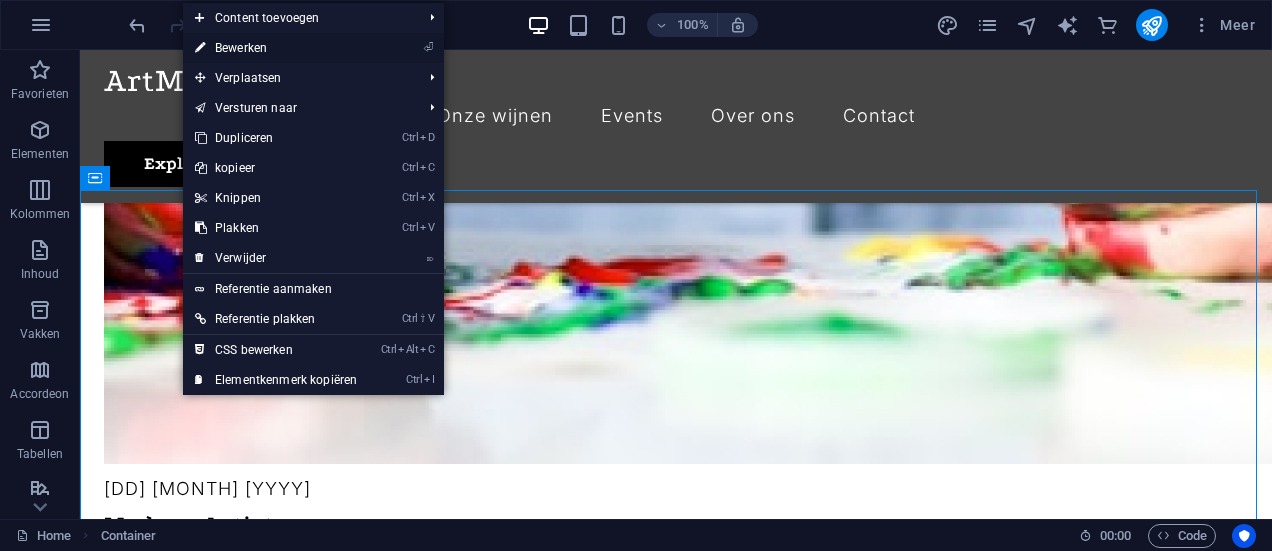 click on "⏎  Bewerken" at bounding box center [276, 48] 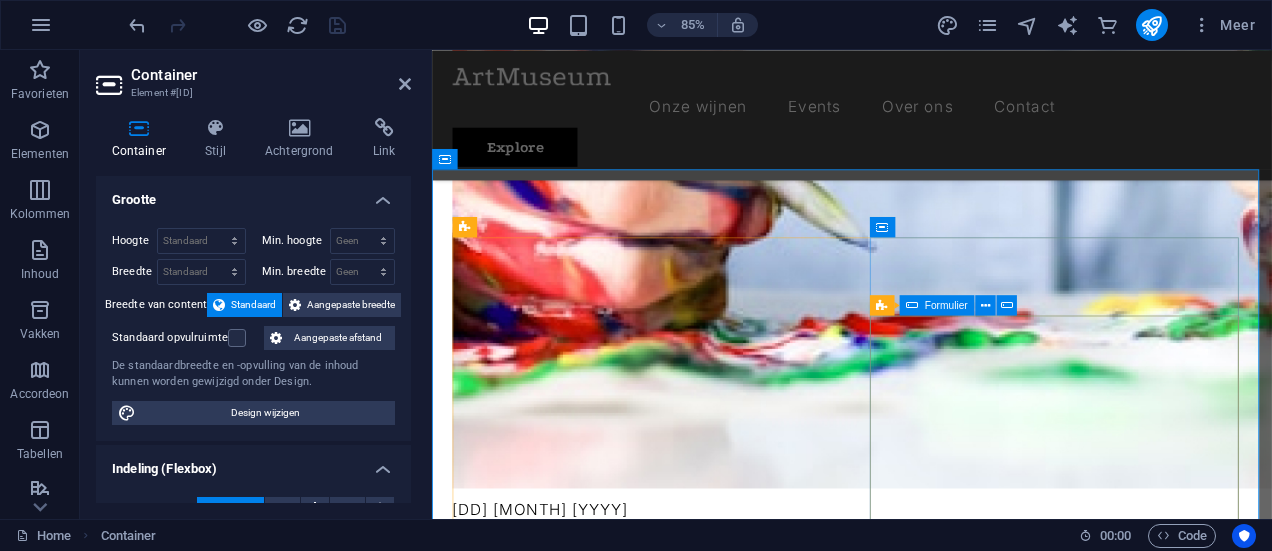scroll, scrollTop: 5027, scrollLeft: 0, axis: vertical 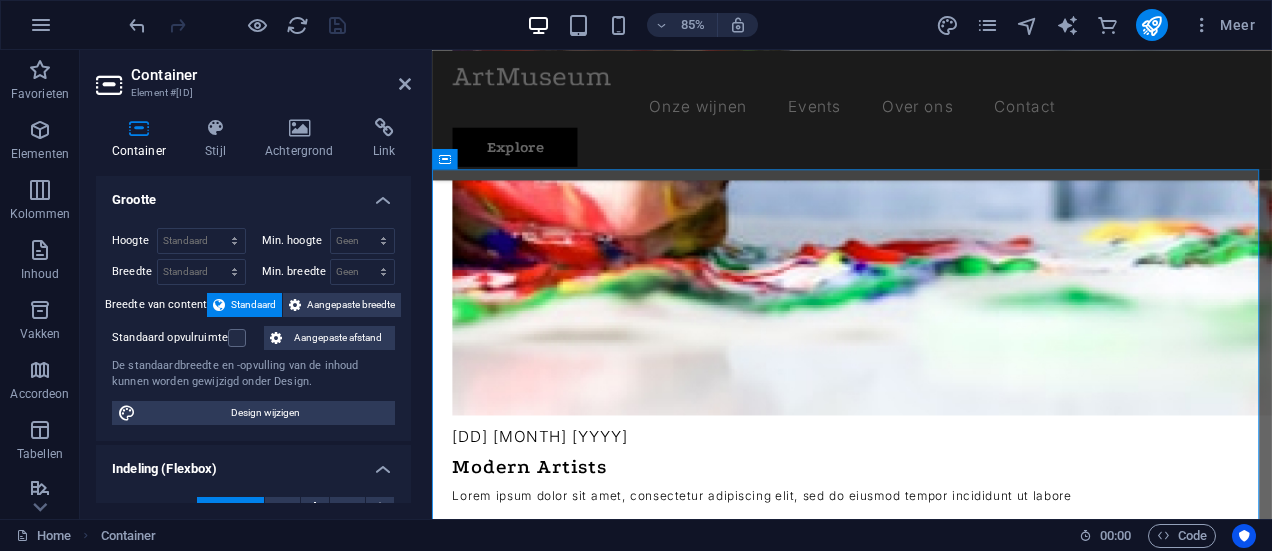 click on "Element #[ID]" at bounding box center (251, 93) 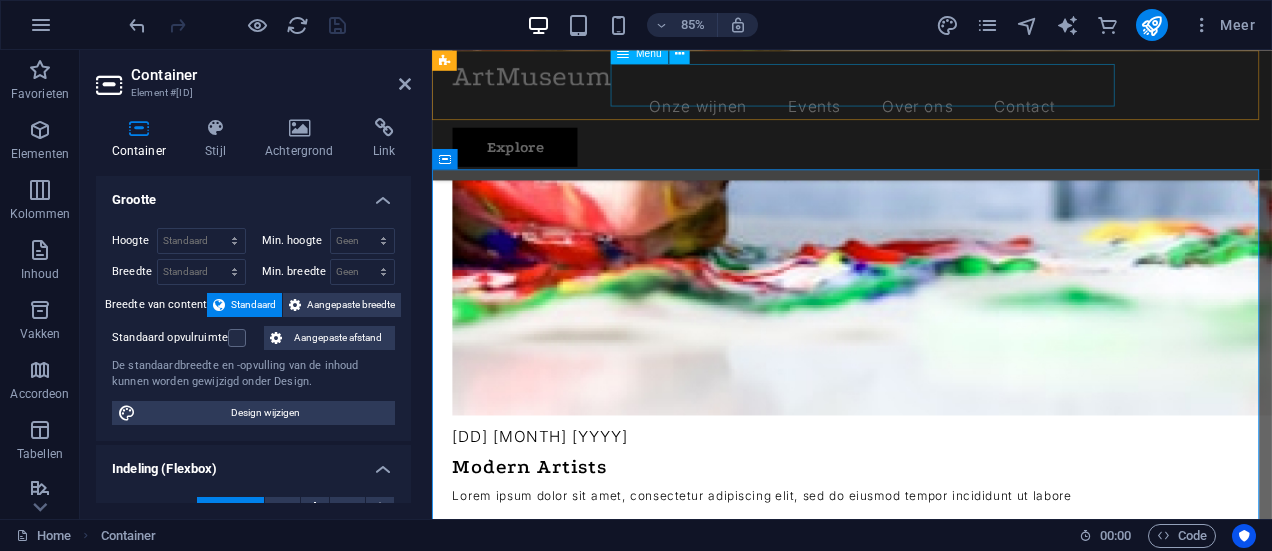 click on "Onze wijnen Events Over ons Contact" at bounding box center [926, 116] 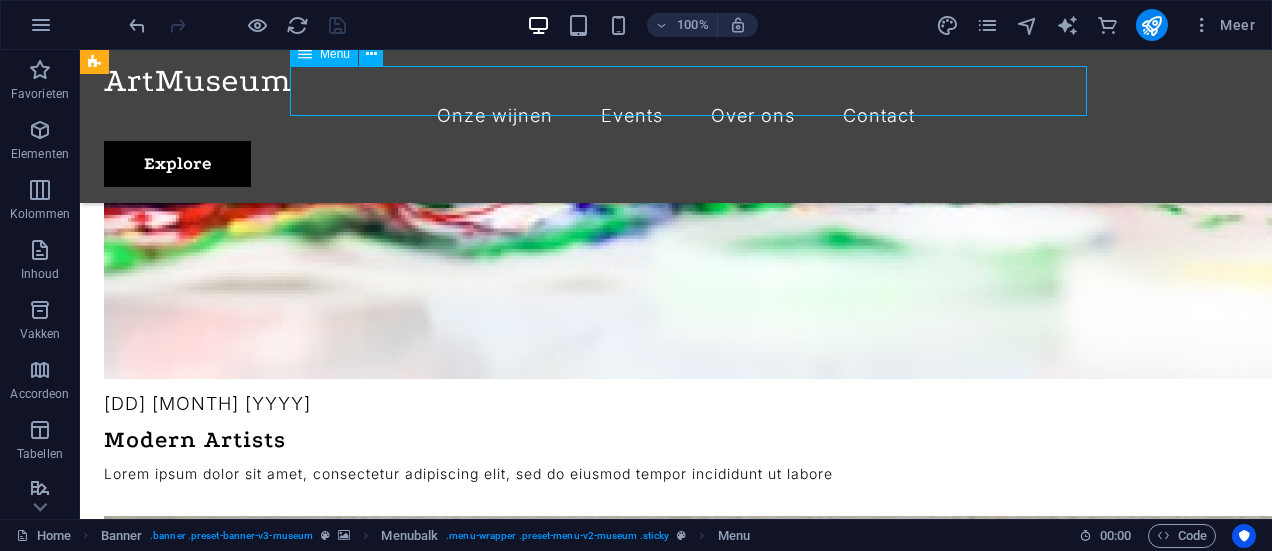 scroll, scrollTop: 4942, scrollLeft: 0, axis: vertical 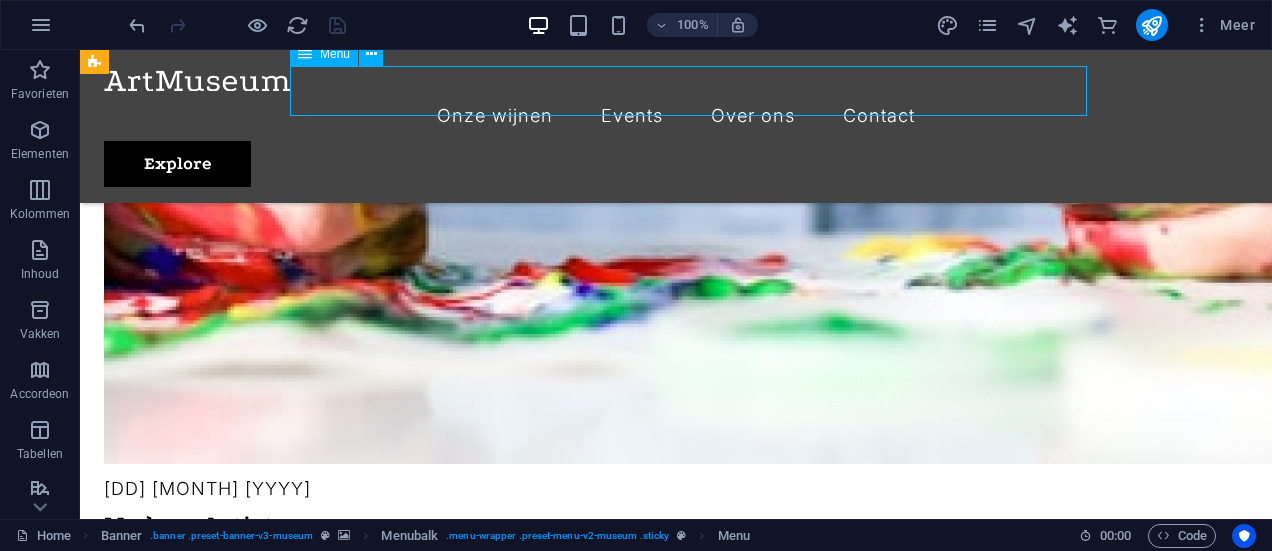 click on "Onze wijnen Events Over ons Contact" at bounding box center [676, 116] 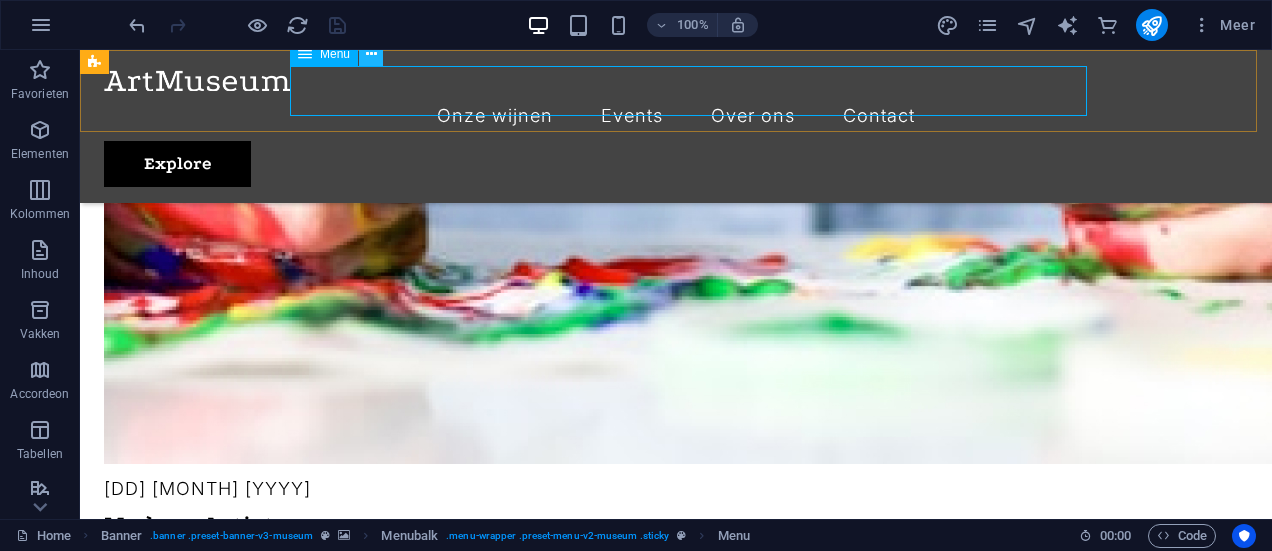 click at bounding box center [371, 54] 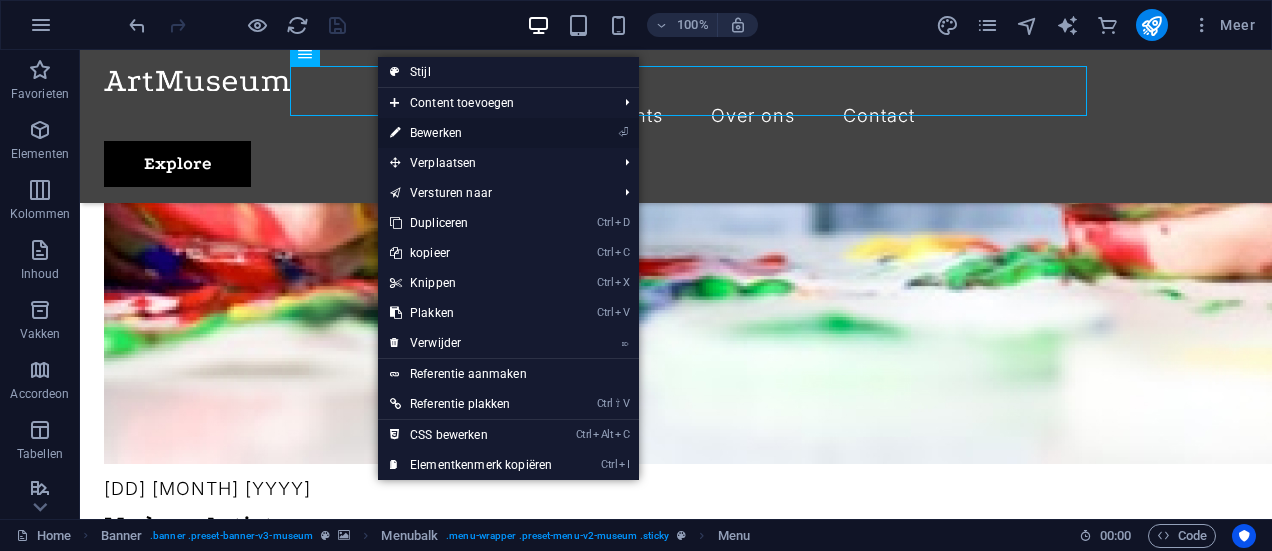 click on "⏎  Bewerken" at bounding box center (471, 133) 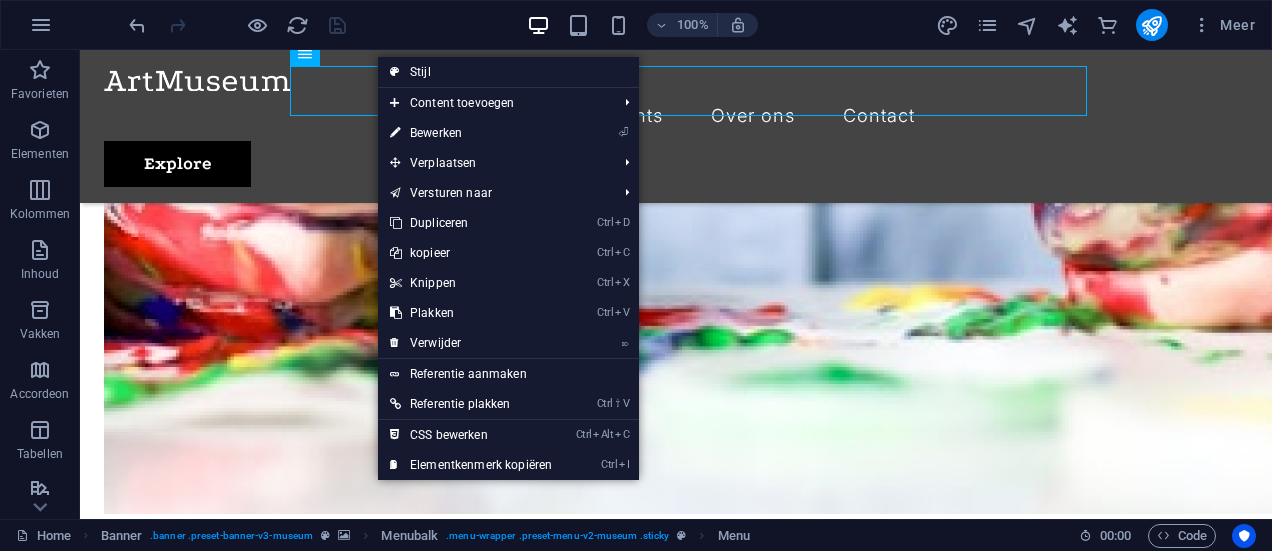 scroll, scrollTop: 5027, scrollLeft: 0, axis: vertical 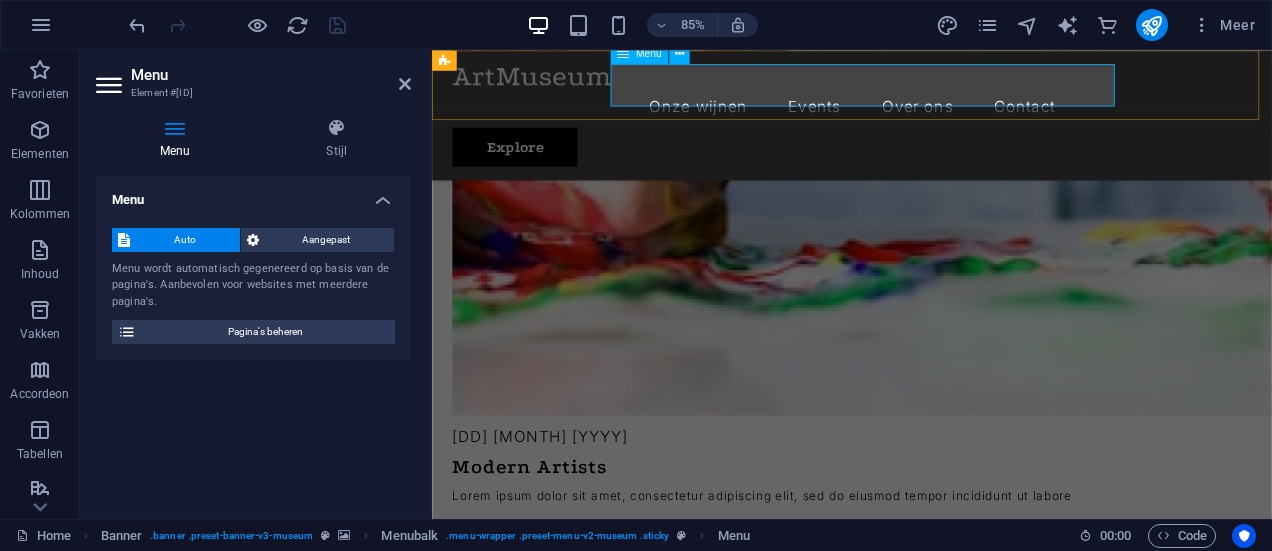 click on "Onze wijnen Events Over ons Contact" at bounding box center [926, 116] 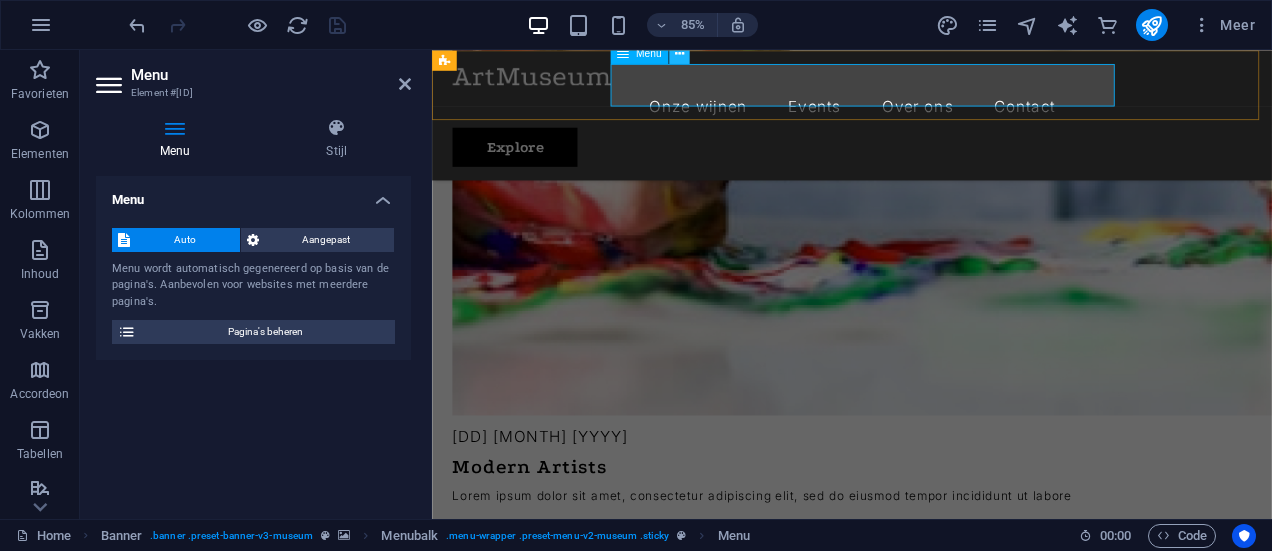 click at bounding box center (679, 53) 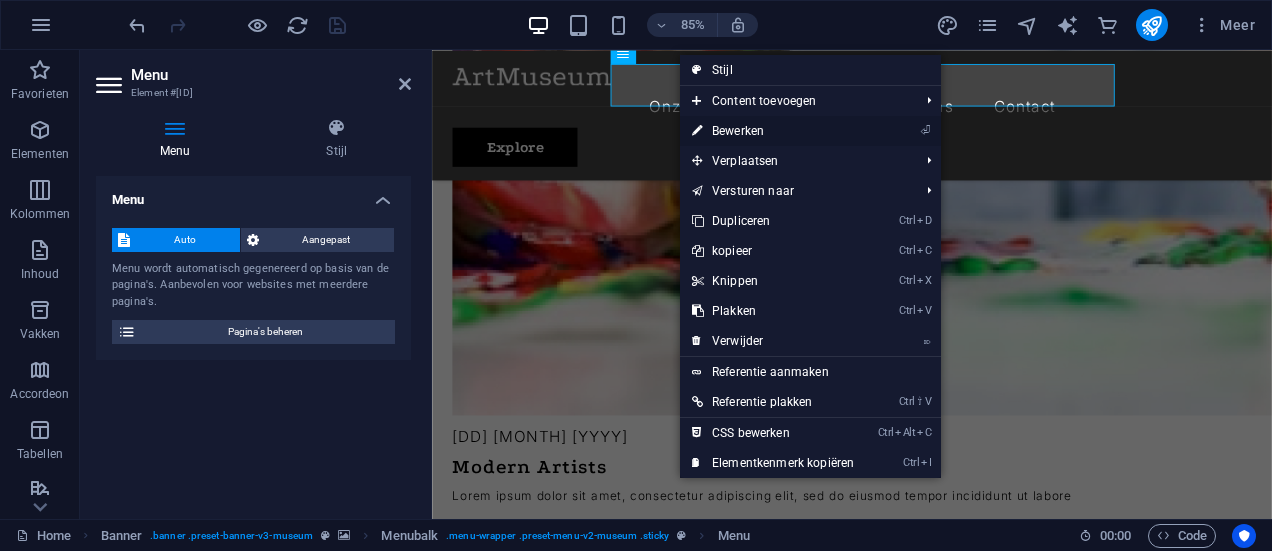 click on "⏎  Bewerken" at bounding box center (773, 131) 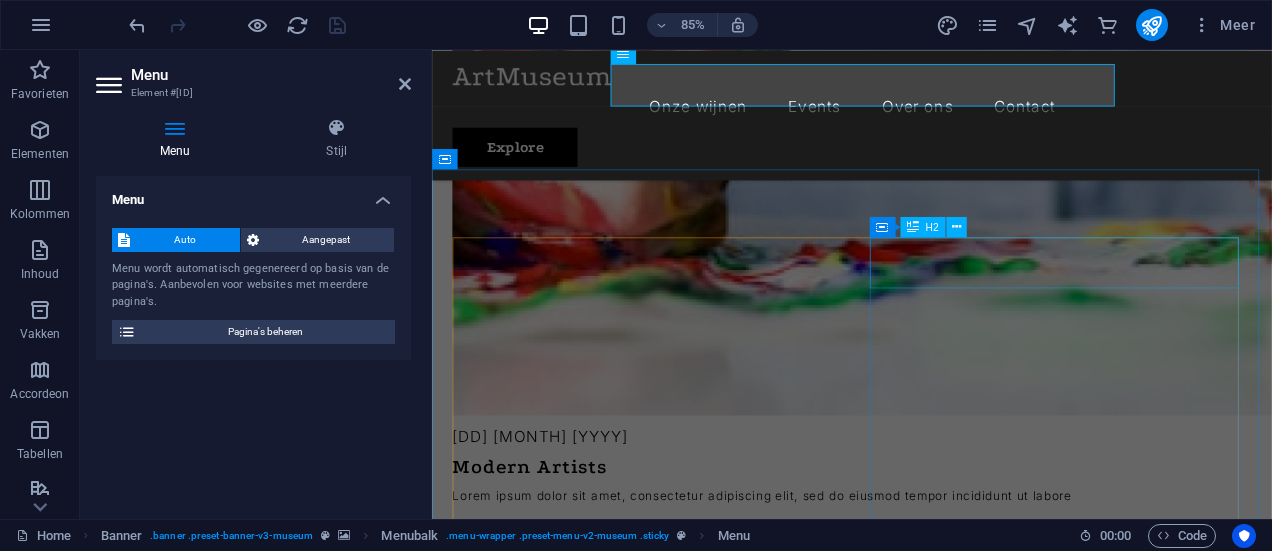 click on "Contact Us" at bounding box center [926, 10431] 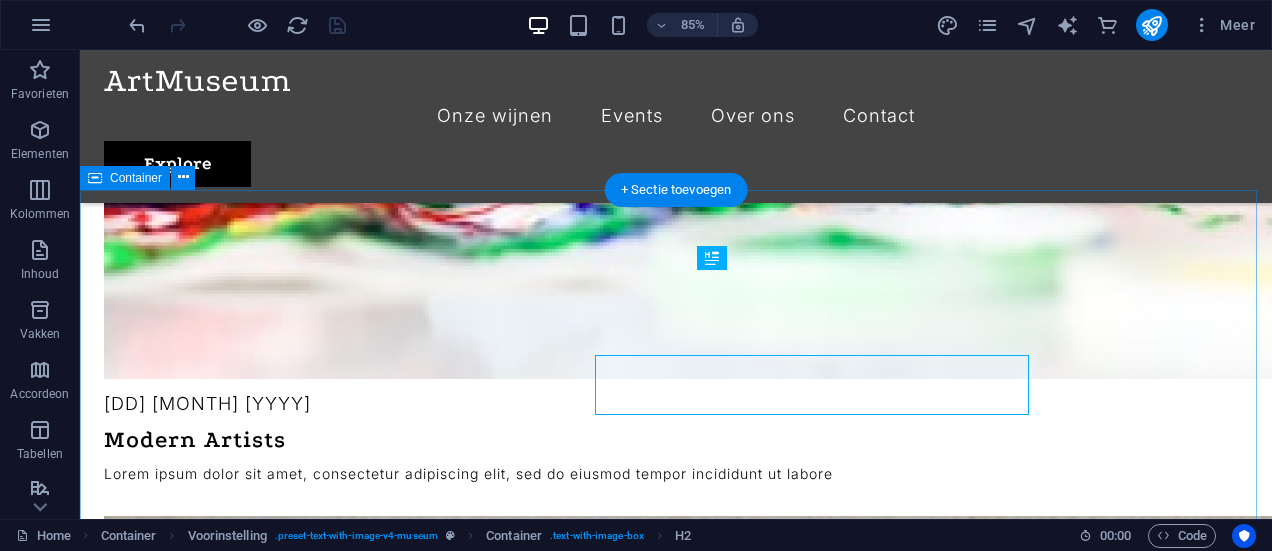 scroll, scrollTop: 4942, scrollLeft: 0, axis: vertical 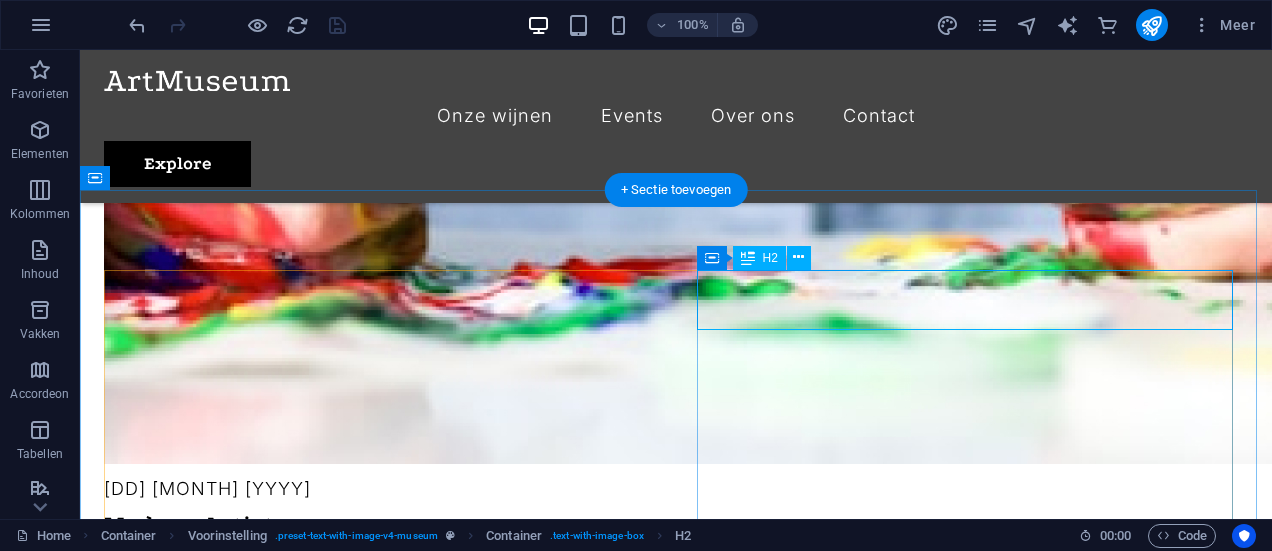 click on "Contact Us" at bounding box center (676, 10416) 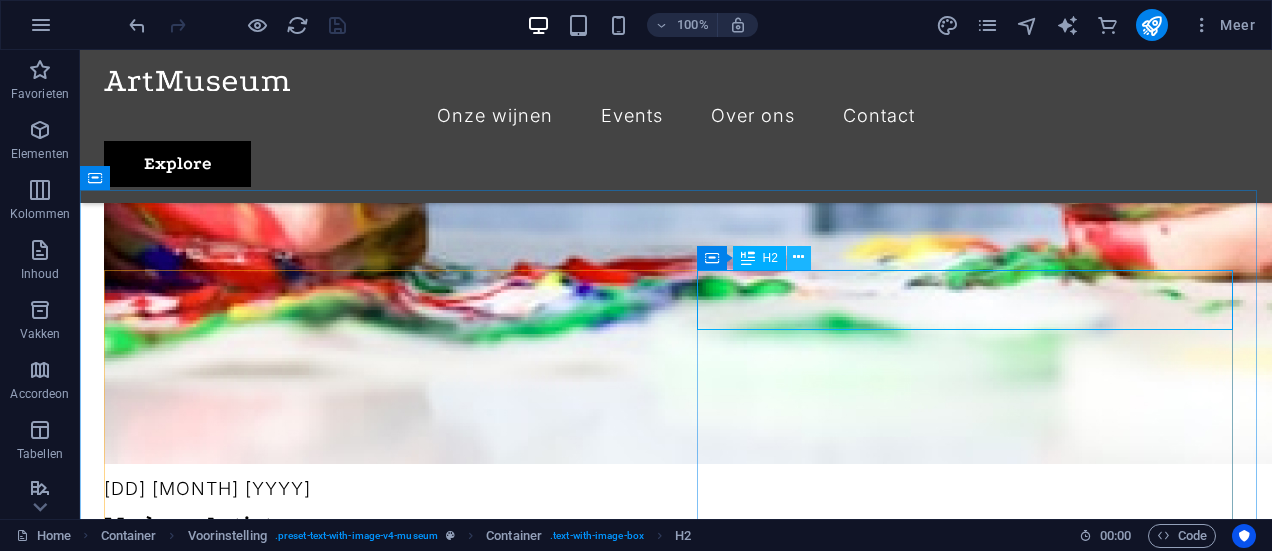 click at bounding box center (798, 257) 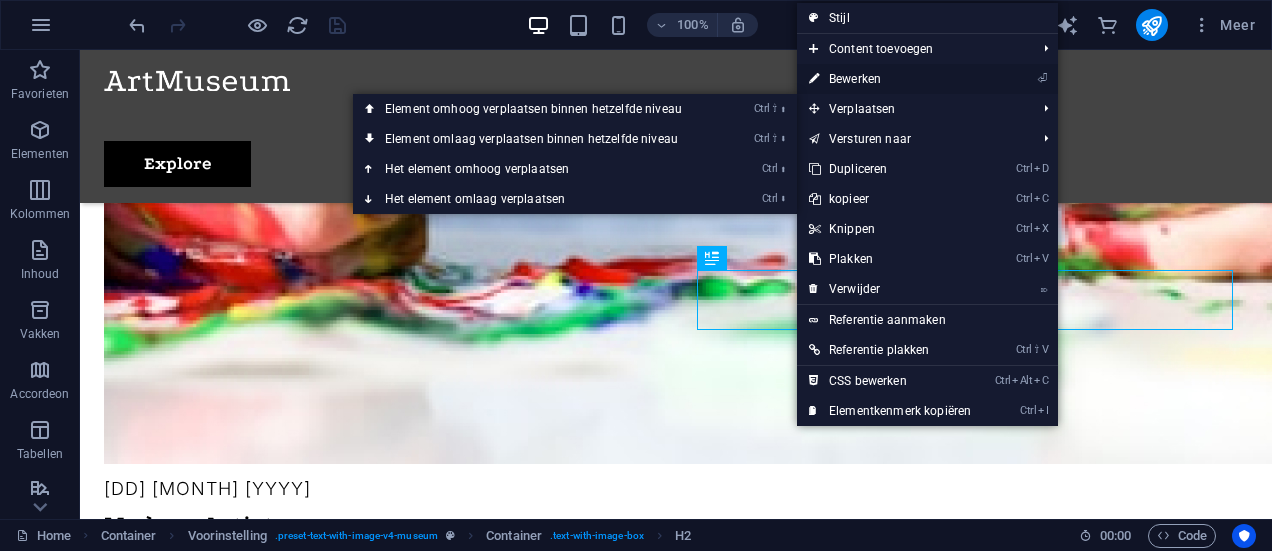 click on "⏎  Bewerken" at bounding box center (890, 79) 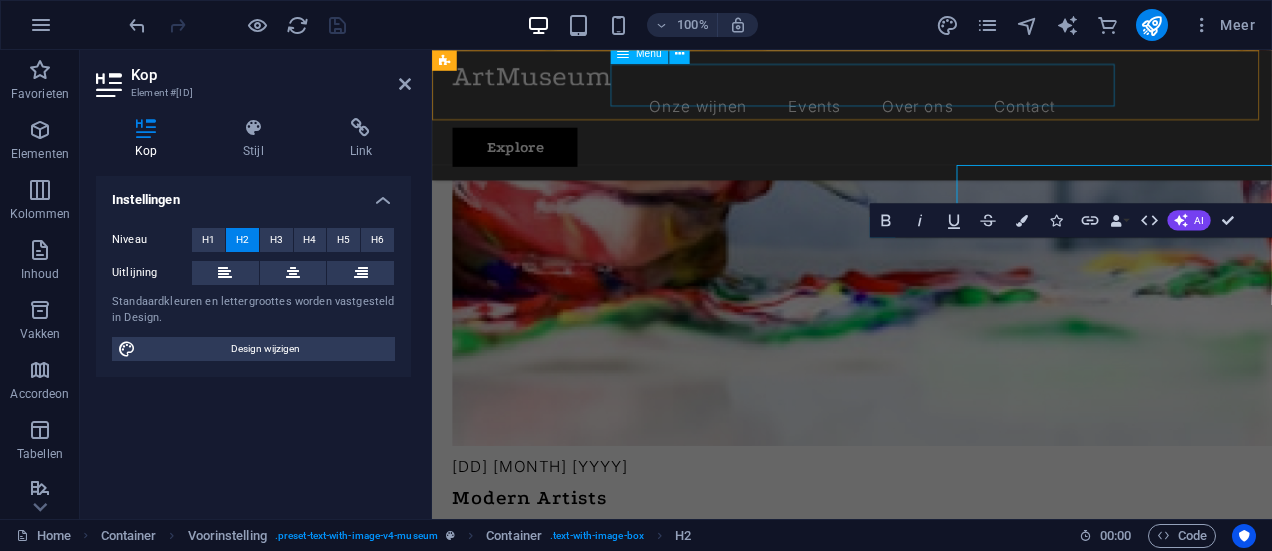 scroll, scrollTop: 5027, scrollLeft: 0, axis: vertical 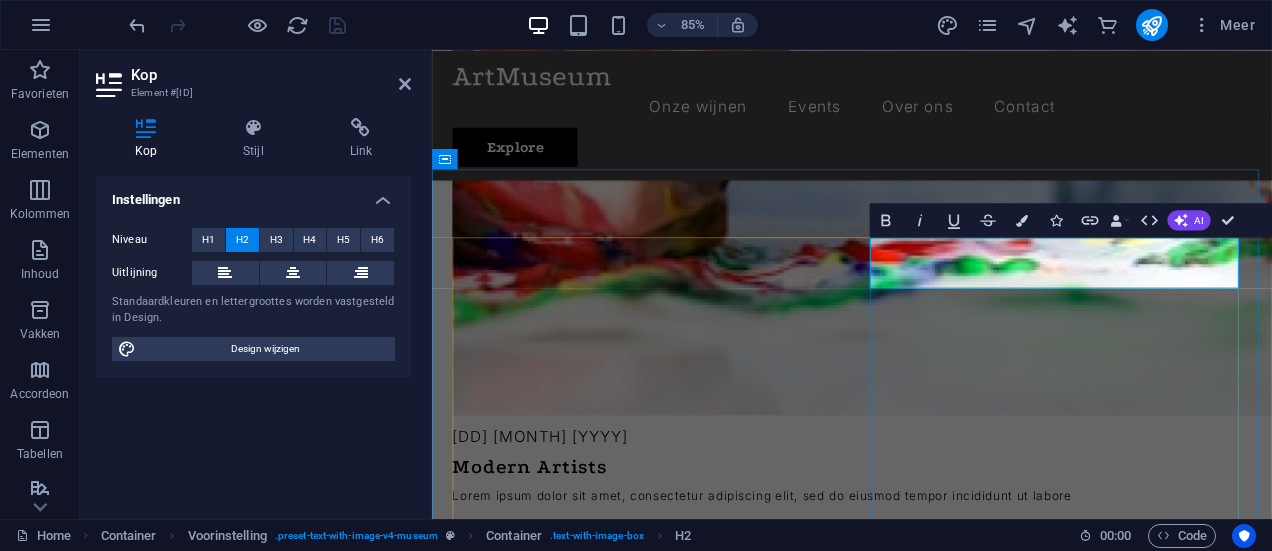 click on "Contact Us" at bounding box center (926, 10431) 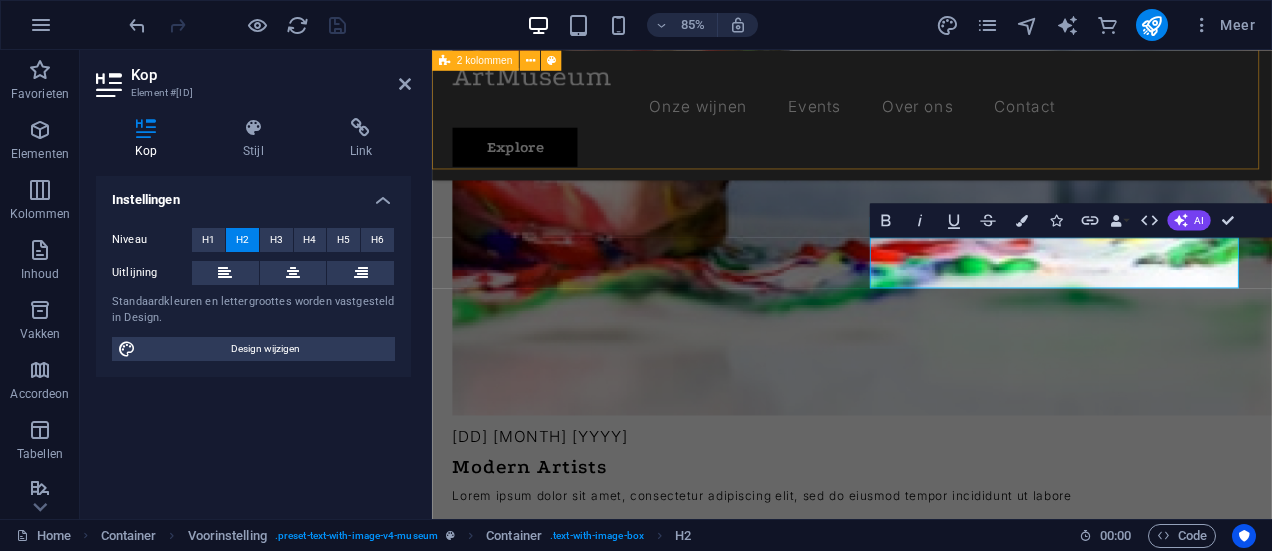 click on "Best Museum Lorem ipsum dolor sit amet, consectetur adipiscing elit, sed do eiusmod tempor incididunt ut labore et dolore magna aliqua. Courtney Henry
Writer Best Exhibitions in Town Lorem ipsum dolor sit amet, consectetur adipiscing elit, sed do eiusmod tempor incididunt ut labore et dolore magna aliqua. Dakota Fisher
Painter I have finally found the best Lorem ipsum dolor sit amet, consectetur adipiscing elit, sed do eiusmod tempor incididunt ut labore et dolore magna aliqua. Devon Lane
Musician Art and fun, all together Lorem ipsum dolor sit amet, consectetur adipiscing elit, sed do eiusmod tempor incididunt ut labore et dolore magna aliqua. Albertina Flores
Surgeon" at bounding box center (926, 9525) 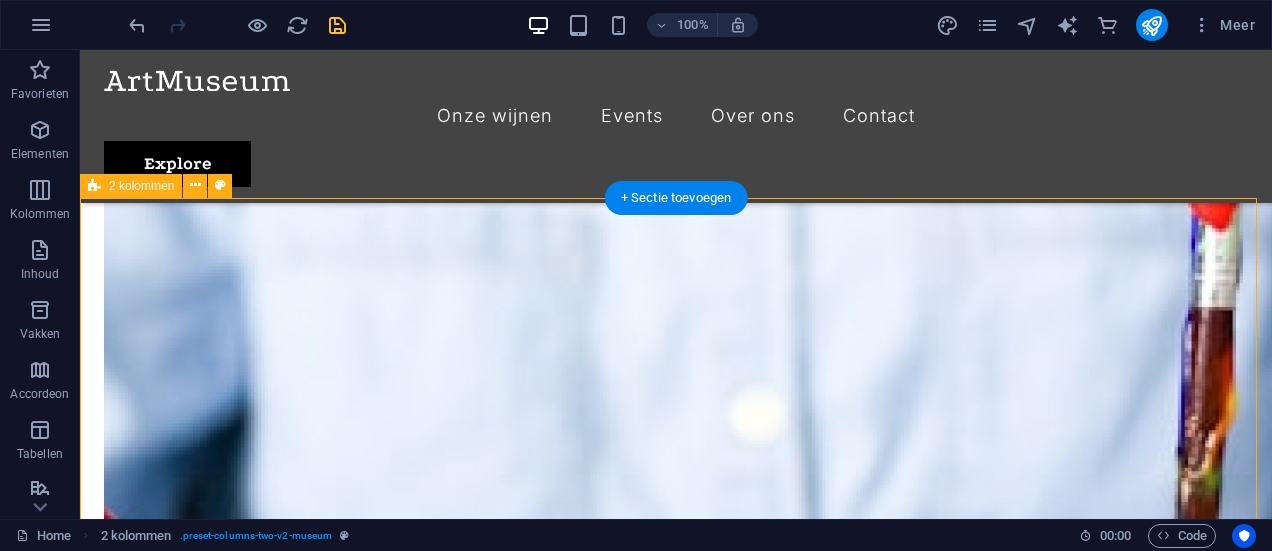 scroll, scrollTop: 4208, scrollLeft: 0, axis: vertical 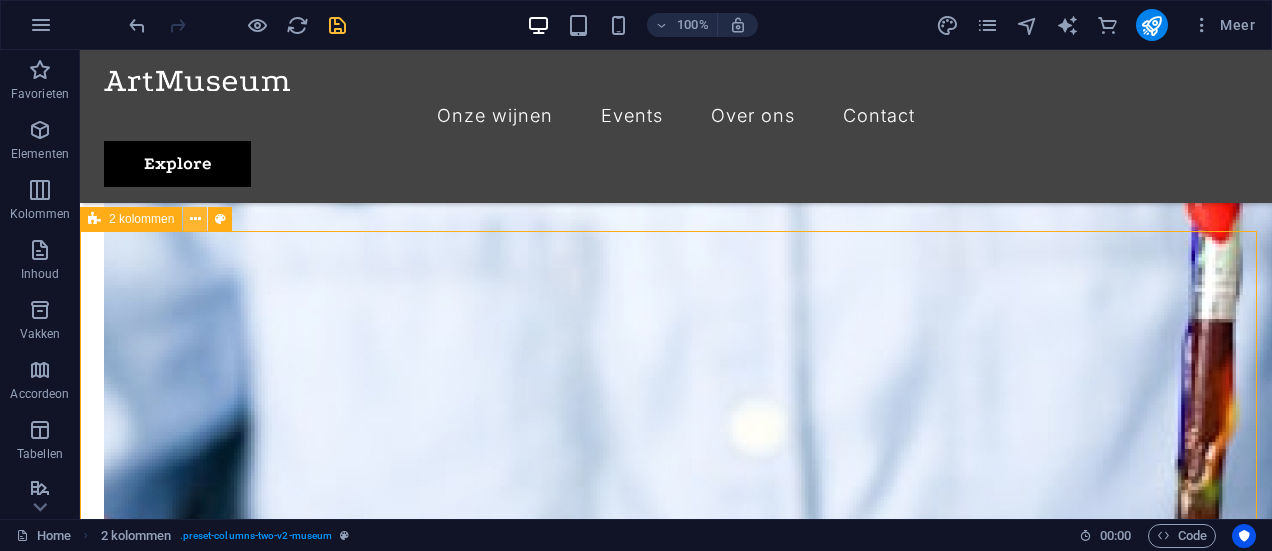 click at bounding box center [195, 219] 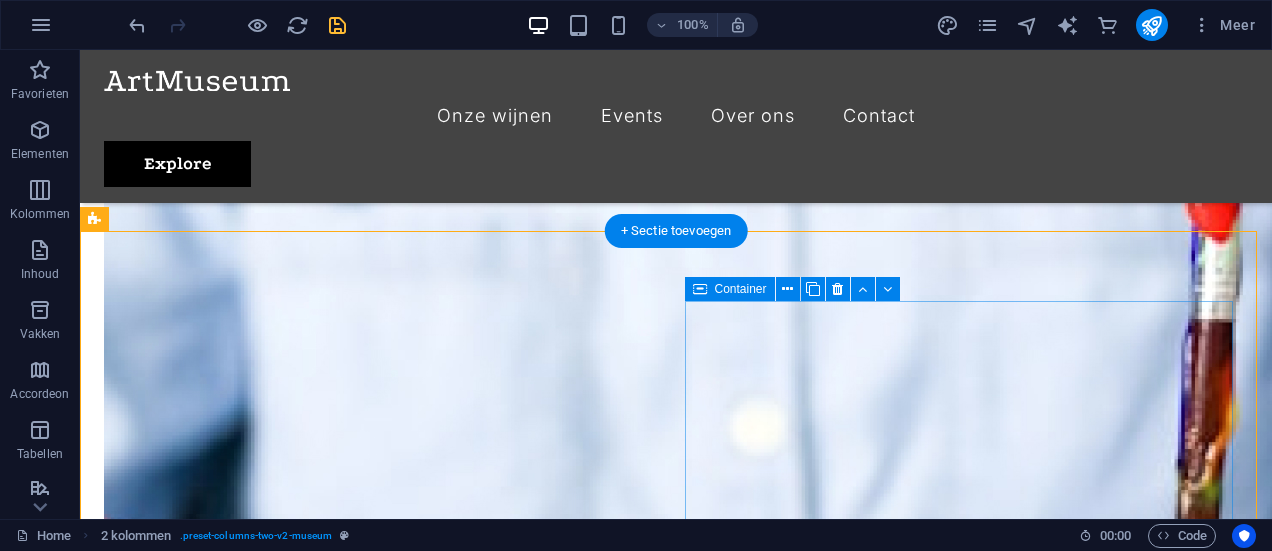 click on "Best Exhibitions in Town Lorem ipsum dolor sit amet, consectetur adipiscing elit, sed do eiusmod tempor incididunt ut labore et dolore magna aliqua. Dakota Fisher
Painter" at bounding box center (382, 10055) 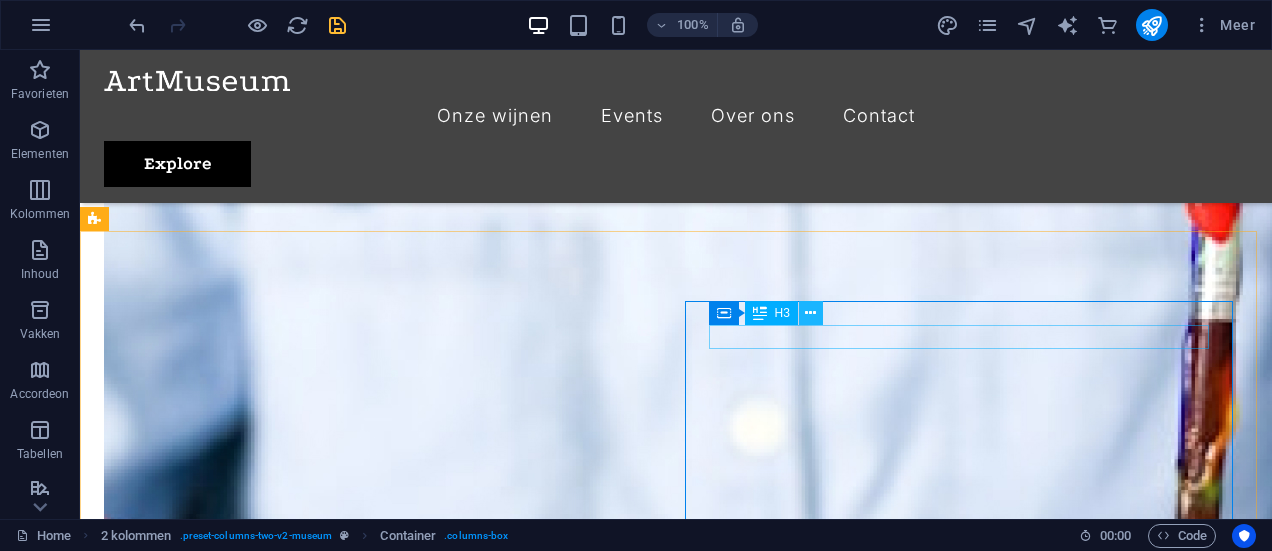 click at bounding box center (810, 313) 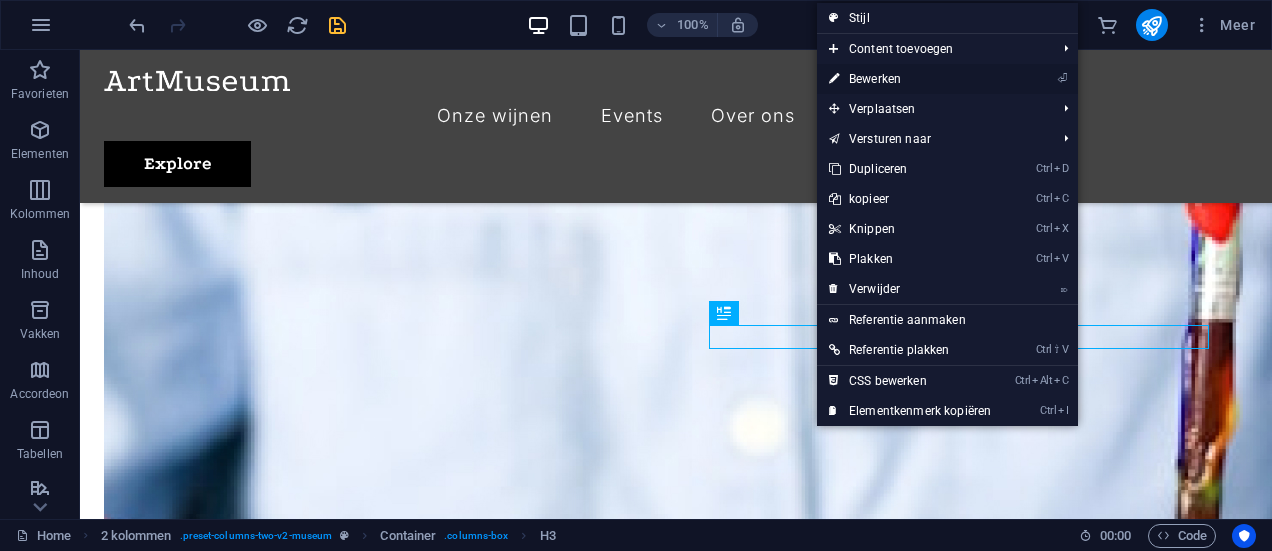click on "⏎  Bewerken" at bounding box center (910, 79) 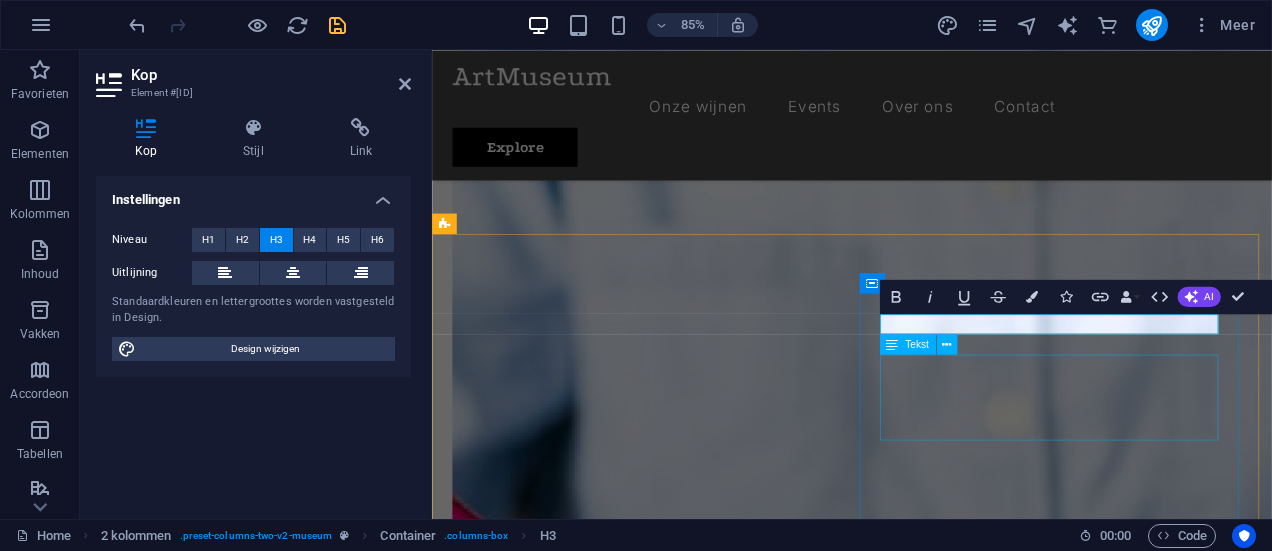 click on "Lorem ipsum dolor sit amet, consectetur adipiscing elit, sed do eiusmod tempor incididunt ut labore et dolore magna aliqua." at bounding box center (683, 10041) 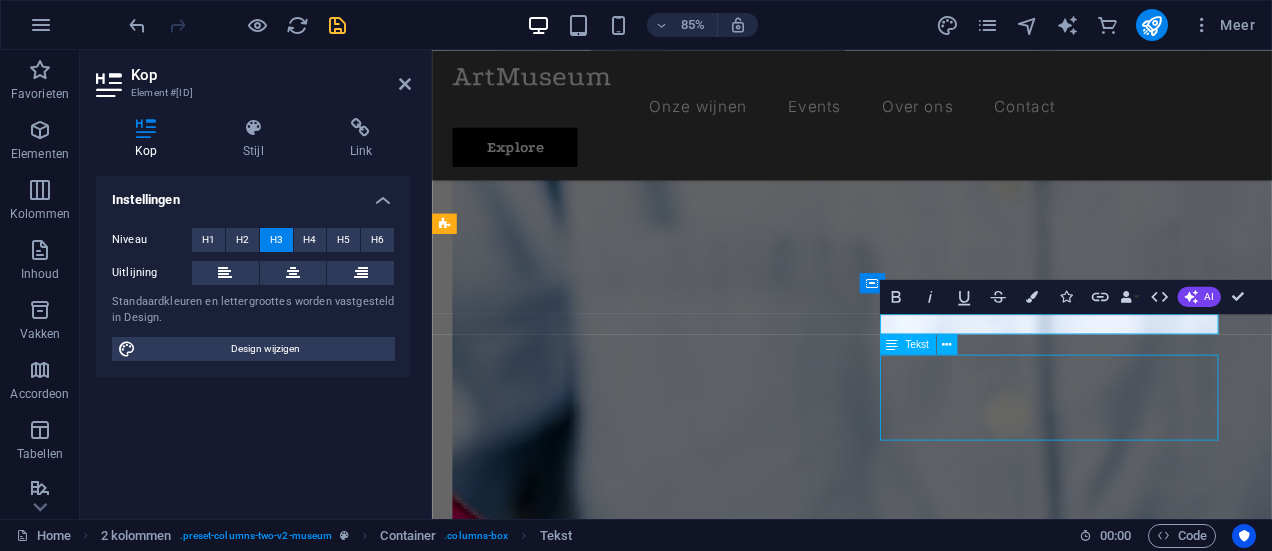 scroll, scrollTop: 4173, scrollLeft: 0, axis: vertical 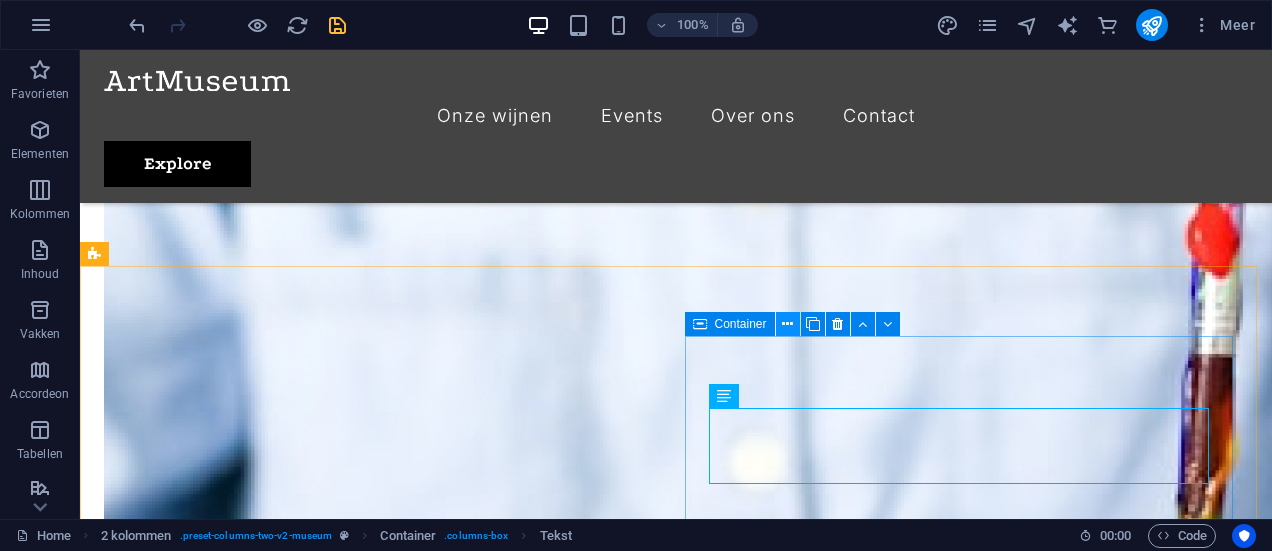 click at bounding box center (787, 324) 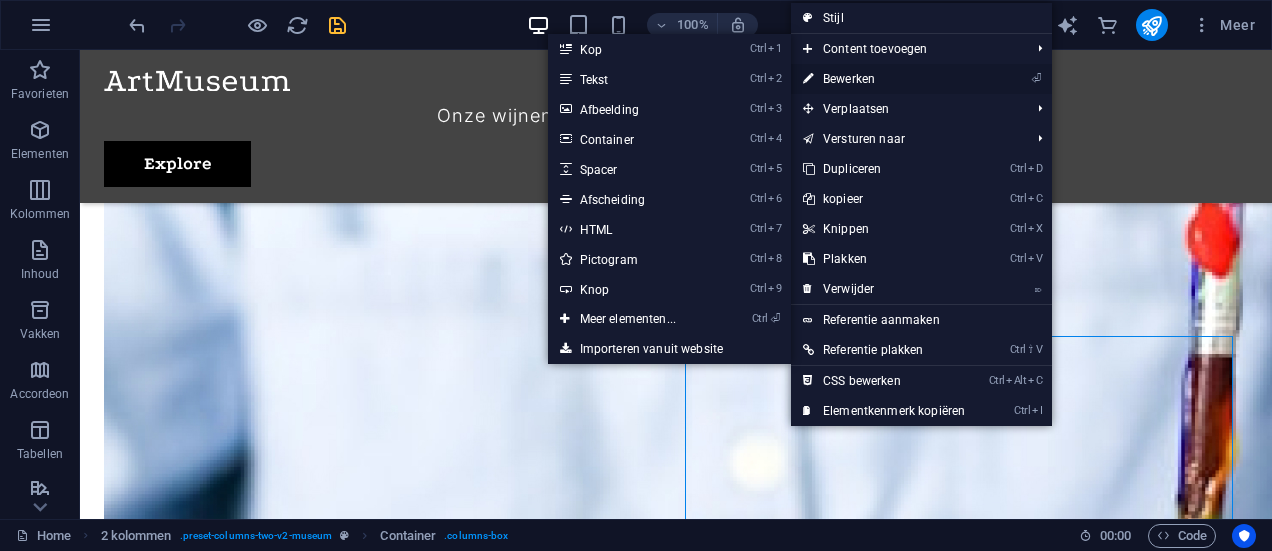 click on "⏎  Bewerken" at bounding box center [884, 79] 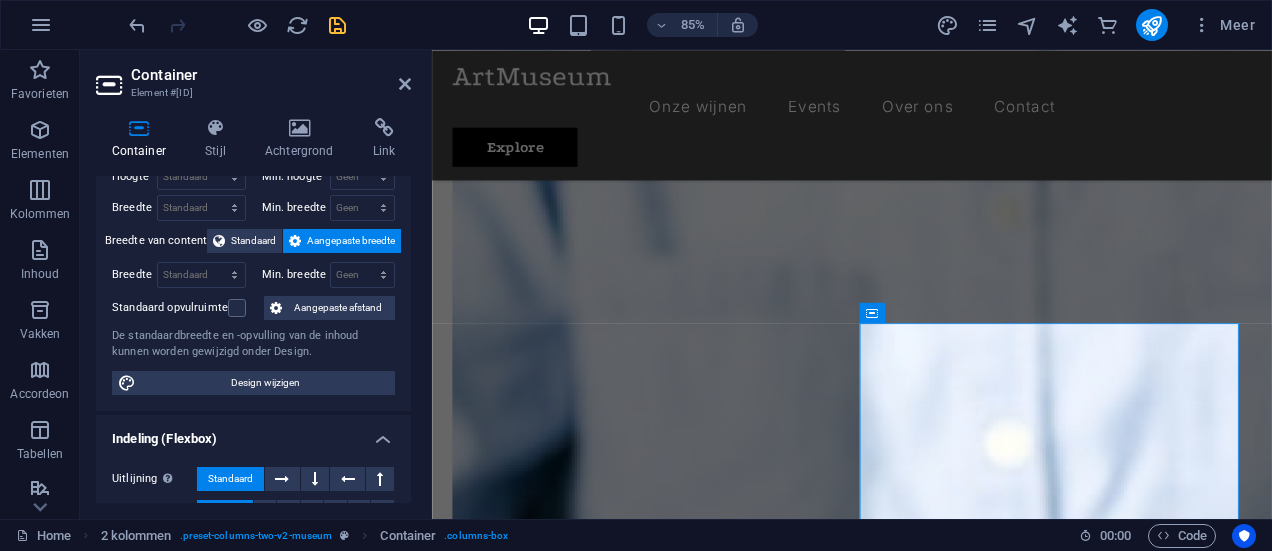 scroll, scrollTop: 66, scrollLeft: 0, axis: vertical 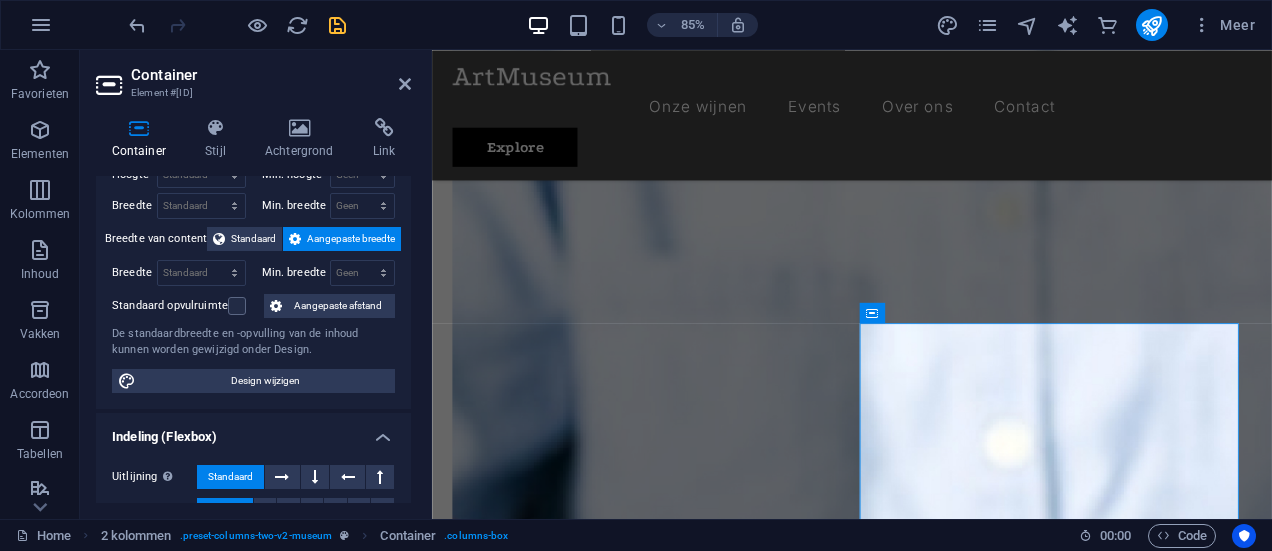 click on "Aangepaste breedte" at bounding box center (351, 239) 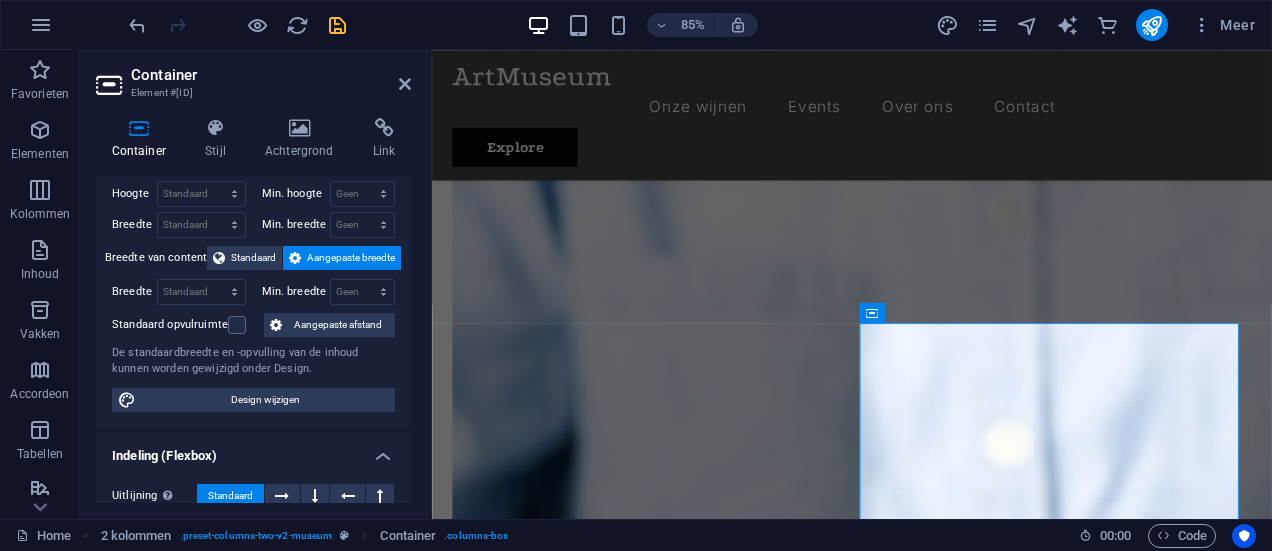 scroll, scrollTop: 0, scrollLeft: 0, axis: both 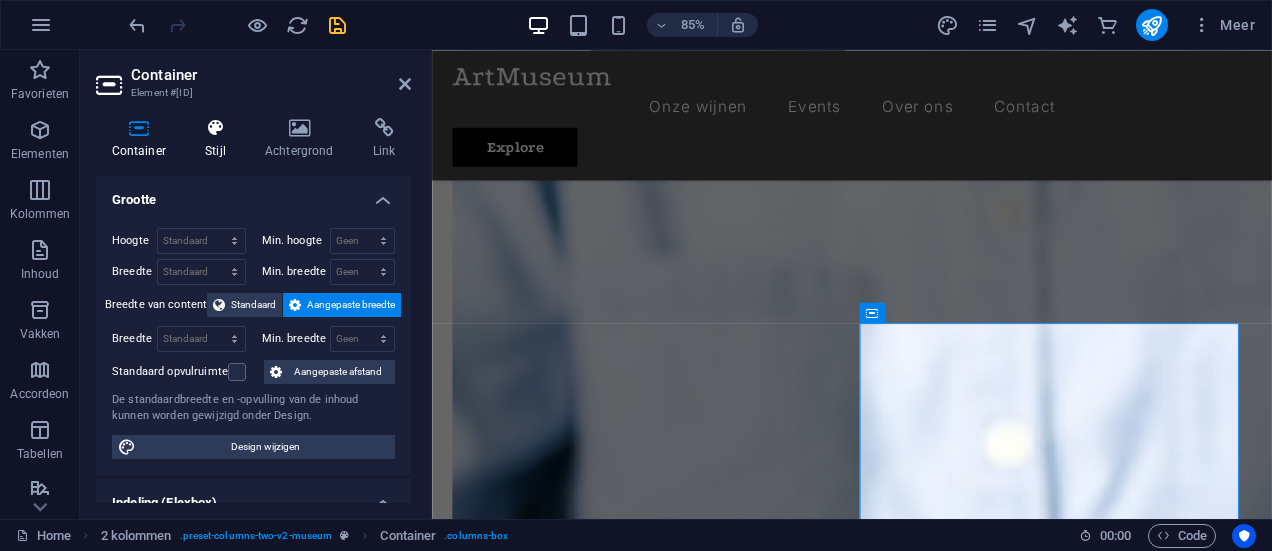 click at bounding box center (216, 128) 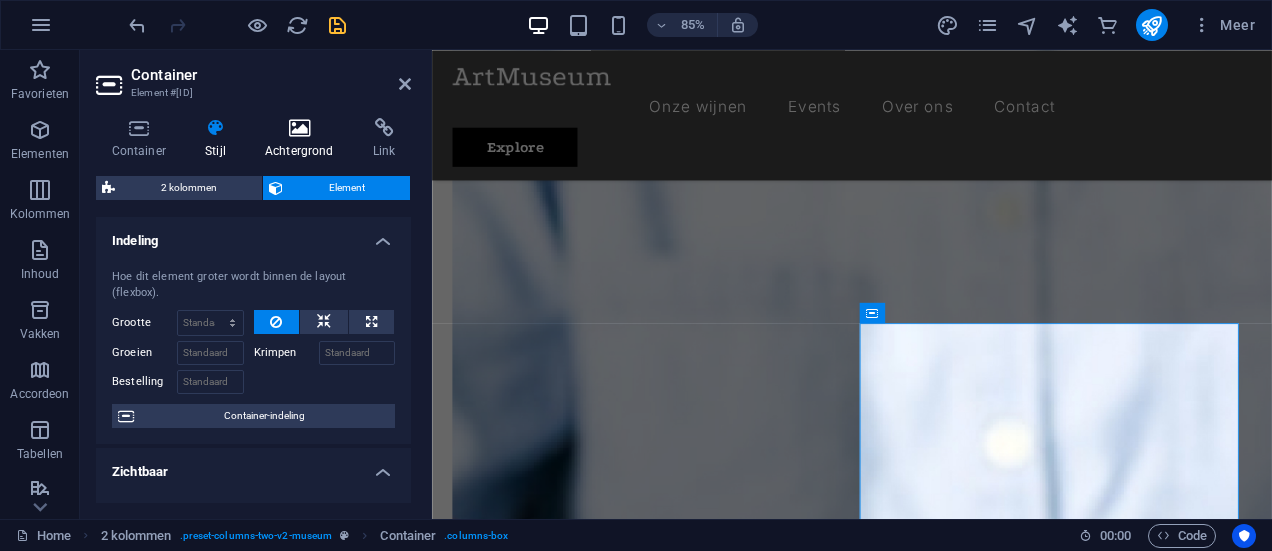click at bounding box center [299, 128] 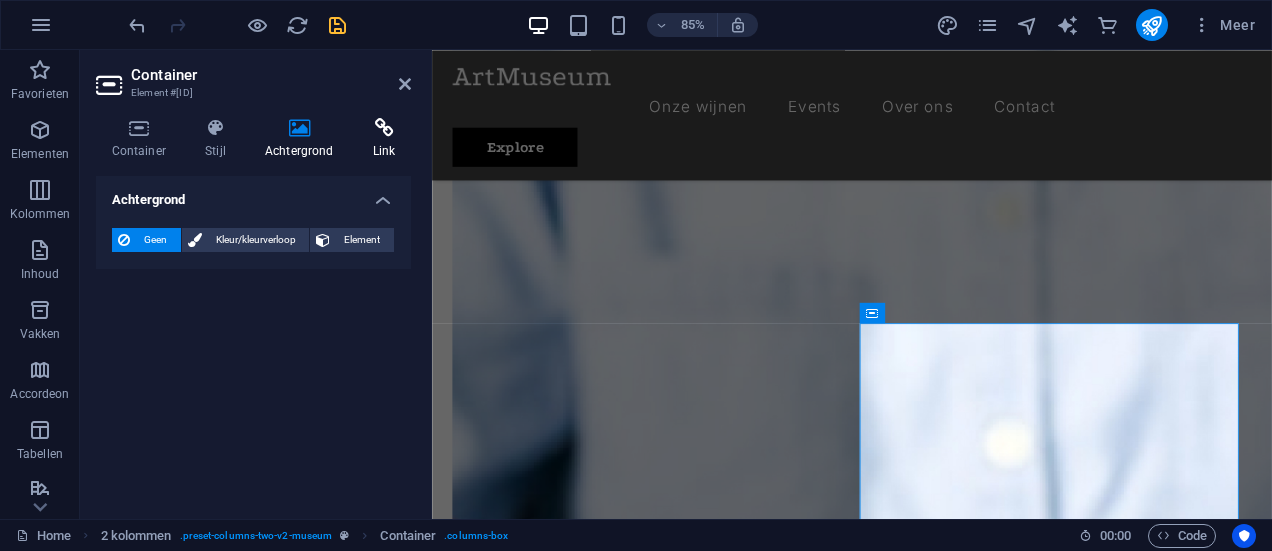 click at bounding box center [384, 128] 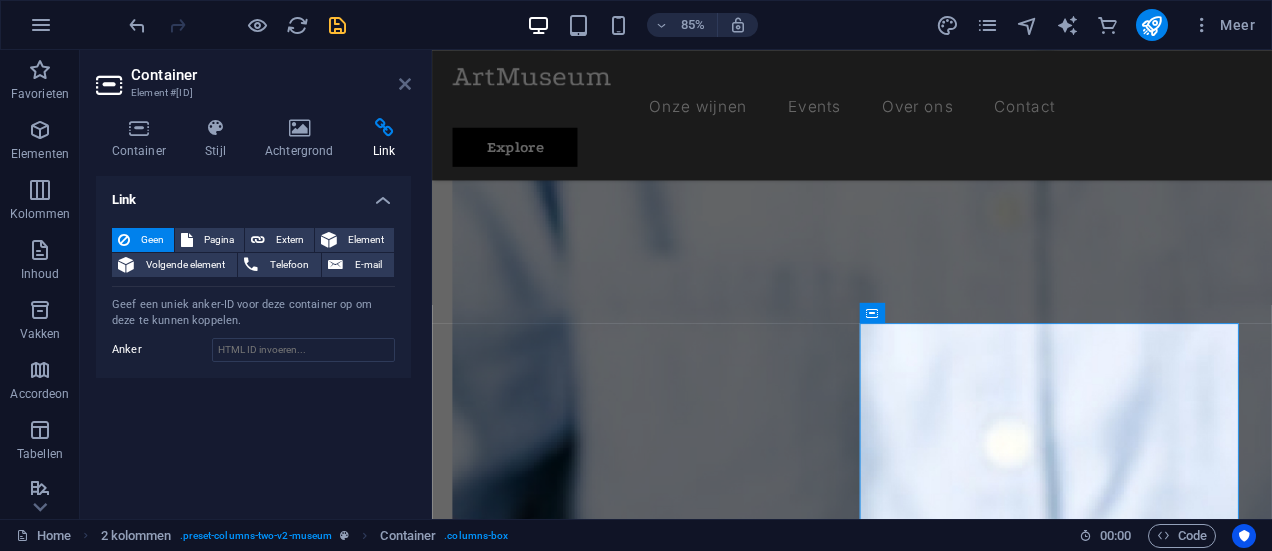 click at bounding box center (405, 84) 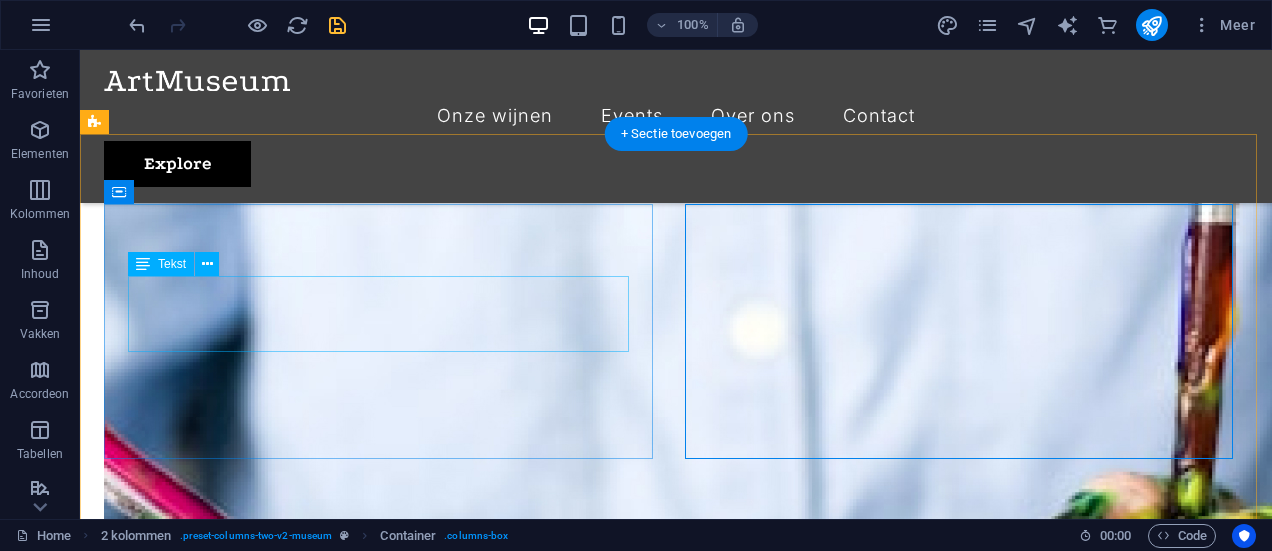 scroll, scrollTop: 4272, scrollLeft: 0, axis: vertical 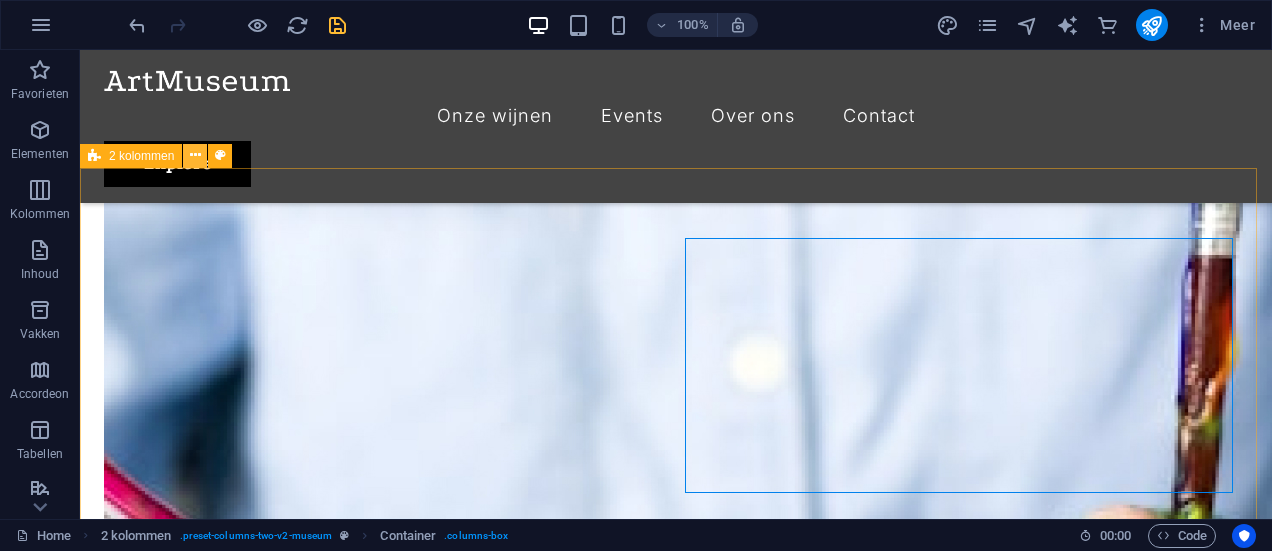 click at bounding box center [195, 155] 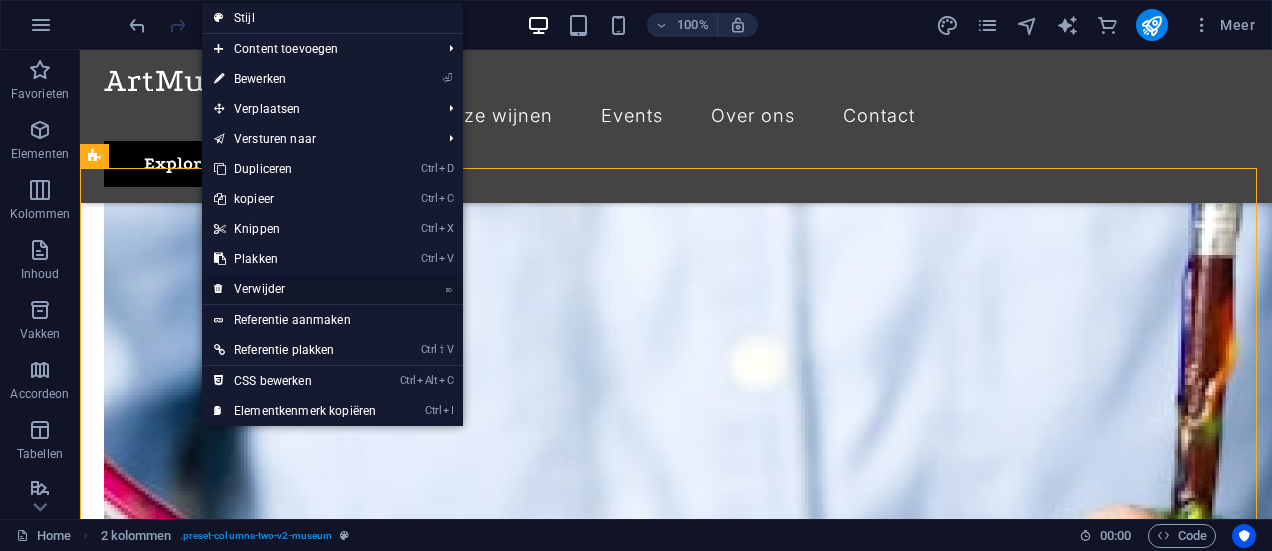 click on "⌦  Verwijder" at bounding box center (295, 289) 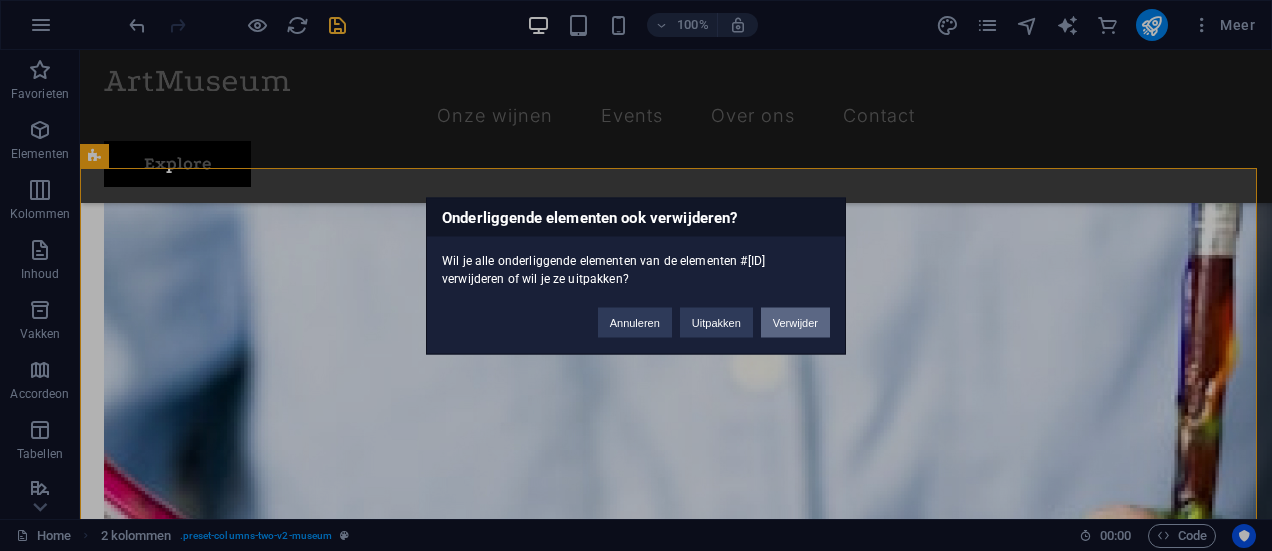 click on "Verwijder" at bounding box center (795, 322) 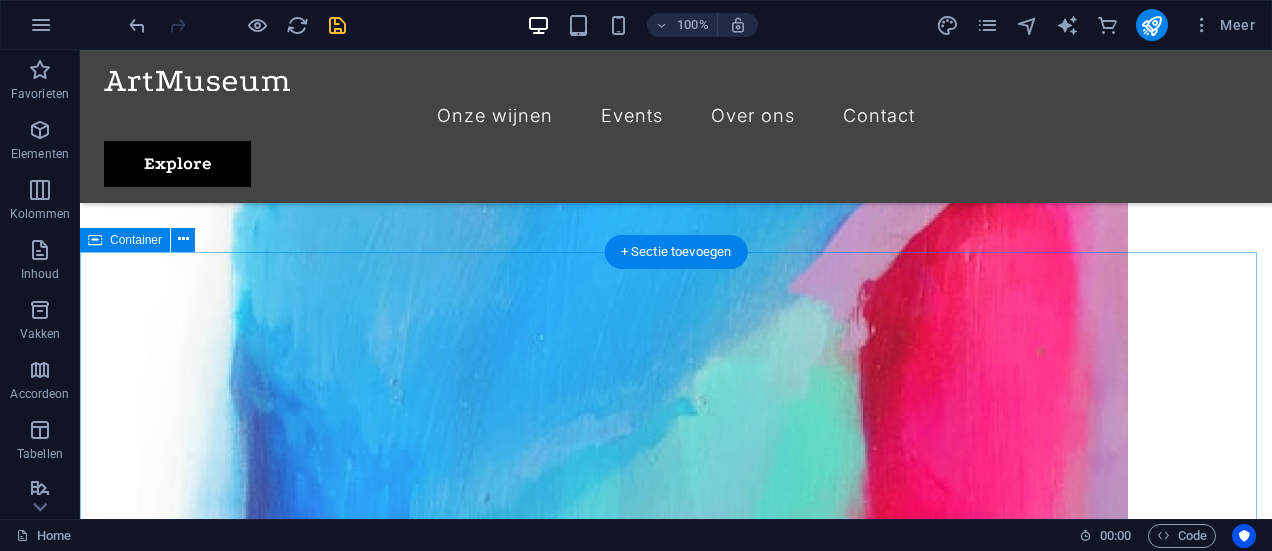 scroll, scrollTop: 2638, scrollLeft: 0, axis: vertical 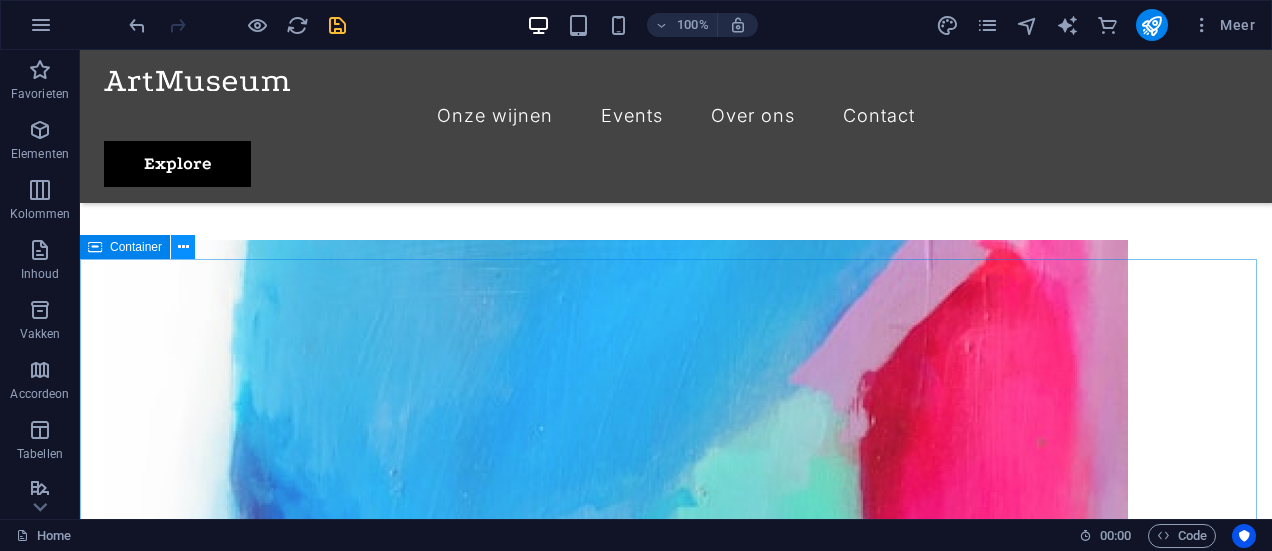 click at bounding box center (183, 247) 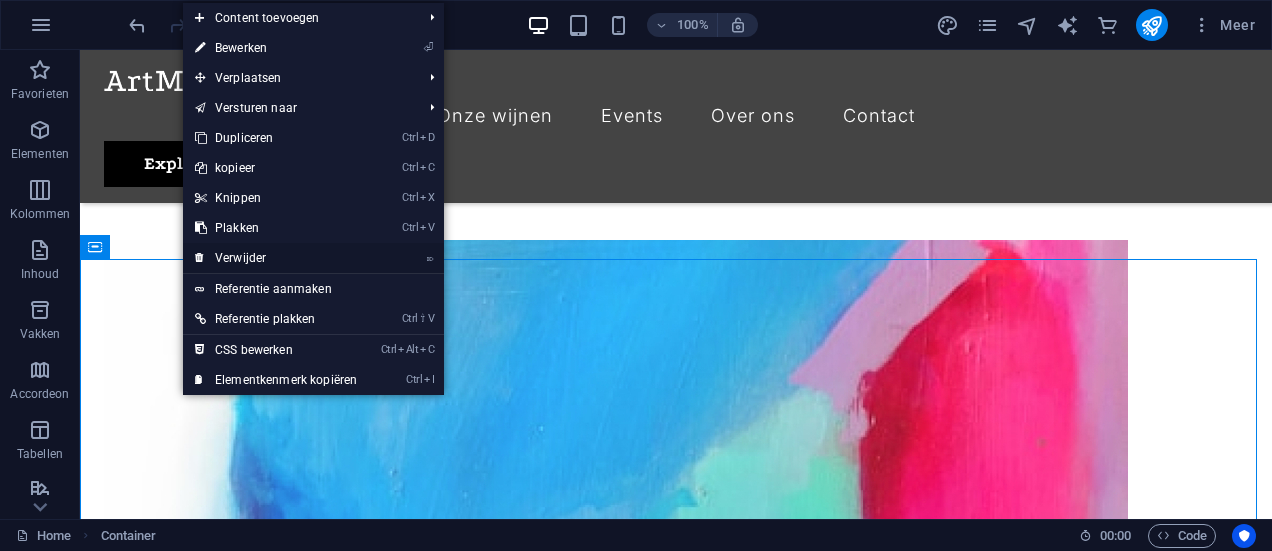 click on "⌦  Verwijder" at bounding box center (276, 258) 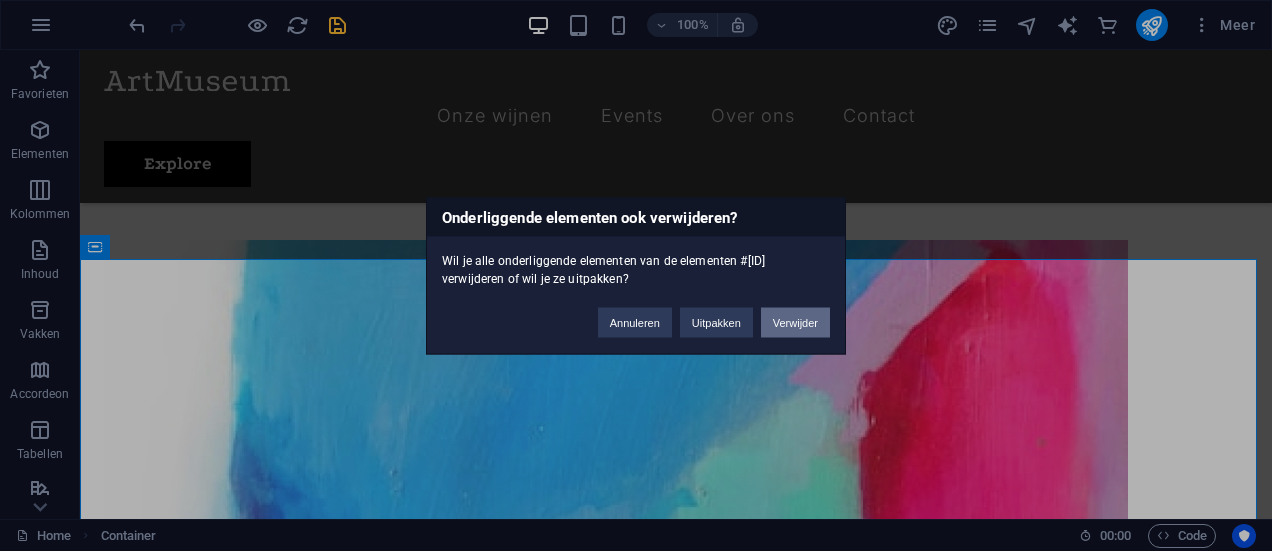 drag, startPoint x: 812, startPoint y: 324, endPoint x: 738, endPoint y: 276, distance: 88.20431 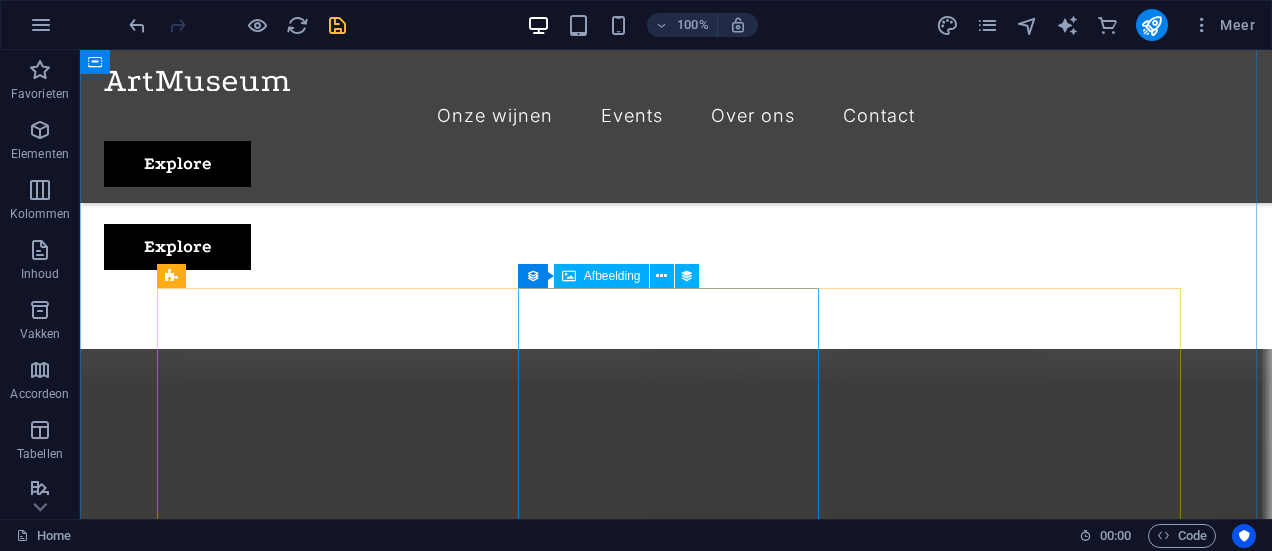 scroll, scrollTop: 1305, scrollLeft: 0, axis: vertical 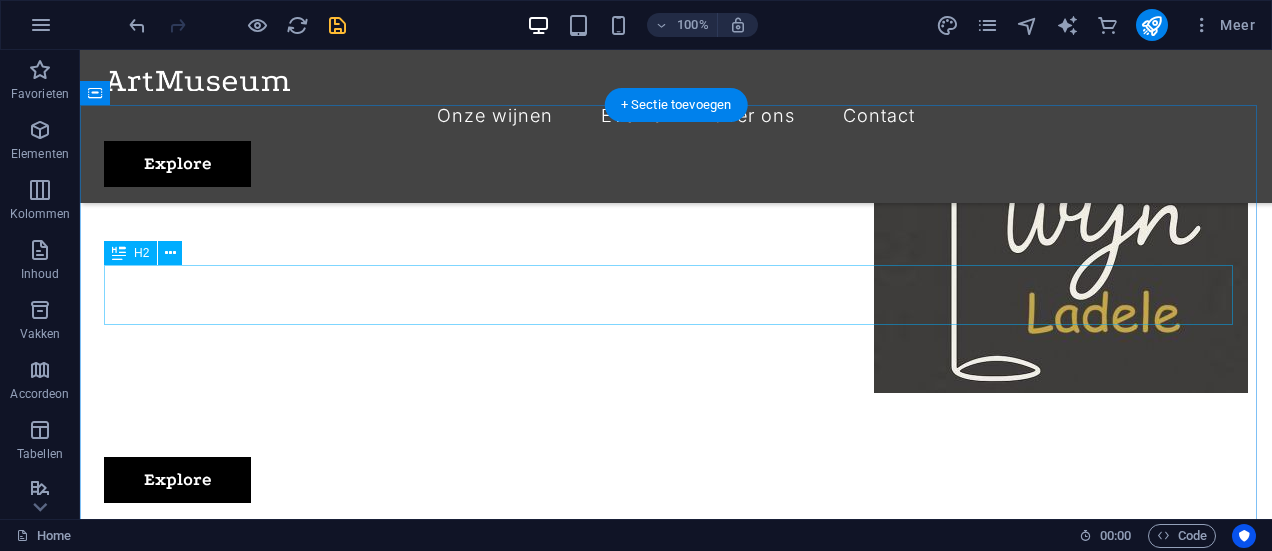 click on "Upcoming Exhibitions" at bounding box center (676, 1463) 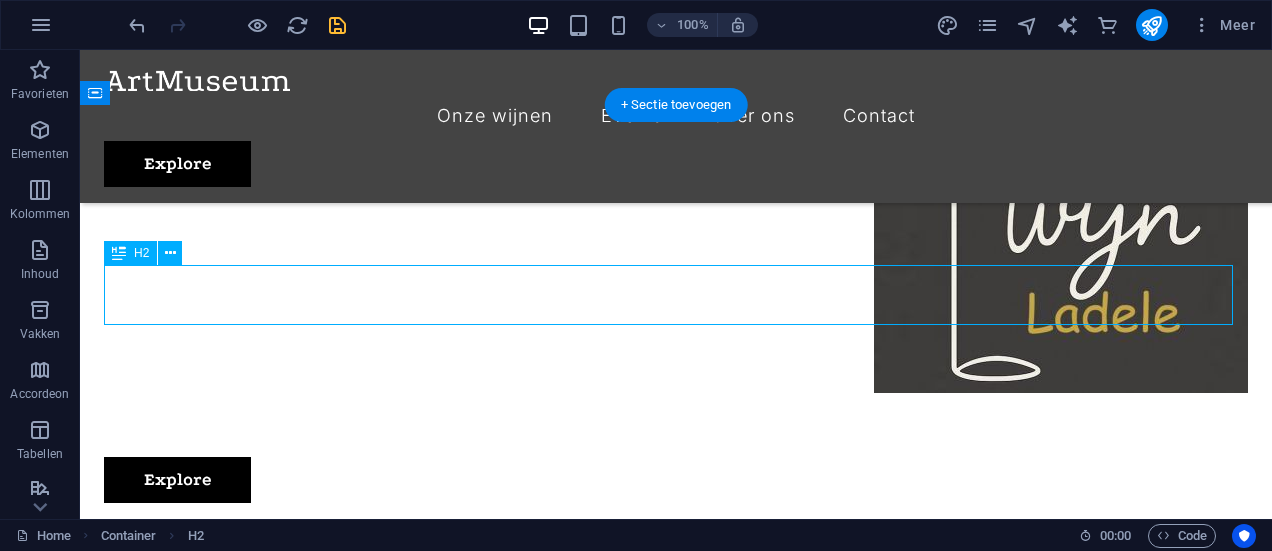 click on "Upcoming Exhibitions" at bounding box center [676, 1463] 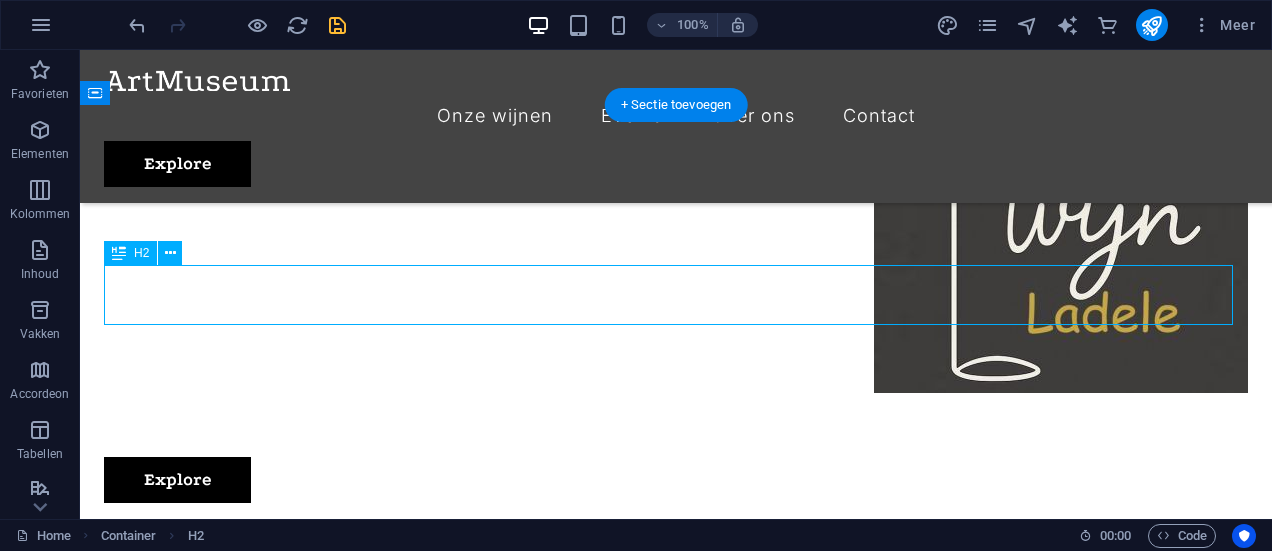 click on "Upcoming Exhibitions" at bounding box center [676, 1463] 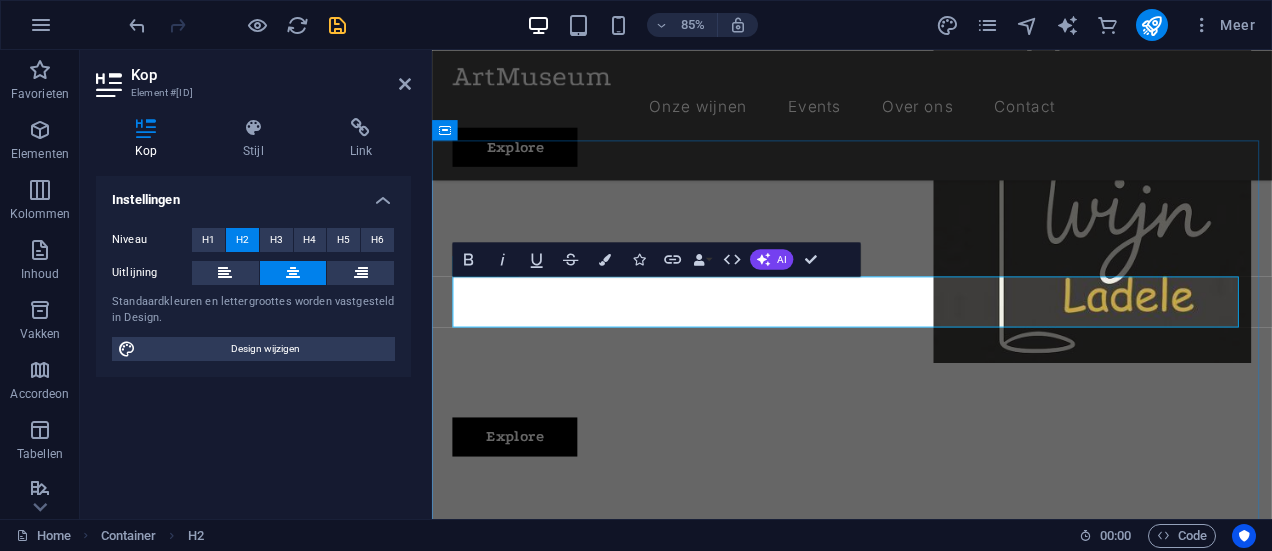 type 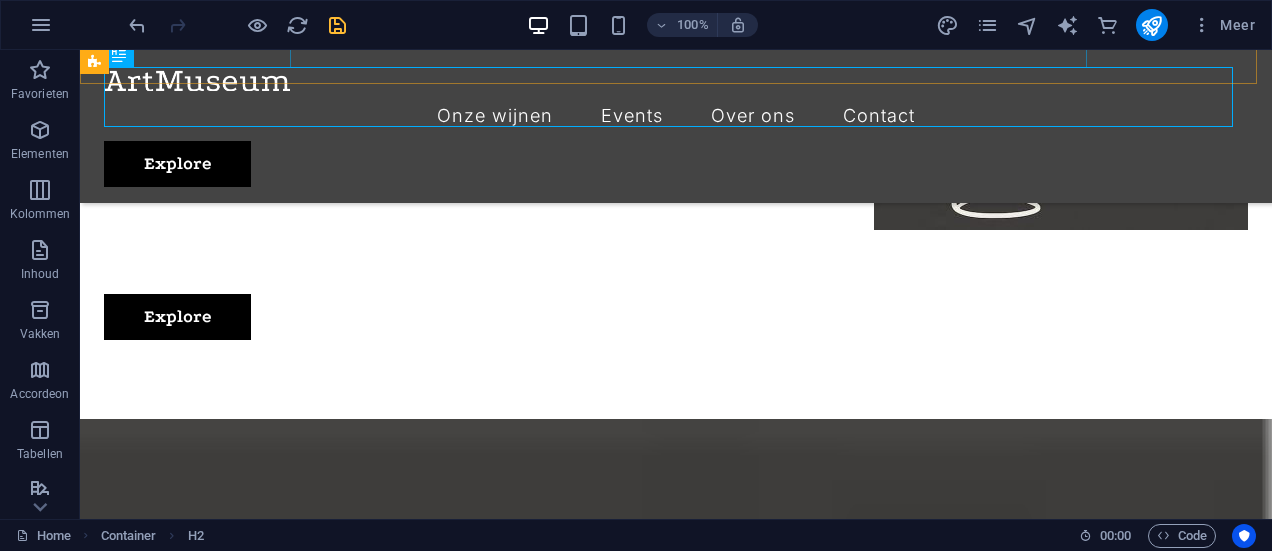scroll, scrollTop: 1622, scrollLeft: 0, axis: vertical 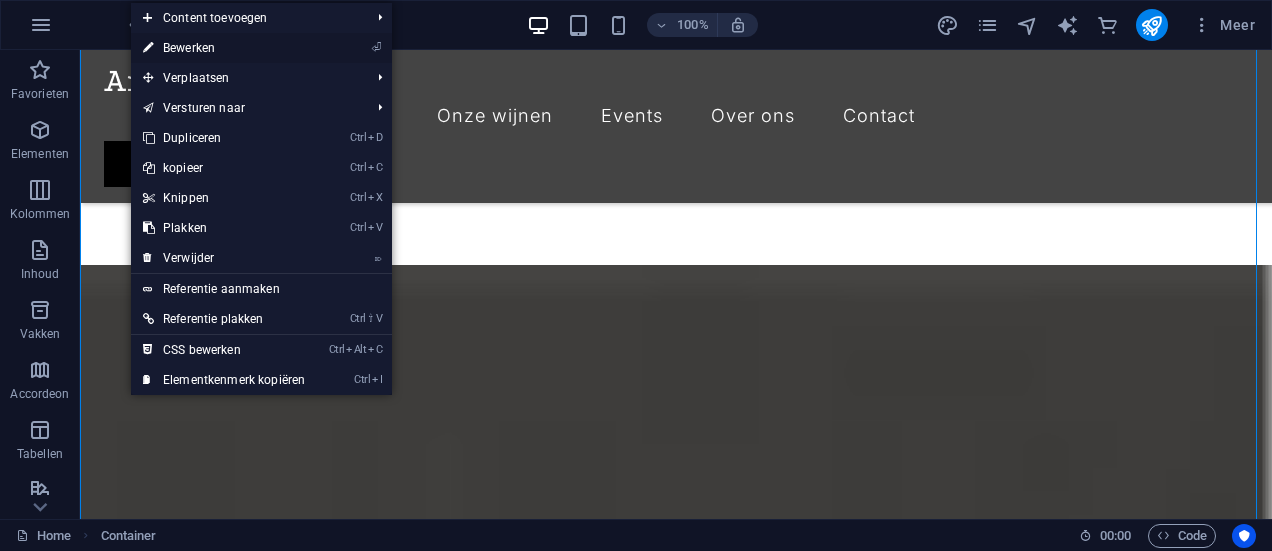 click on "⏎  Bewerken" at bounding box center [224, 48] 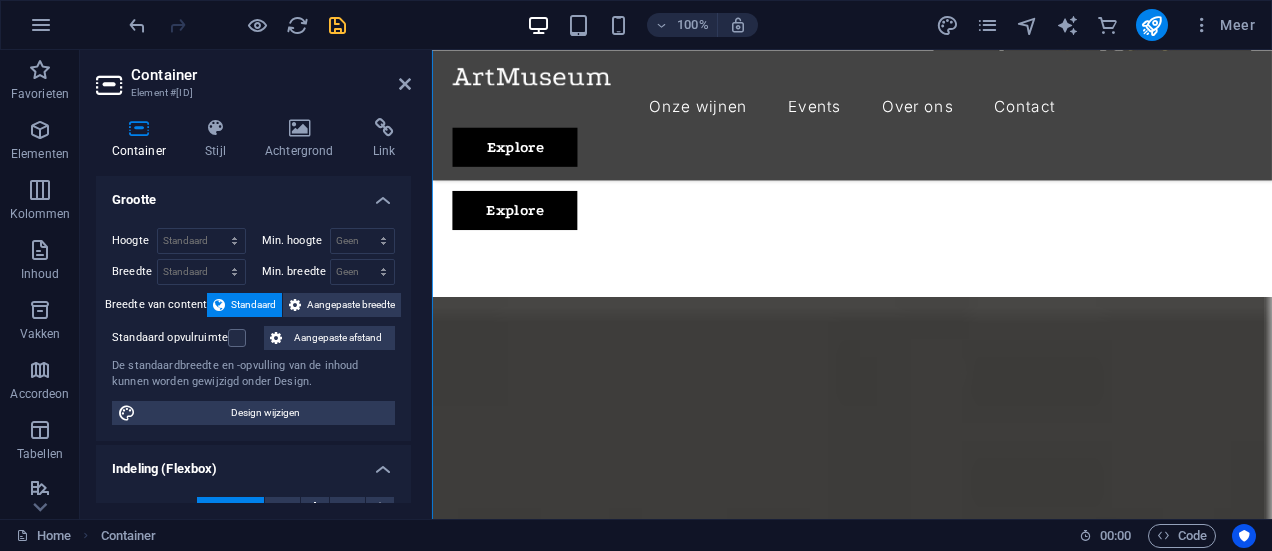 scroll, scrollTop: 1672, scrollLeft: 0, axis: vertical 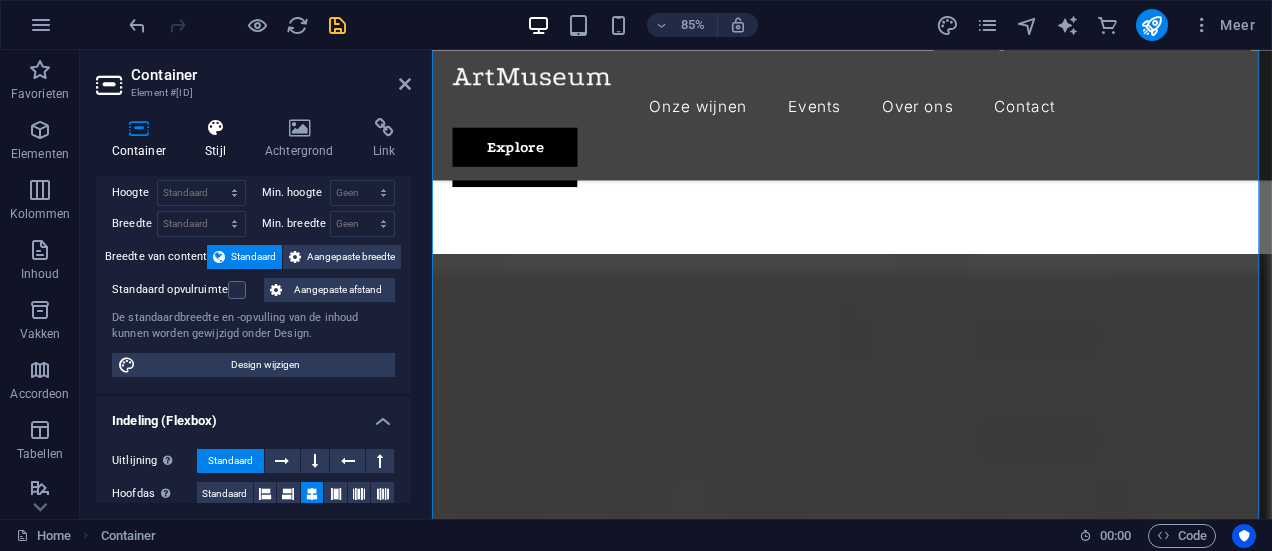 click at bounding box center [216, 128] 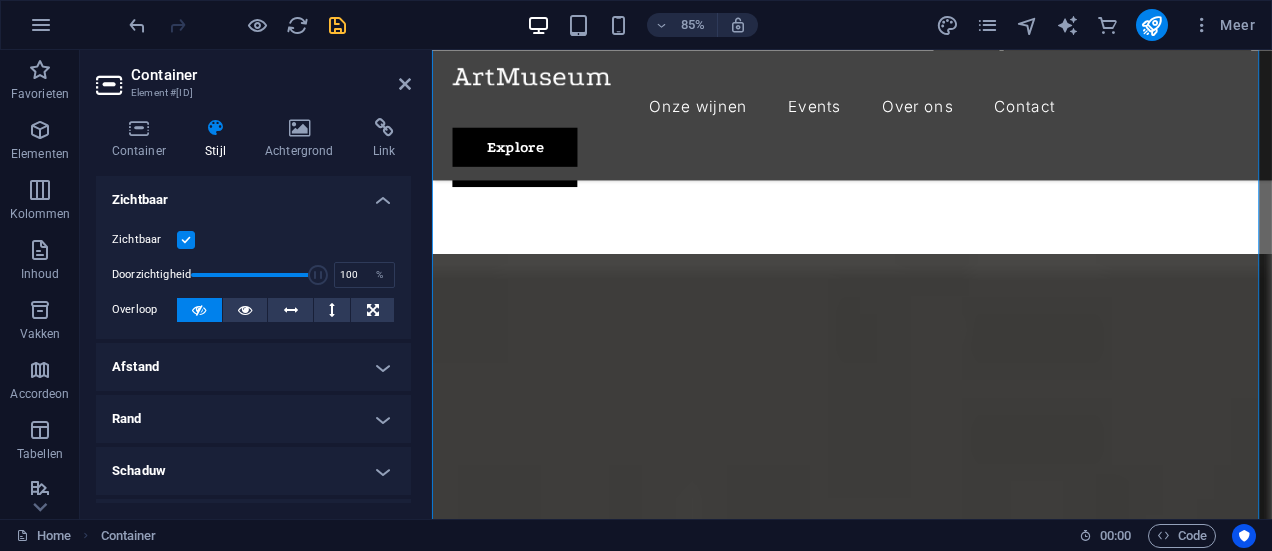 click on "Container Stijl Achtergrond Link Grootte Hoogte Standaard px rem % vh vw Min. hoogte Geen px rem % vh vw Breedte Standaard px rem % em vh vw Min. breedte Geen px rem % vh vw Breedte van content Standaard Aangepaste breedte Breedte Standaard px rem % em vh vw Min. breedte Geen px rem % vh vw Standaard opvulruimte Aangepaste afstand De standaardbreedte en -opvulling van de inhoud kunnen worden gewijzigd onder Design. Design wijzigen Indeling (Flexbox) Uitlijning Bepaalt de flex-richting. Standaard Hoofdas Bepaal hoe elementen zich langs de hoofdas moeten gedragen binnen deze container (justify content). Standaard Dwarsas Bepaalt de verticale richting van het element in de container (align items). Standaard Omloop Standaard Aan Uit Opvulling Bepaalt de afstanden en richting van elementen op de y-as over meerdere lijnen (align content). Standaard Toegankelijkheid ARIA helpt ondersteunende technologieën zoals schermlezers om de rol, status en het gedrag van web-elementen te begrijpen Rol Geen 100" at bounding box center [253, 310] 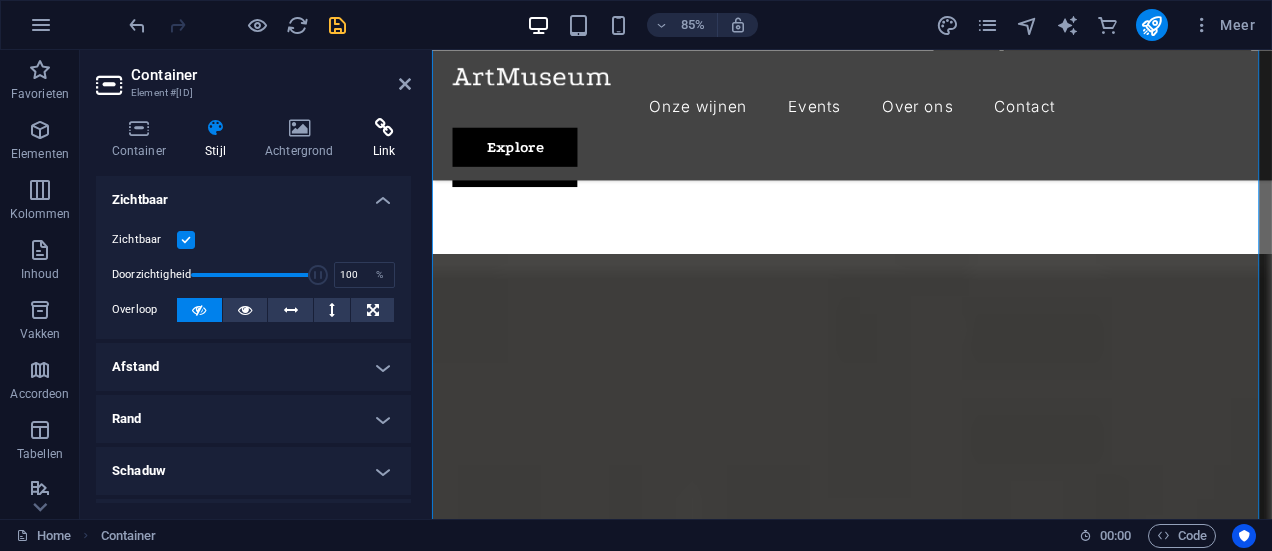 click at bounding box center (384, 128) 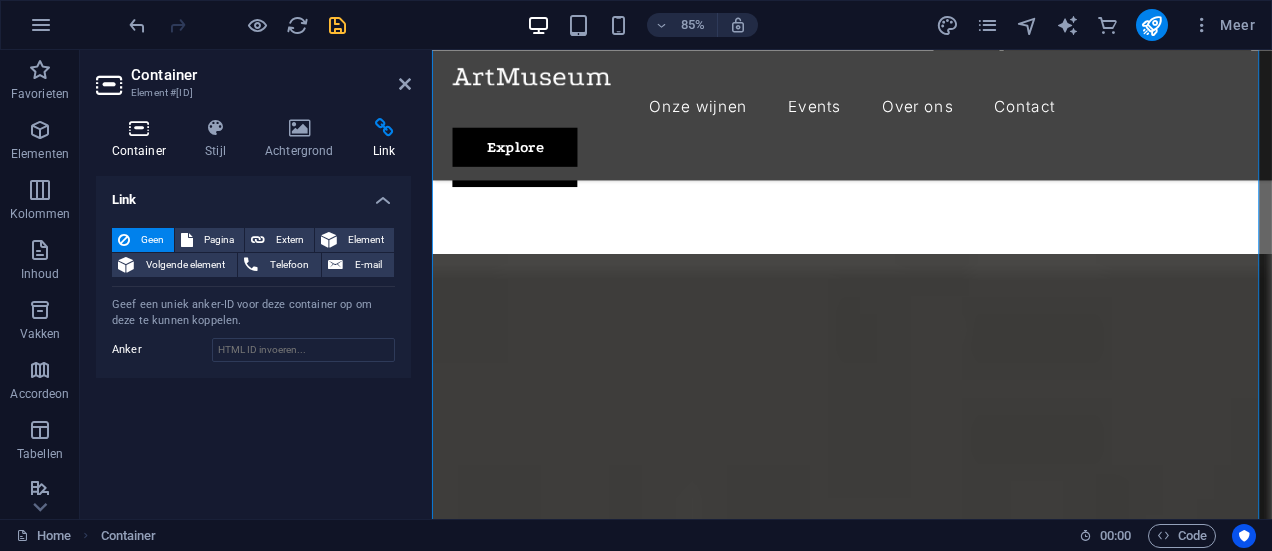 click at bounding box center (139, 128) 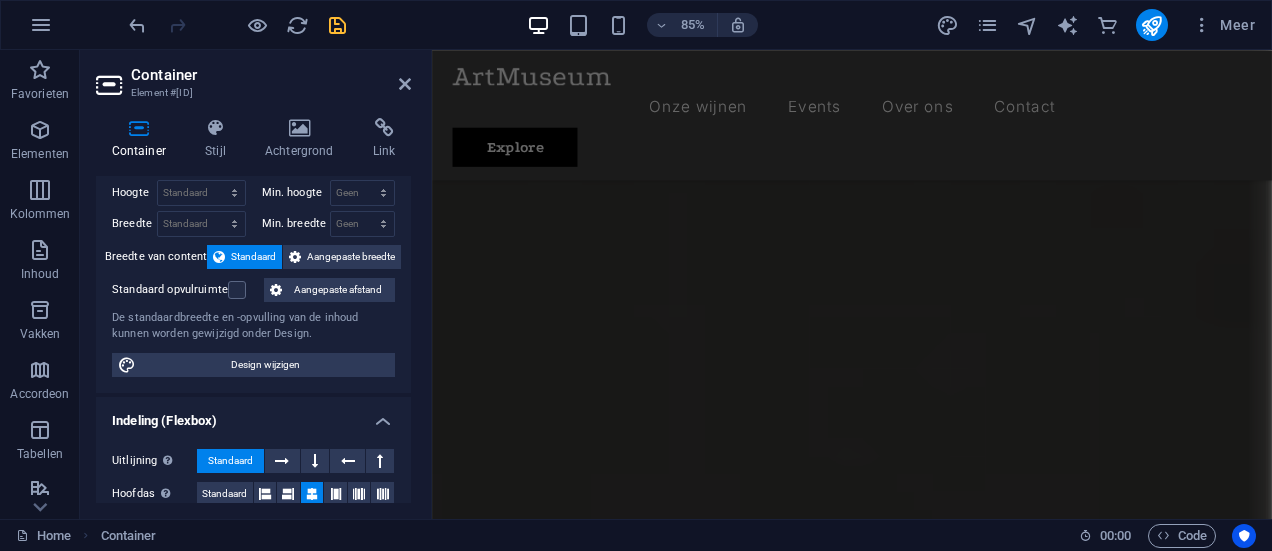 scroll, scrollTop: 0, scrollLeft: 0, axis: both 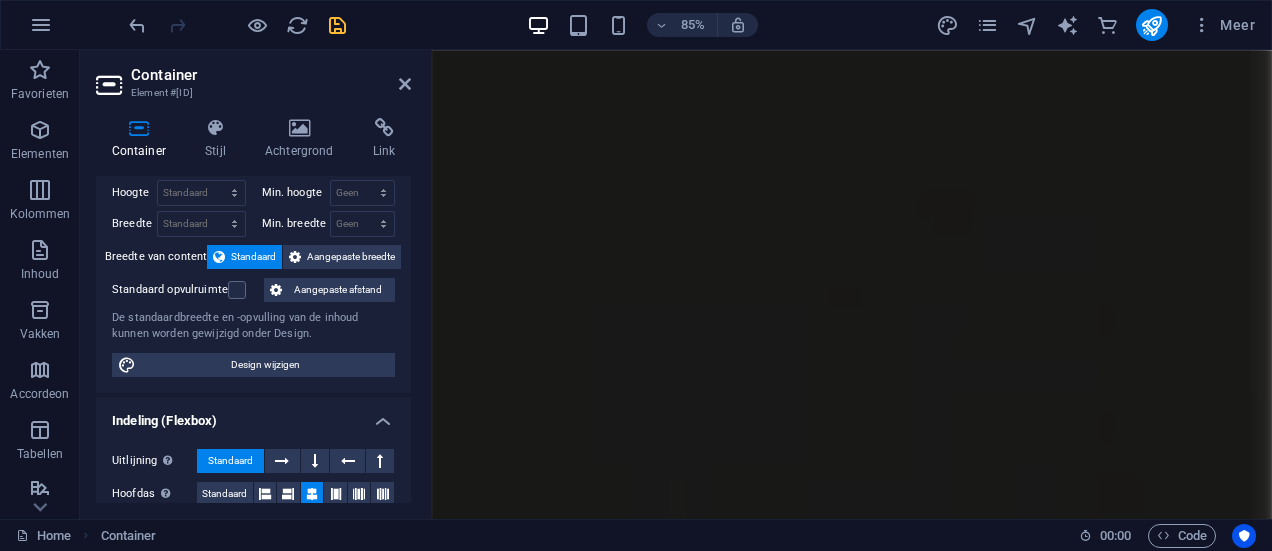 drag, startPoint x: 1414, startPoint y: 266, endPoint x: 1694, endPoint y: 95, distance: 328.08688 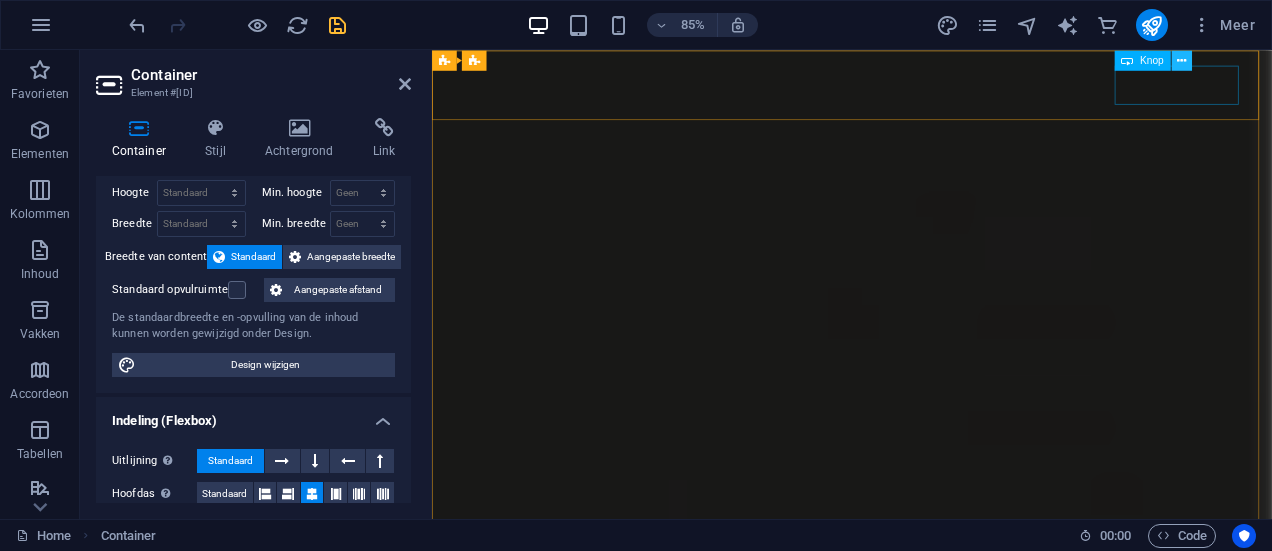 click at bounding box center (1181, 60) 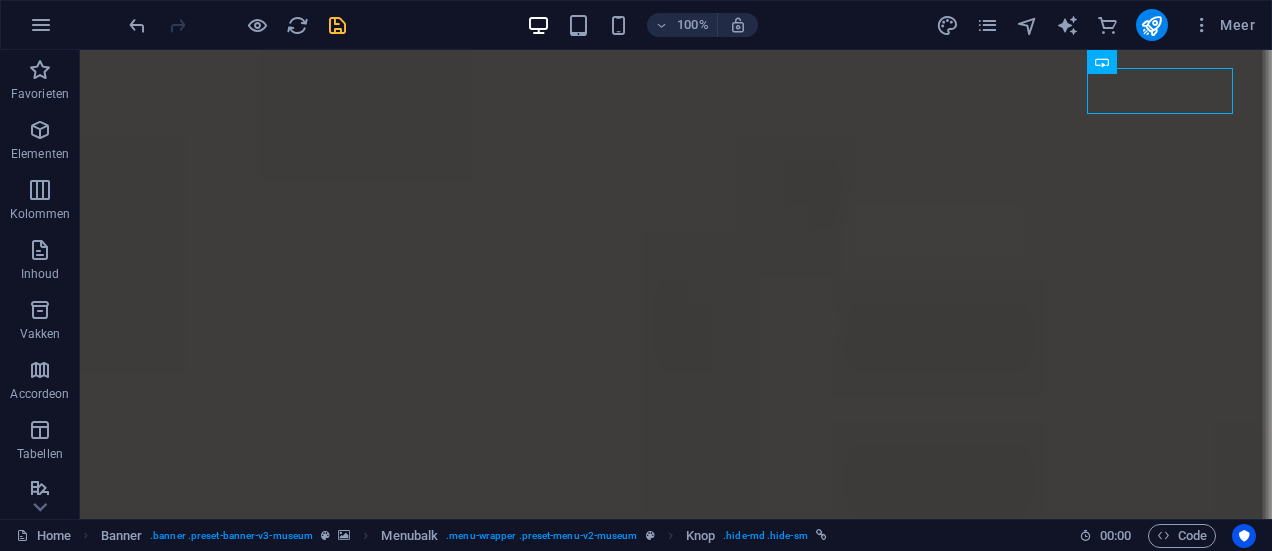 click on "100% Meer" at bounding box center (694, 25) 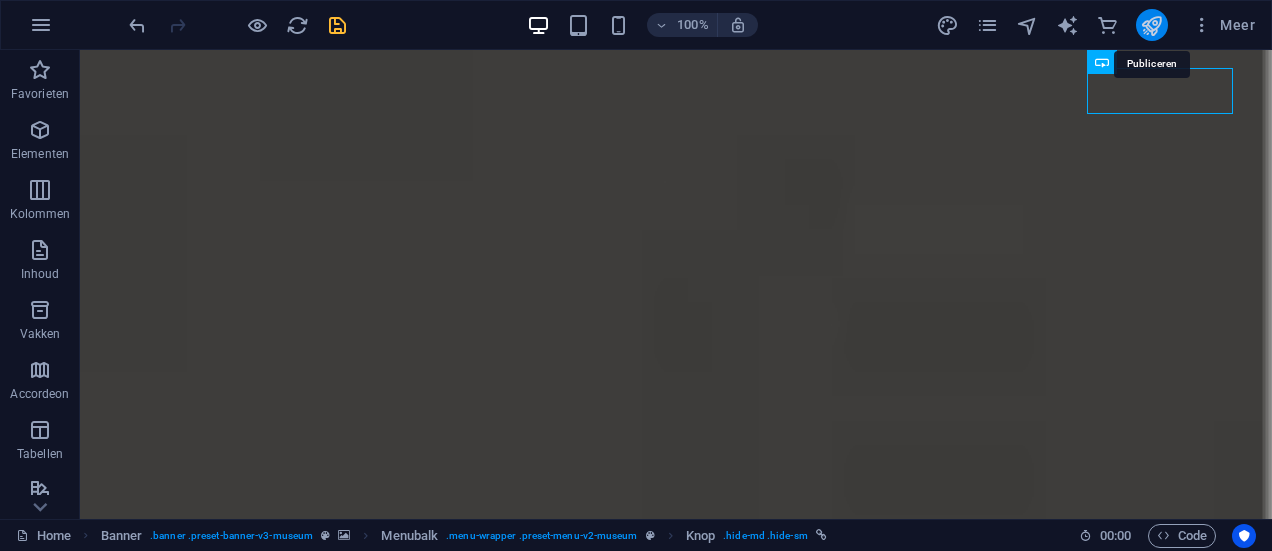 click at bounding box center [1151, 25] 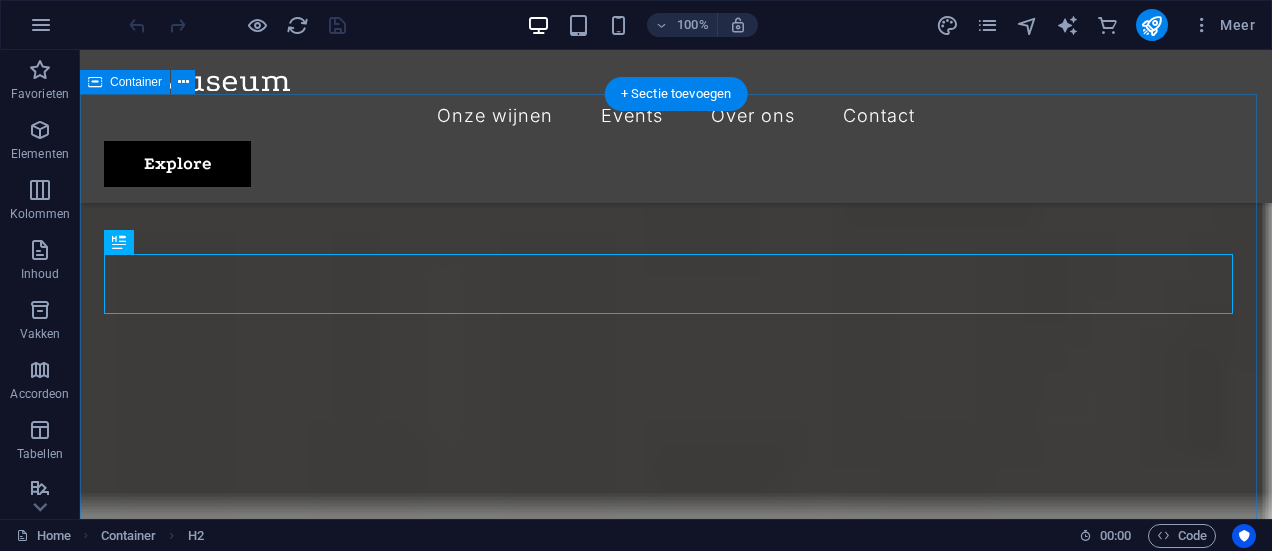 scroll, scrollTop: 1316, scrollLeft: 0, axis: vertical 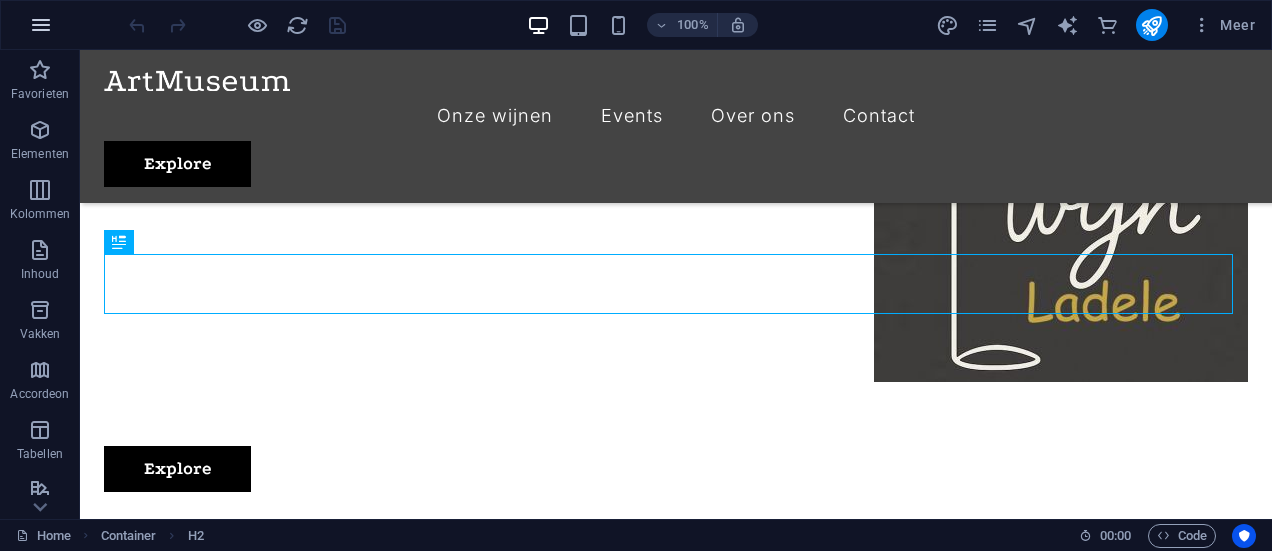 click at bounding box center [41, 25] 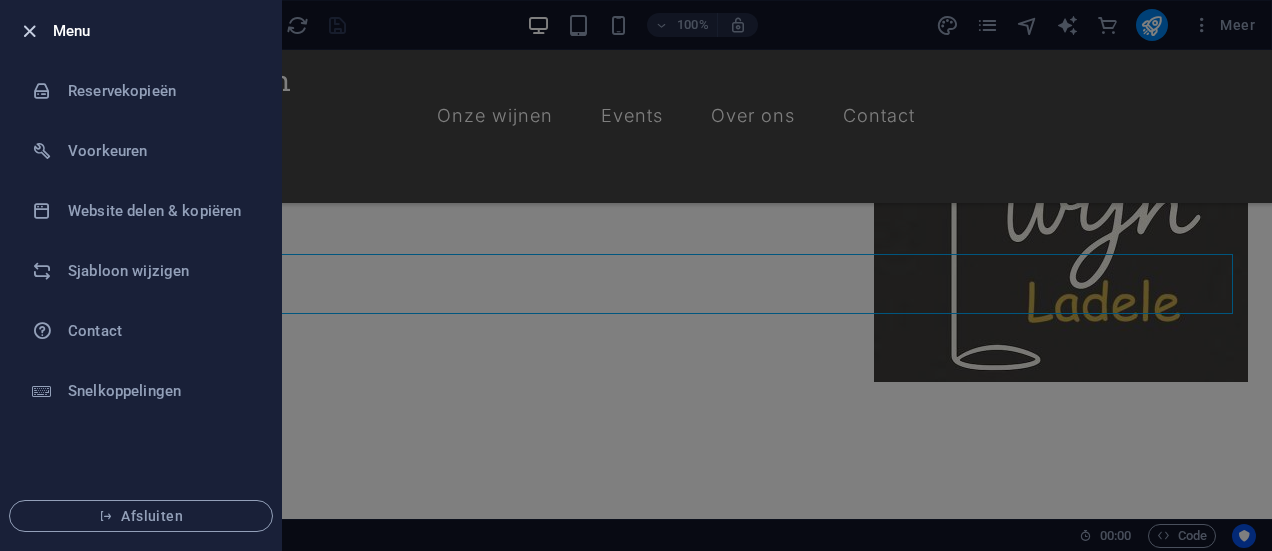 click at bounding box center [29, 31] 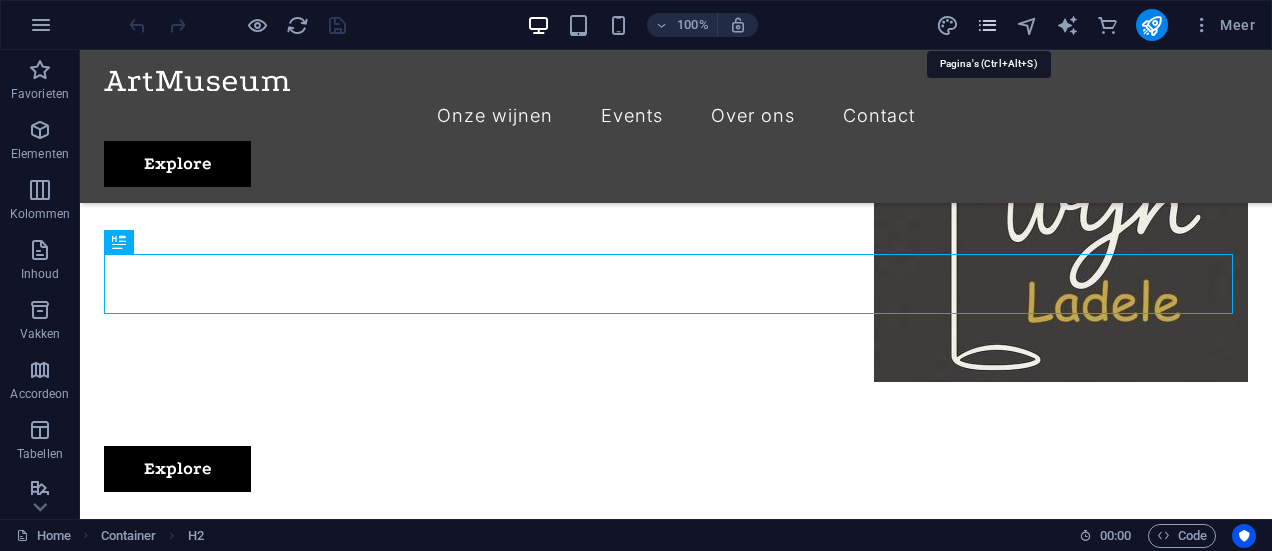 click at bounding box center (987, 25) 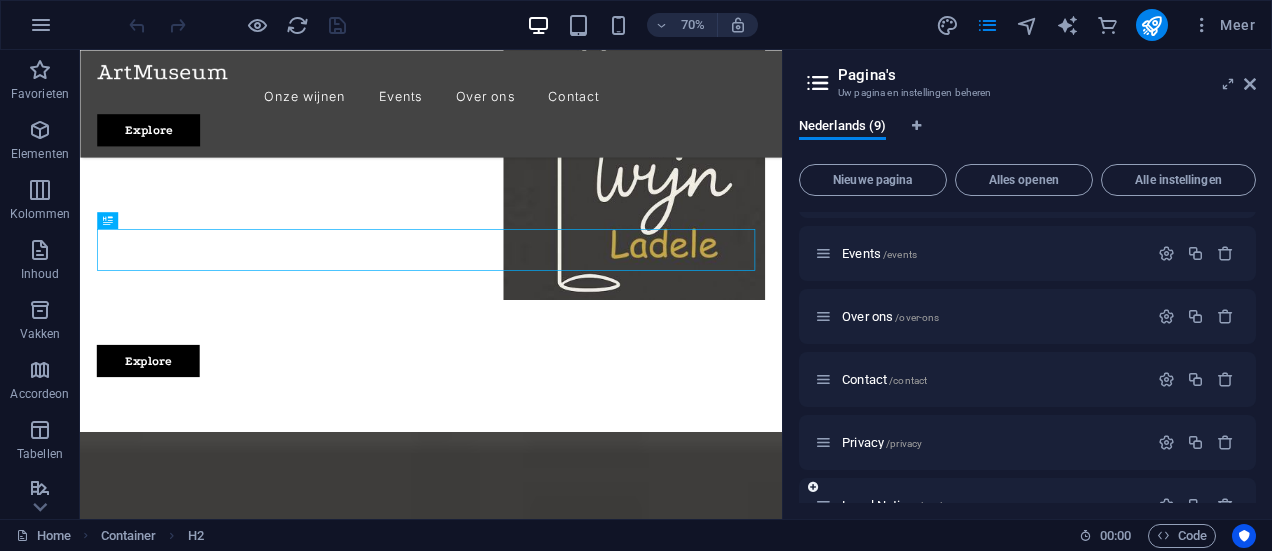 scroll, scrollTop: 109, scrollLeft: 0, axis: vertical 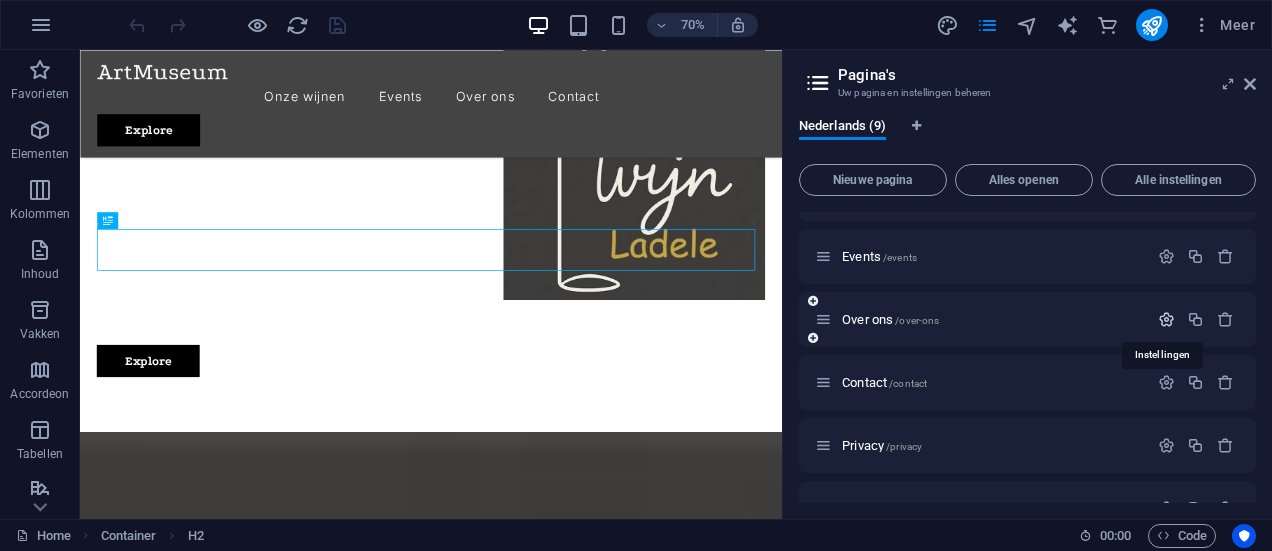 click at bounding box center (1166, 319) 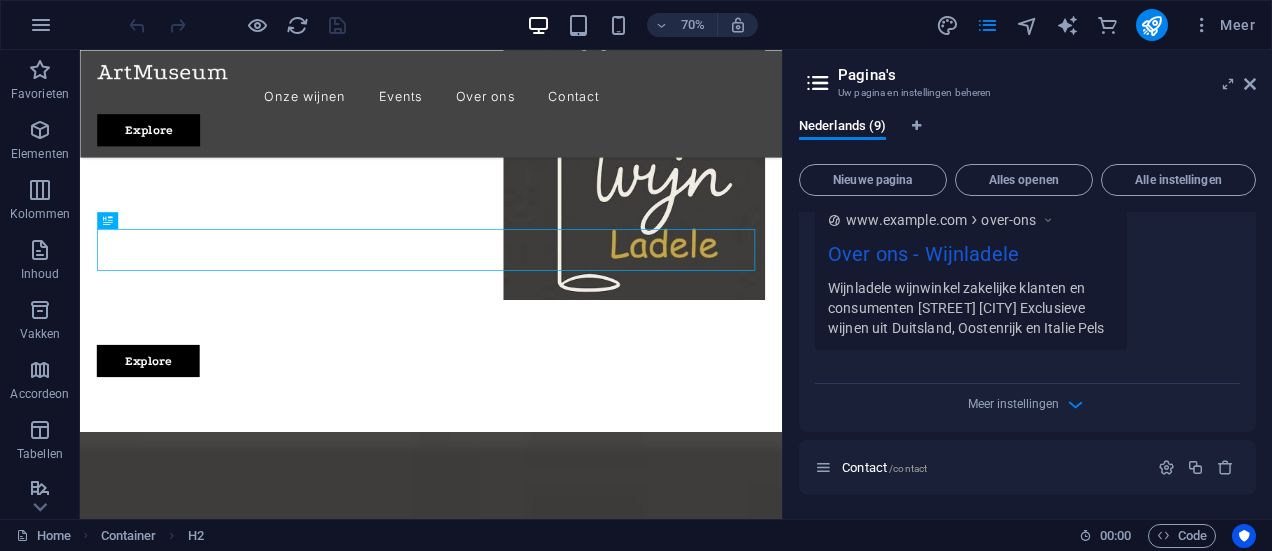 scroll, scrollTop: 809, scrollLeft: 0, axis: vertical 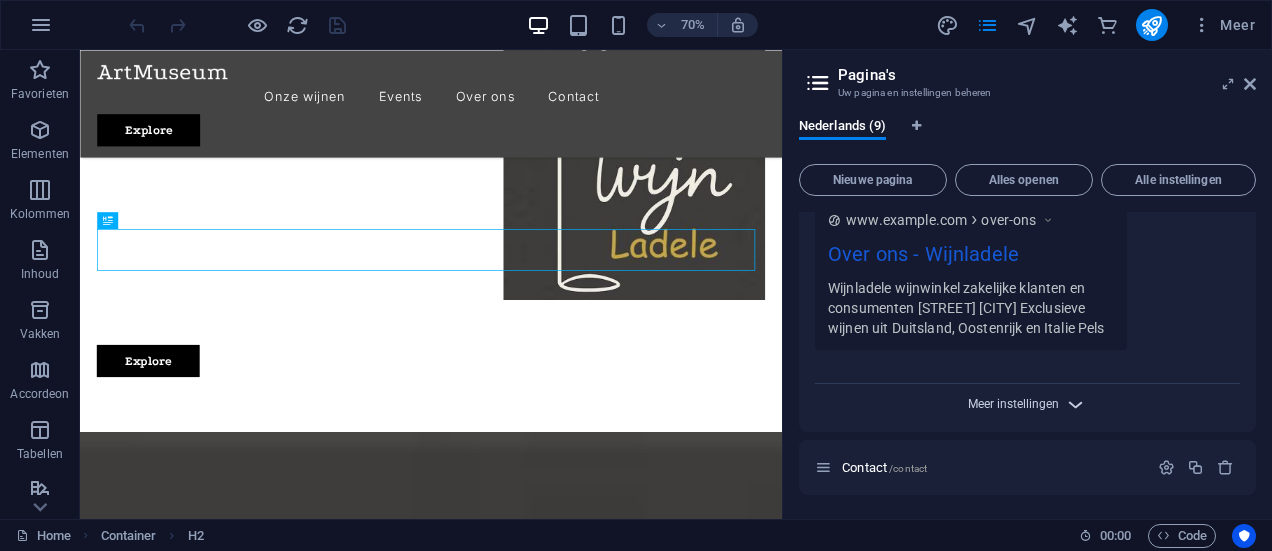 click on "Meer instellingen" at bounding box center (1013, 404) 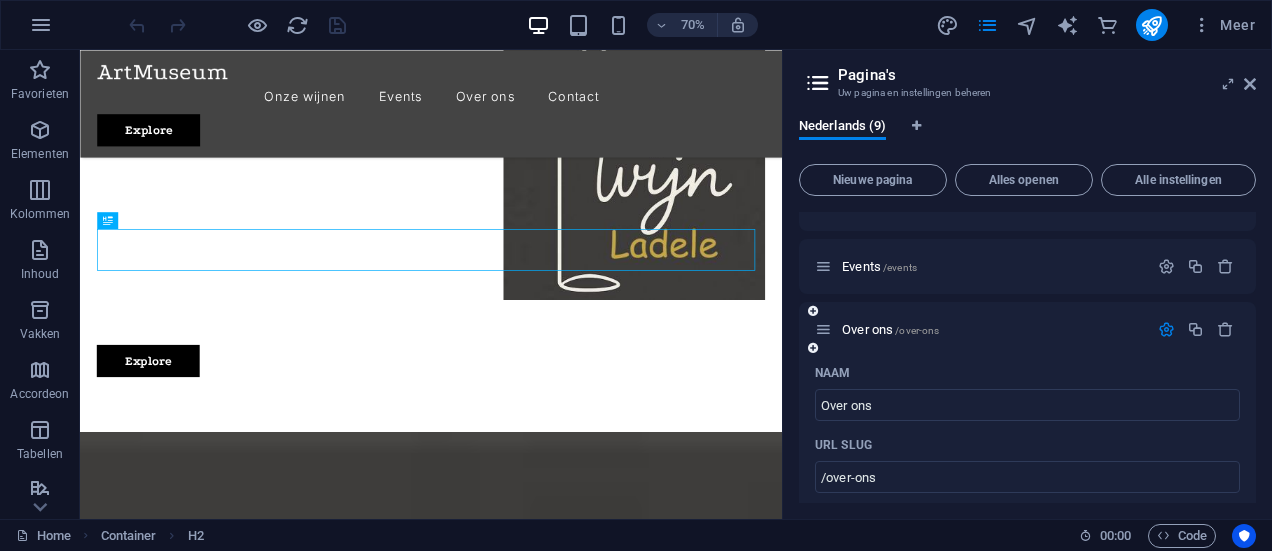 scroll, scrollTop: 100, scrollLeft: 0, axis: vertical 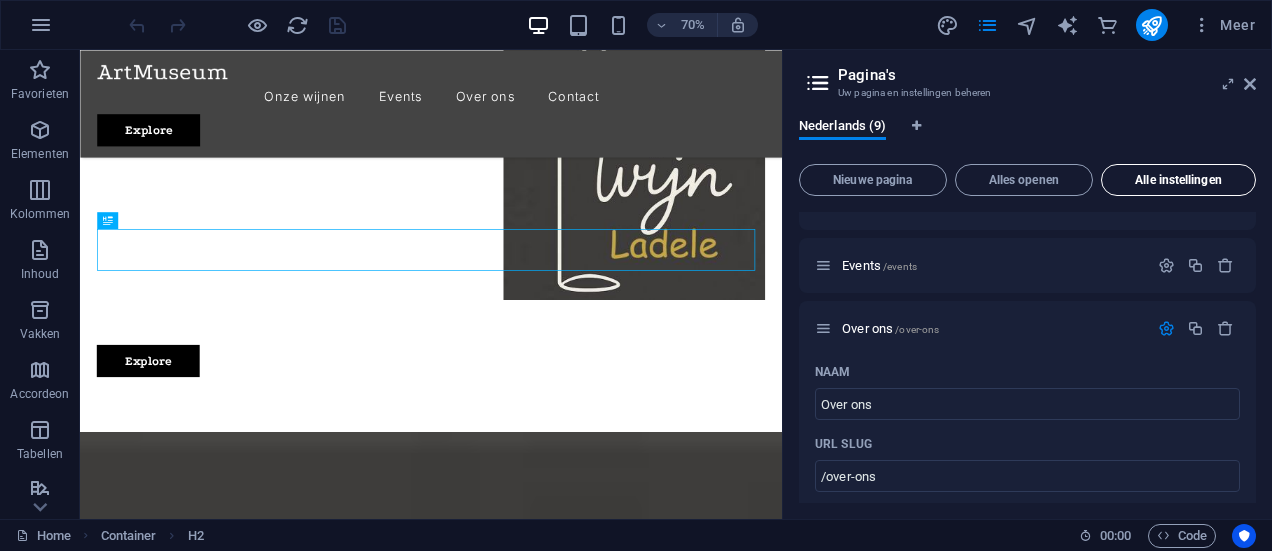 click on "Alle instellingen" at bounding box center (1178, 180) 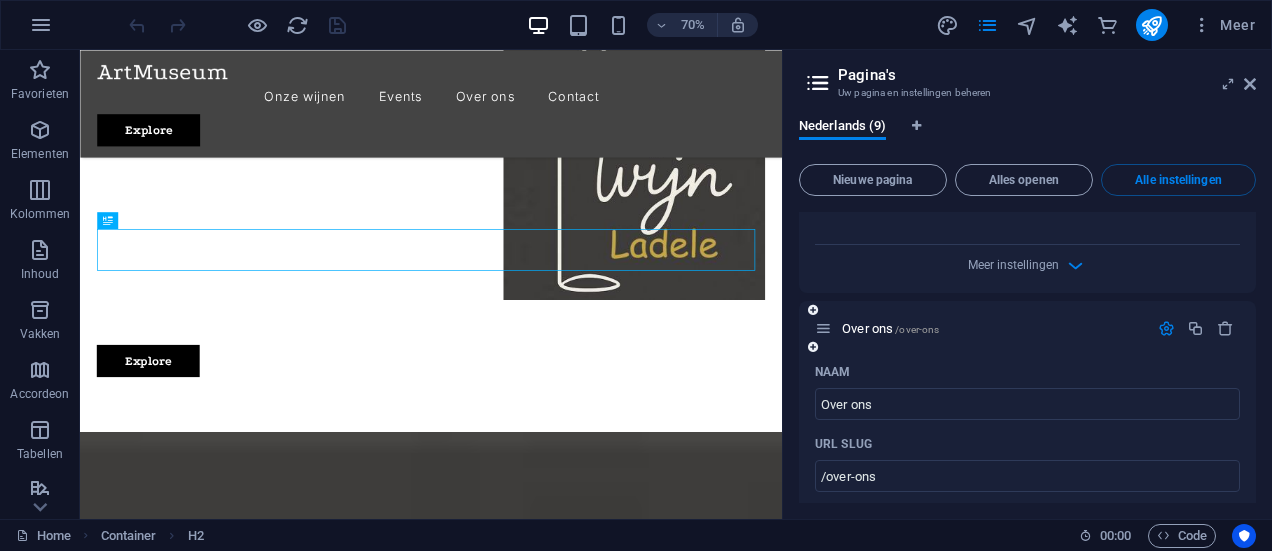 scroll, scrollTop: 2451, scrollLeft: 0, axis: vertical 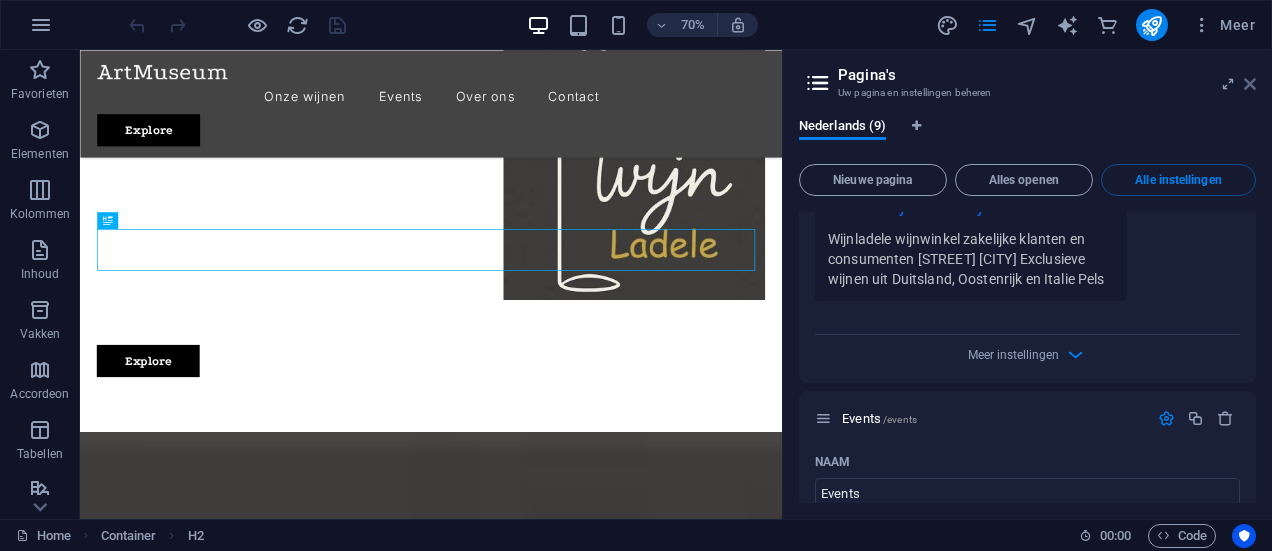 click at bounding box center (1250, 84) 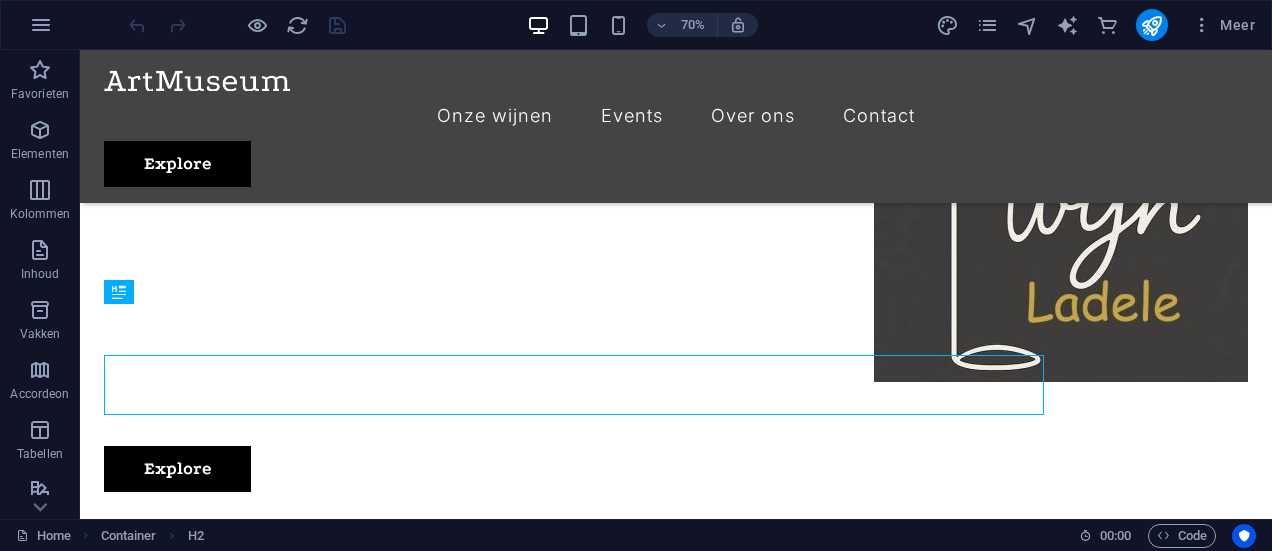 scroll, scrollTop: 1266, scrollLeft: 0, axis: vertical 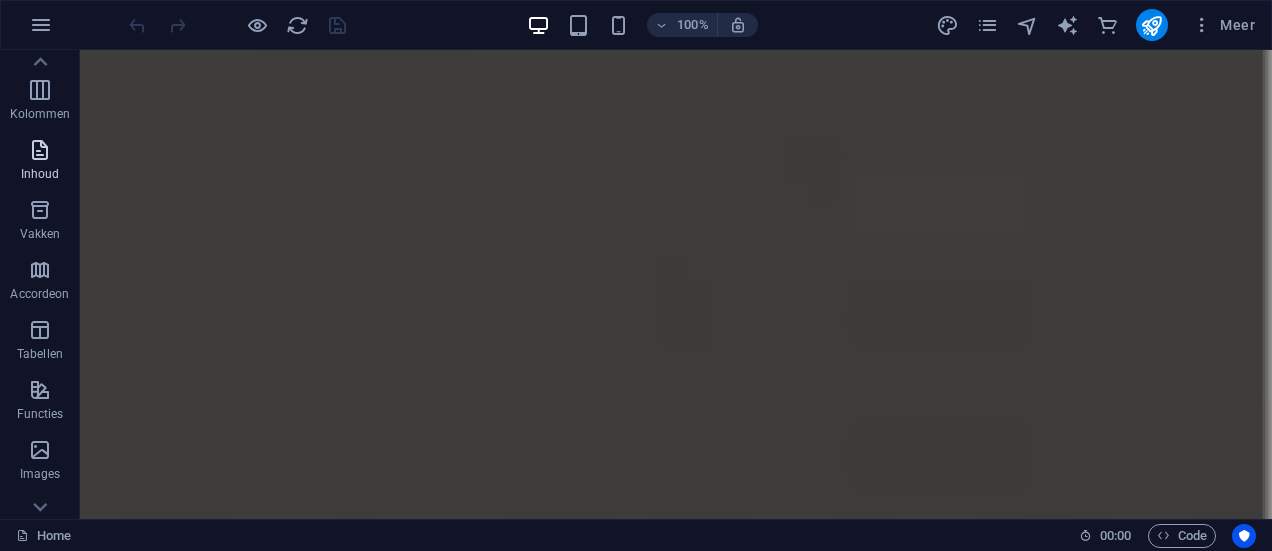 click at bounding box center (40, 150) 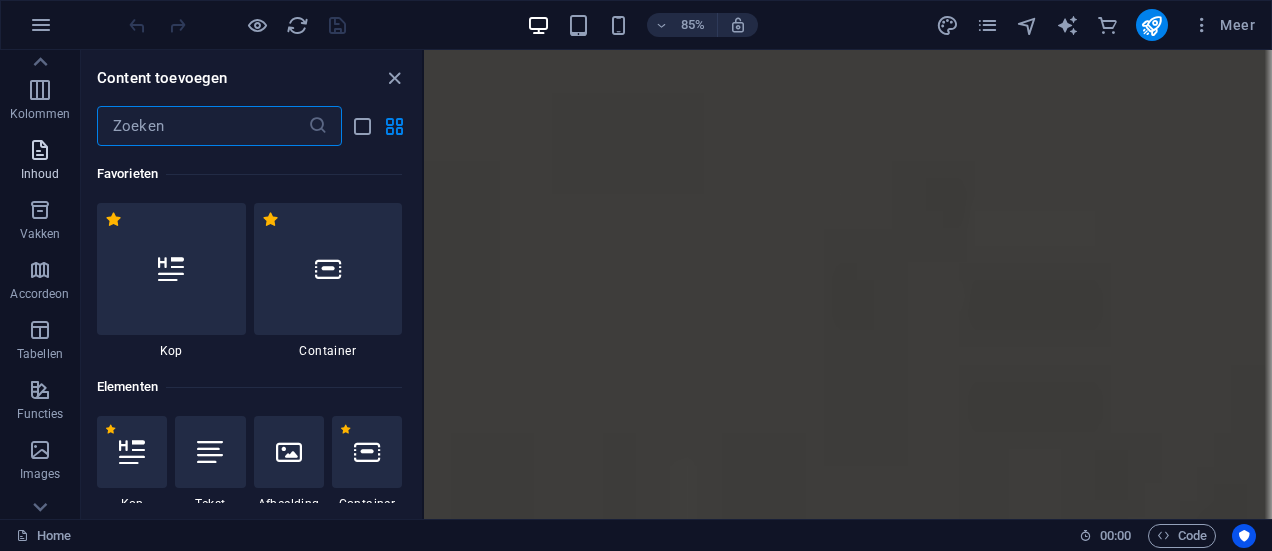 scroll, scrollTop: 3499, scrollLeft: 0, axis: vertical 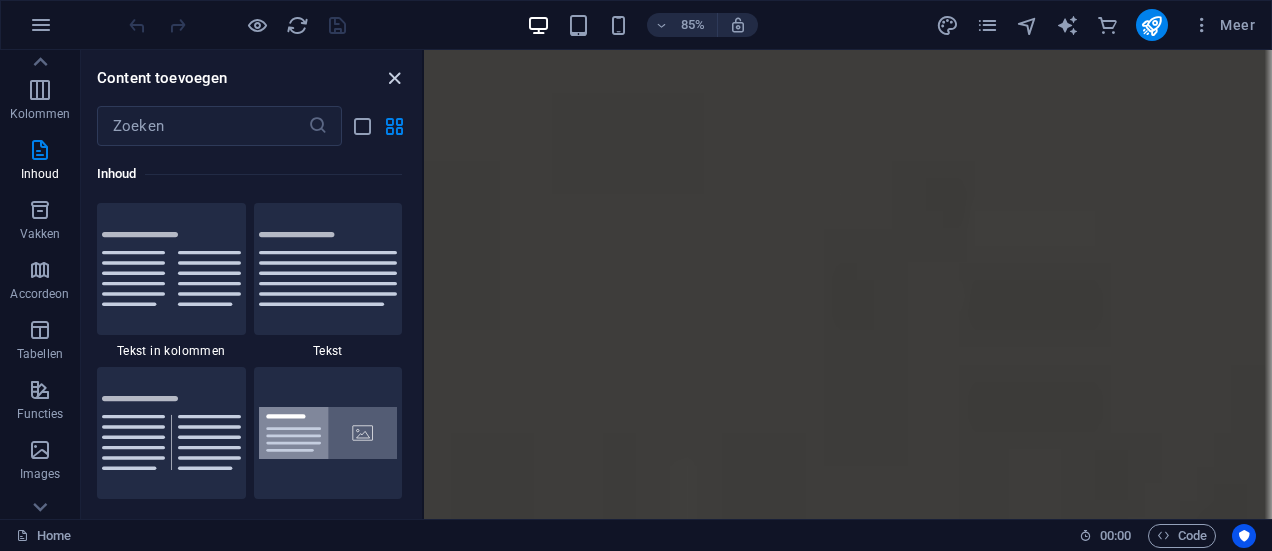 click at bounding box center (394, 78) 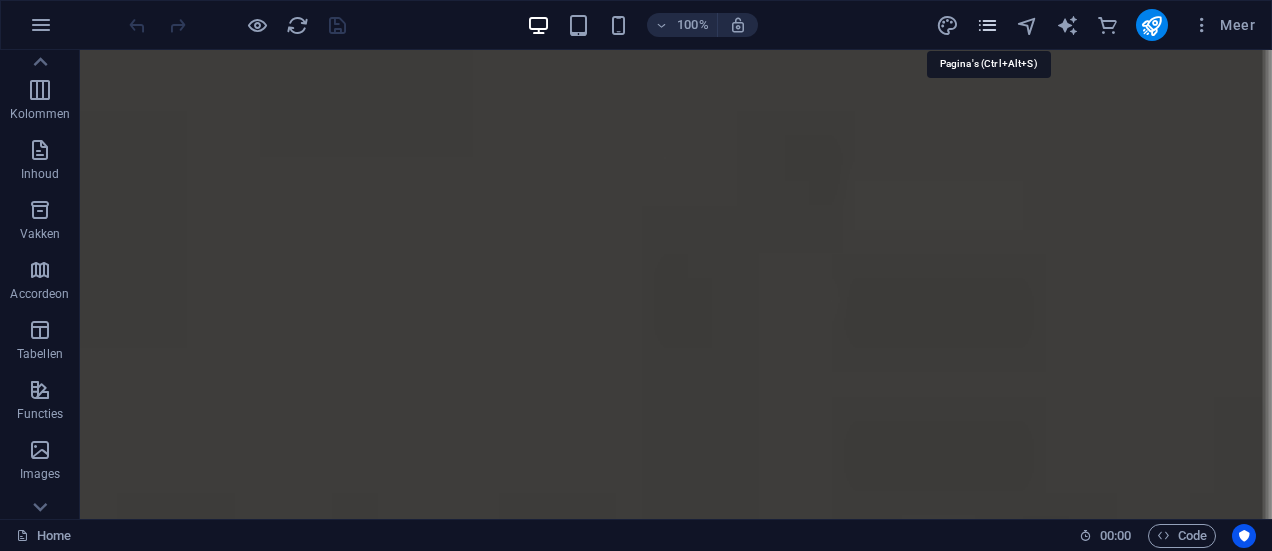 click at bounding box center (987, 25) 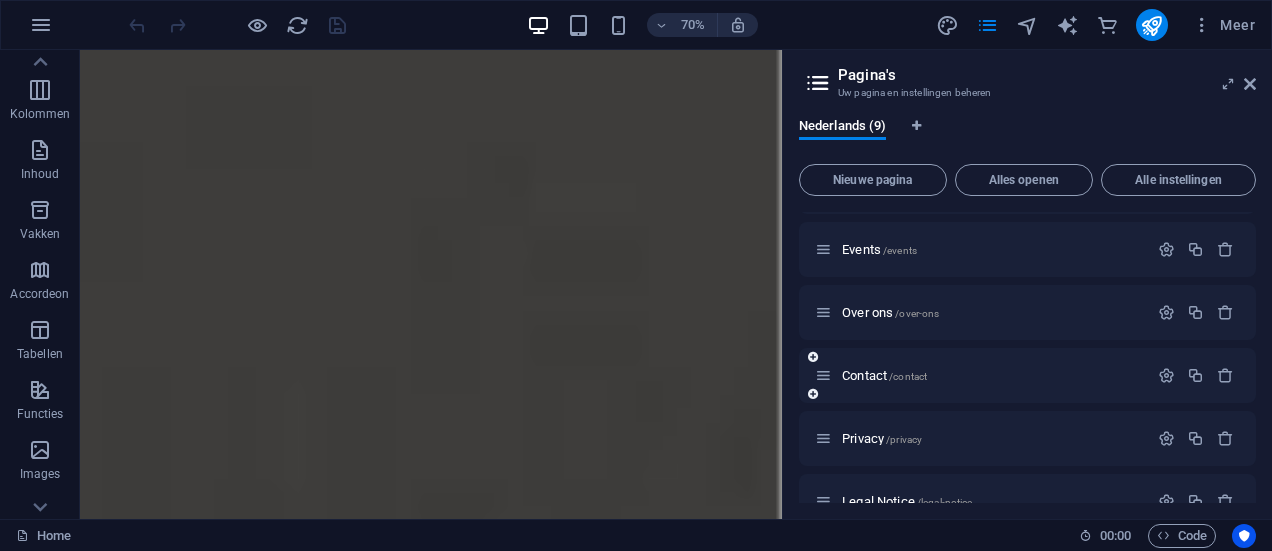 scroll, scrollTop: 109, scrollLeft: 0, axis: vertical 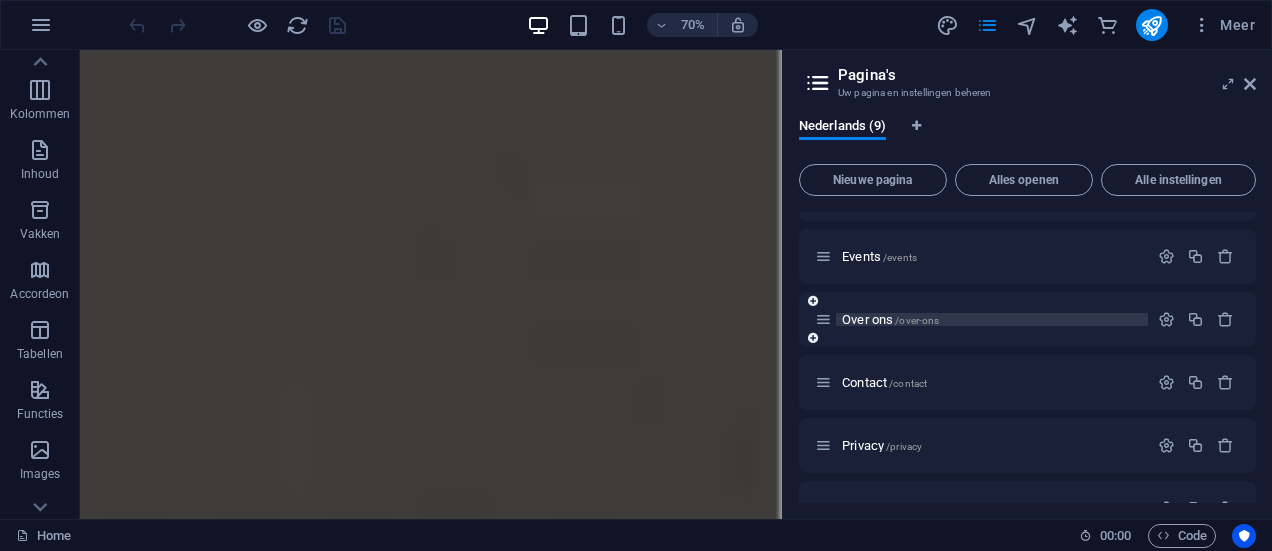 click on "Over ons /over-ons" at bounding box center (890, 319) 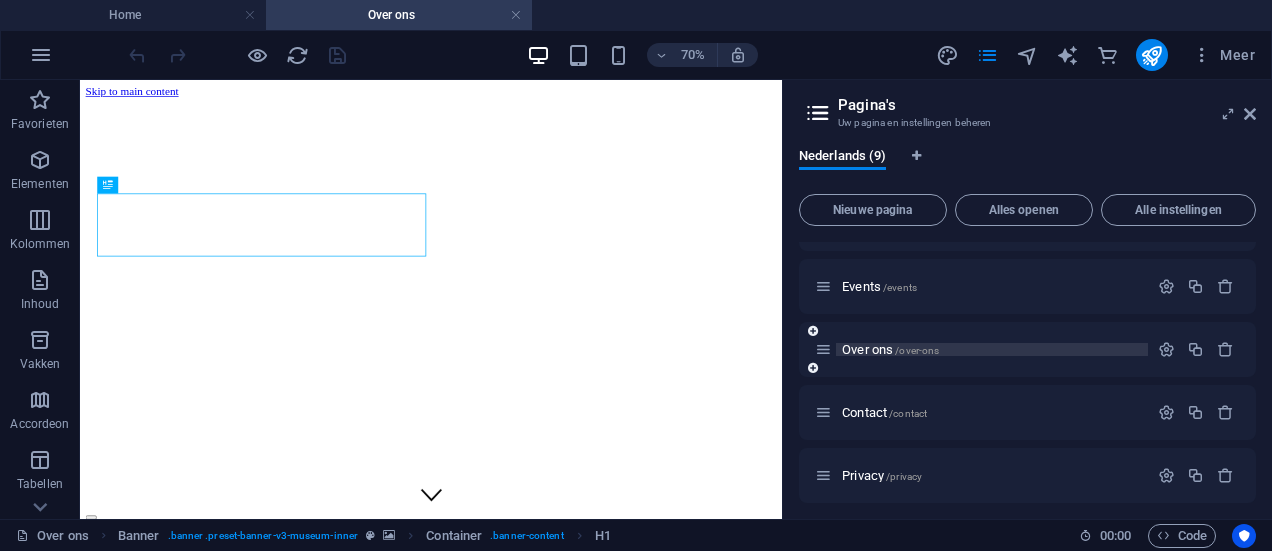 scroll, scrollTop: 0, scrollLeft: 0, axis: both 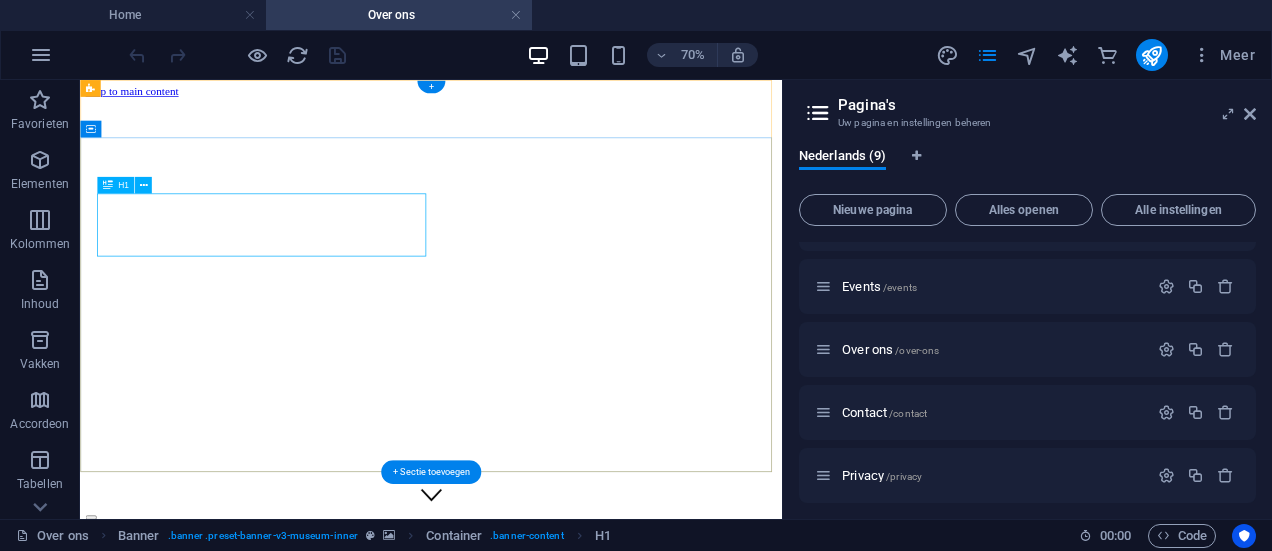 click on "About Us" at bounding box center [581, 871] 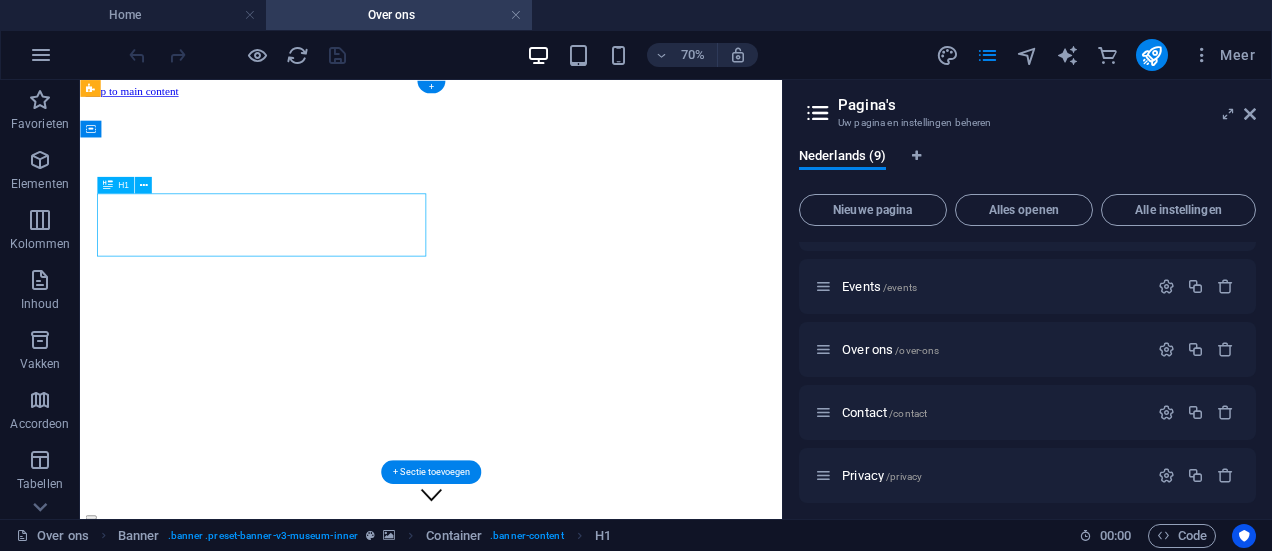 click on "About Us" at bounding box center (581, 871) 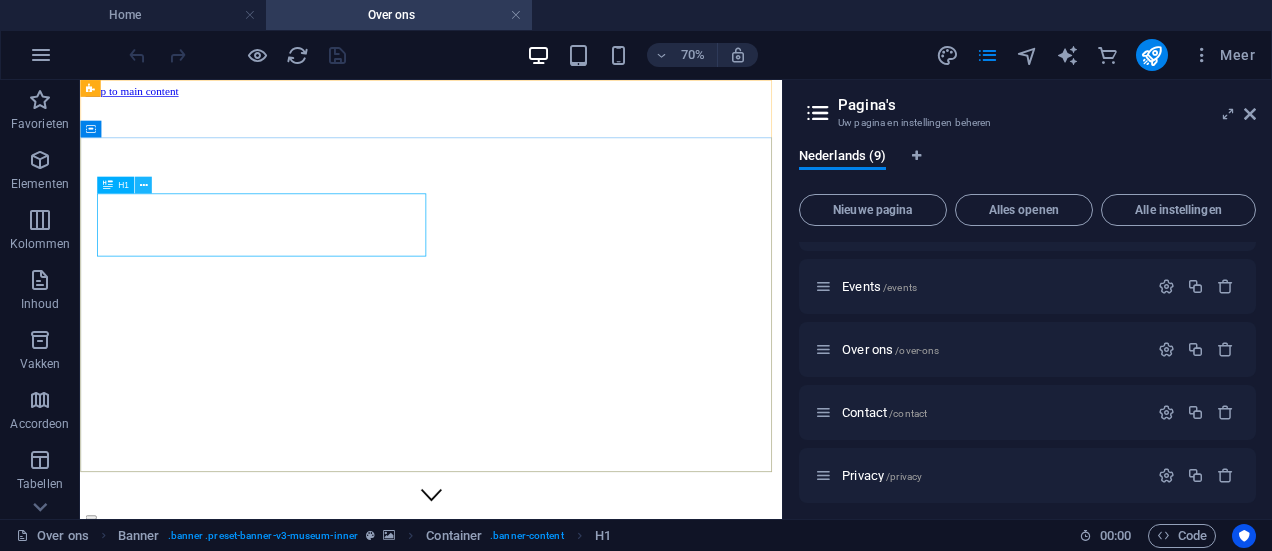click at bounding box center (143, 185) 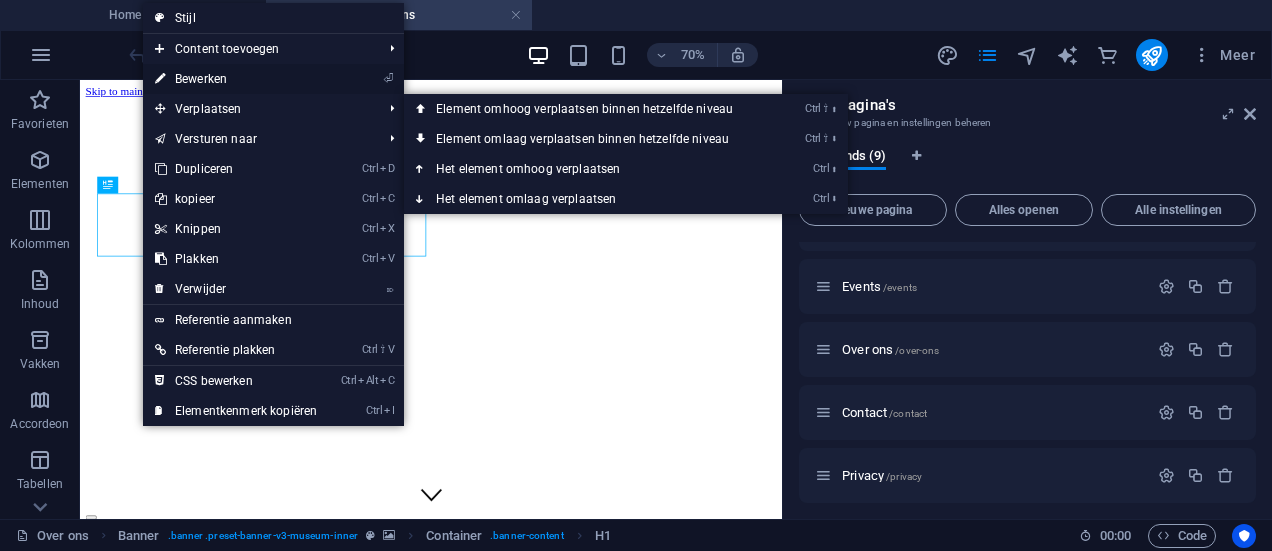 click on "⏎  Bewerken" at bounding box center (236, 79) 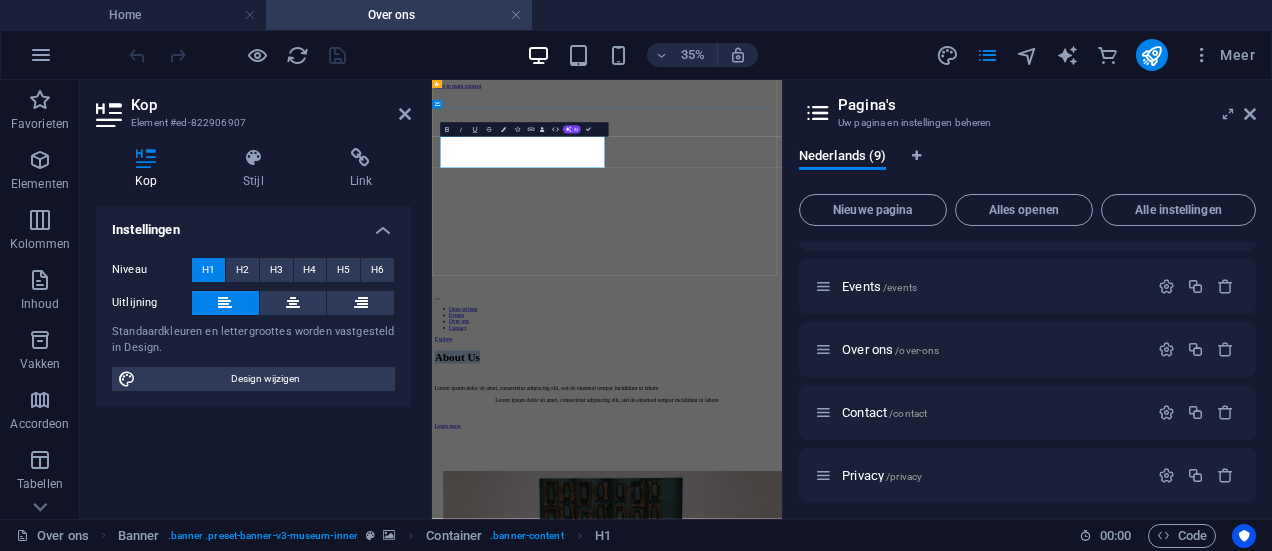 click on "About Us" at bounding box center (504, 871) 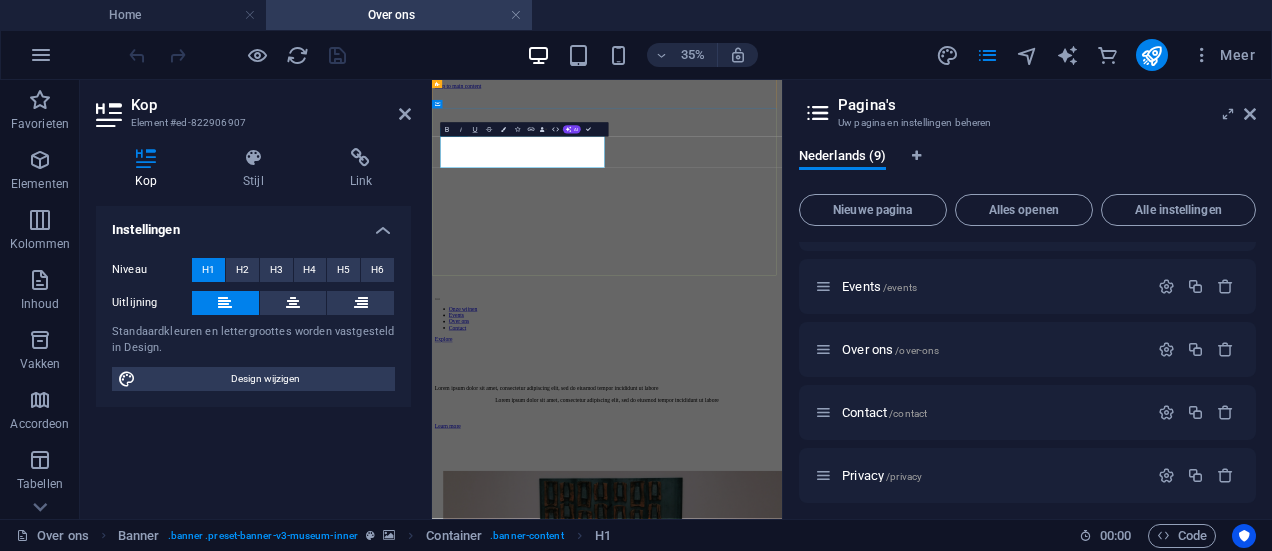 type 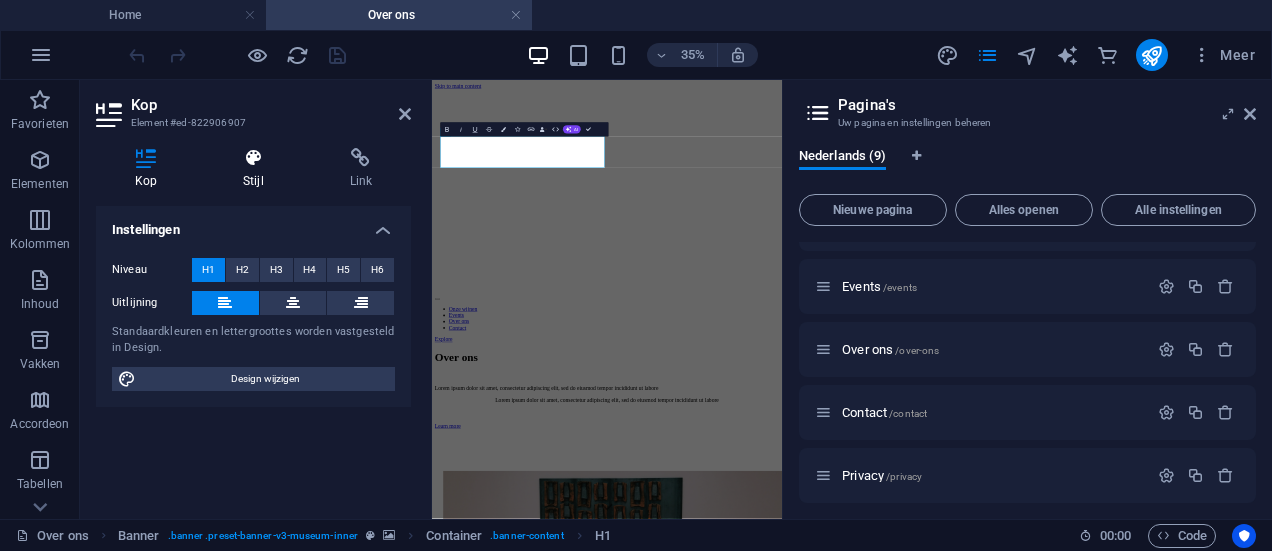 click at bounding box center [253, 158] 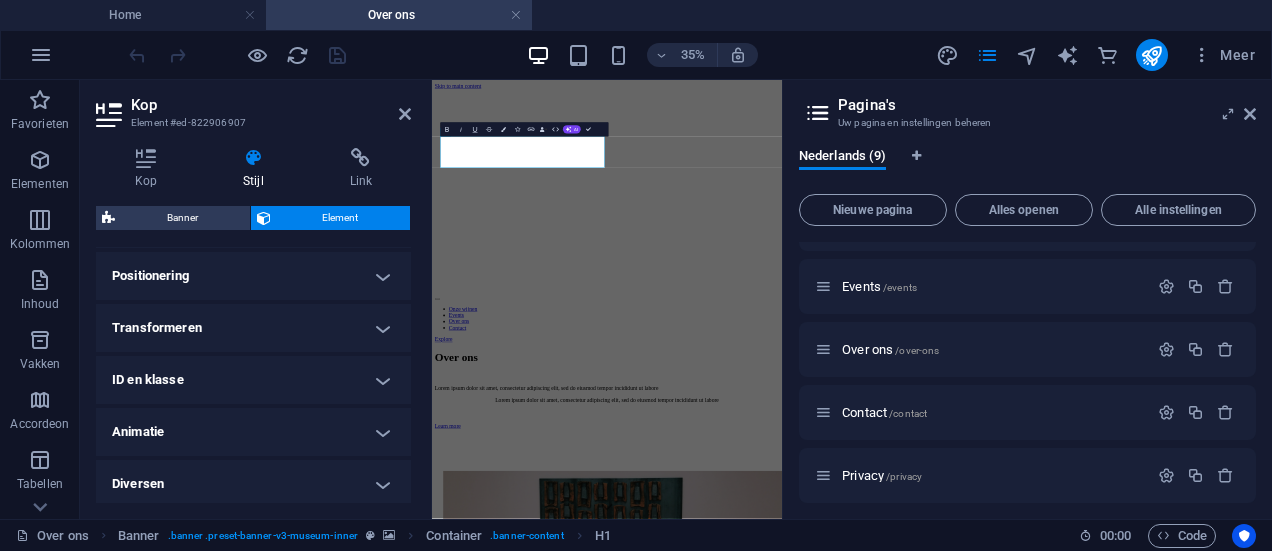 scroll, scrollTop: 605, scrollLeft: 0, axis: vertical 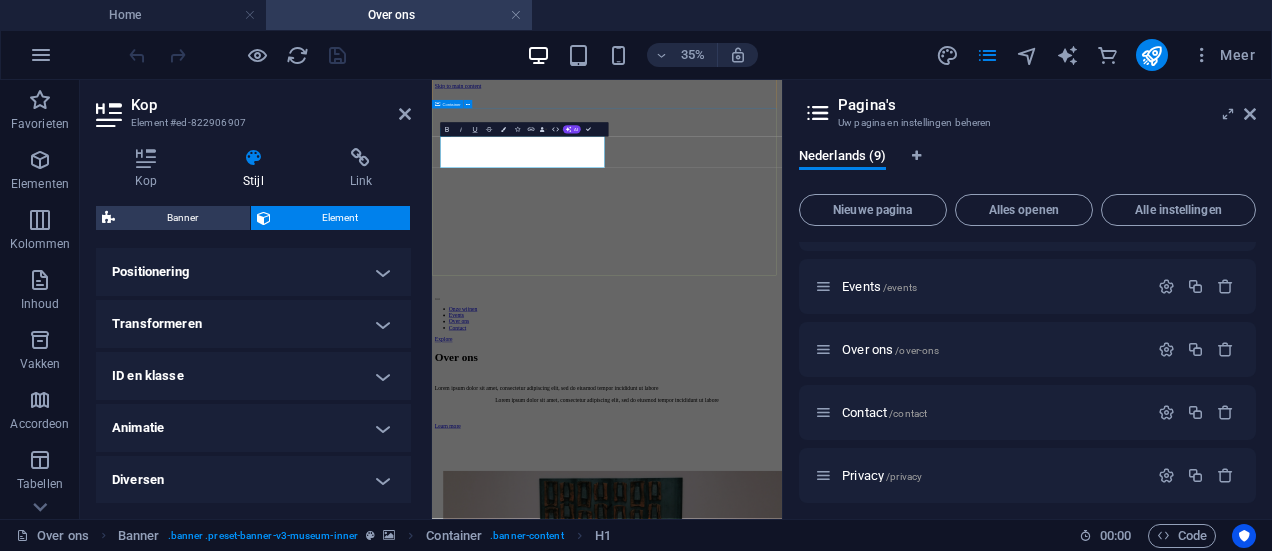 click on "Over ons Lorem ipsum dolor sit amet, consectetur adipiscing elit, sed do eiusmod tempor incididunt ut labore Lorem ipsum dolor sit amet, consectetur adipiscing elit, sed do eiusmod tempor incididunt ut labore Learn more" at bounding box center [932, 954] 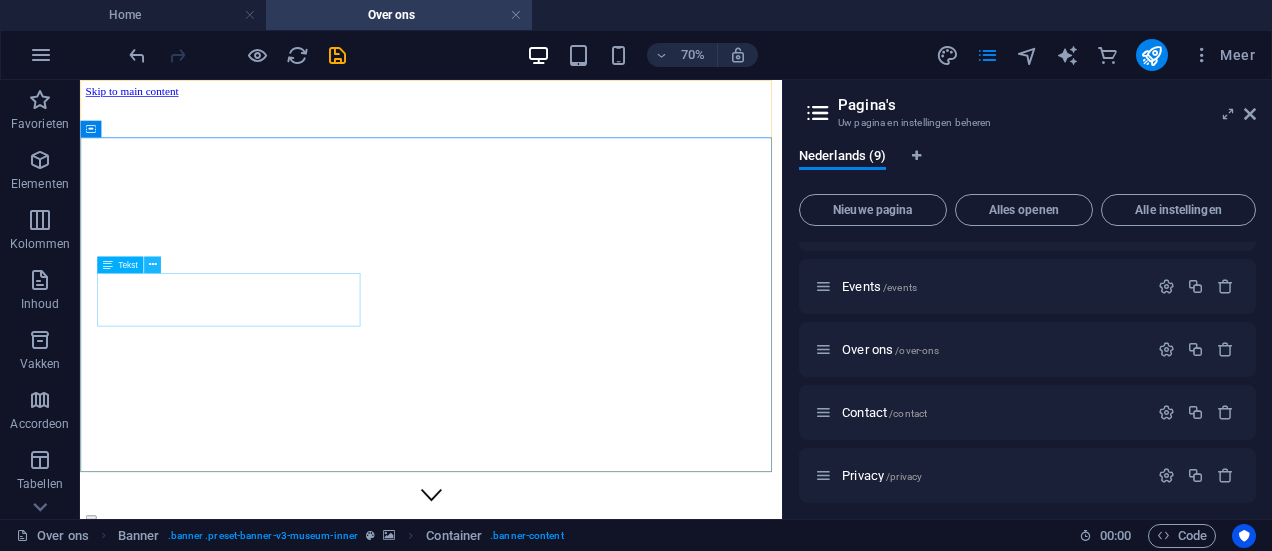 click at bounding box center [152, 264] 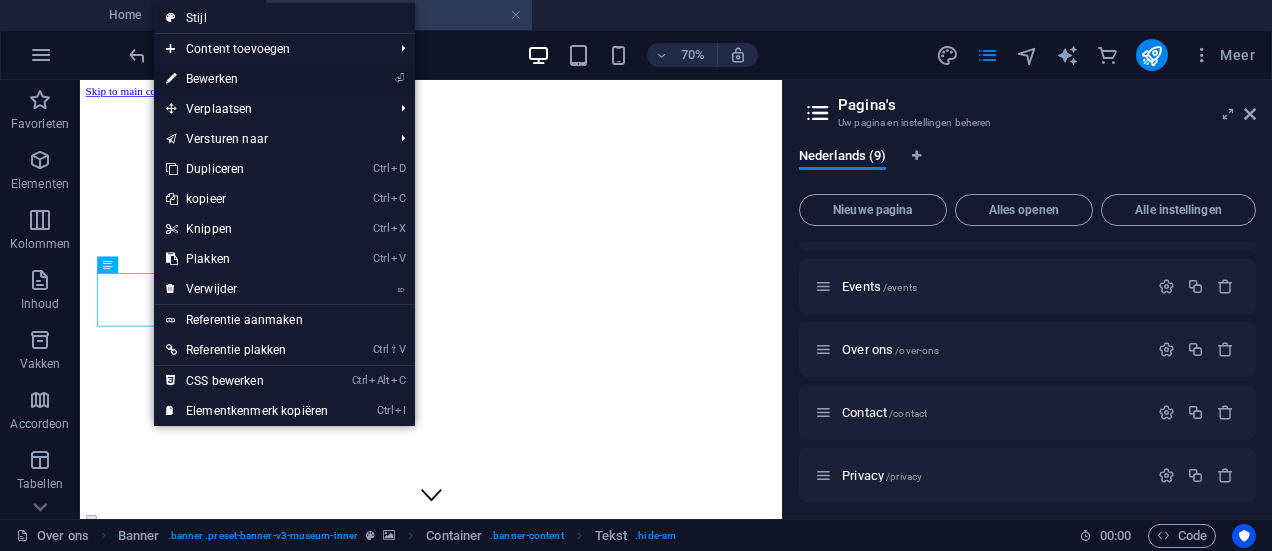 click on "⏎  Bewerken" at bounding box center (247, 79) 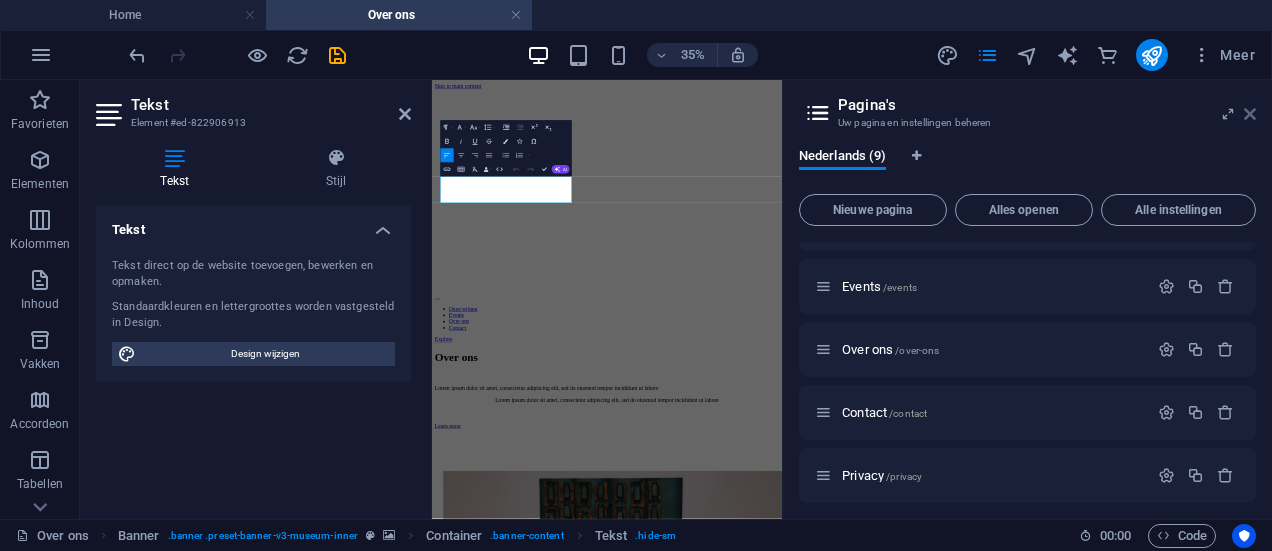 drag, startPoint x: 1255, startPoint y: 116, endPoint x: 969, endPoint y: 43, distance: 295.16943 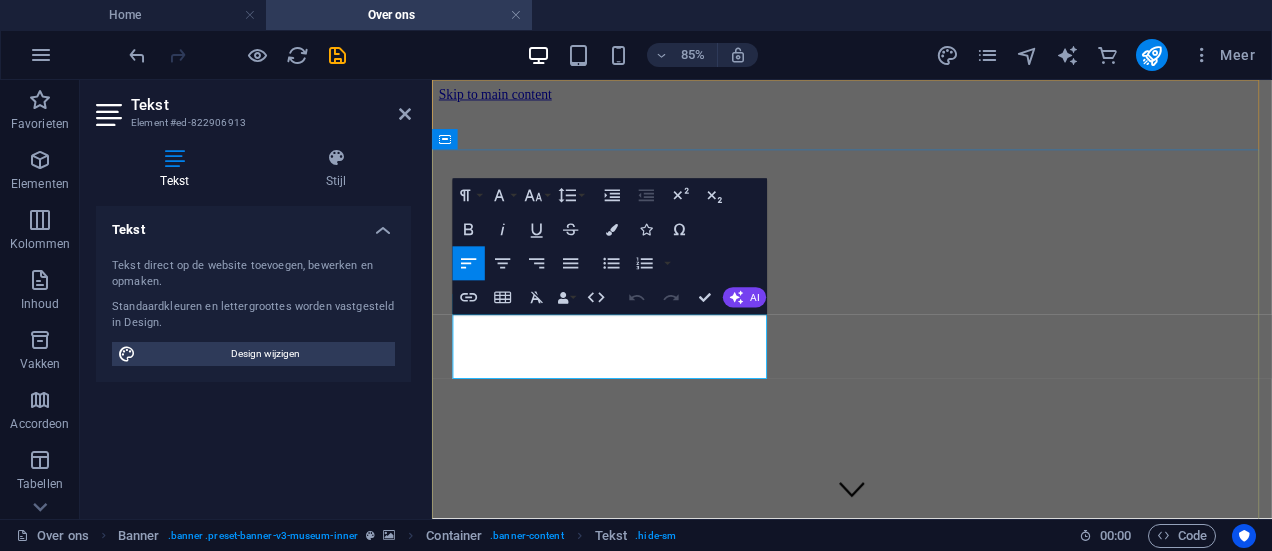 drag, startPoint x: 790, startPoint y: 419, endPoint x: 457, endPoint y: 375, distance: 335.89432 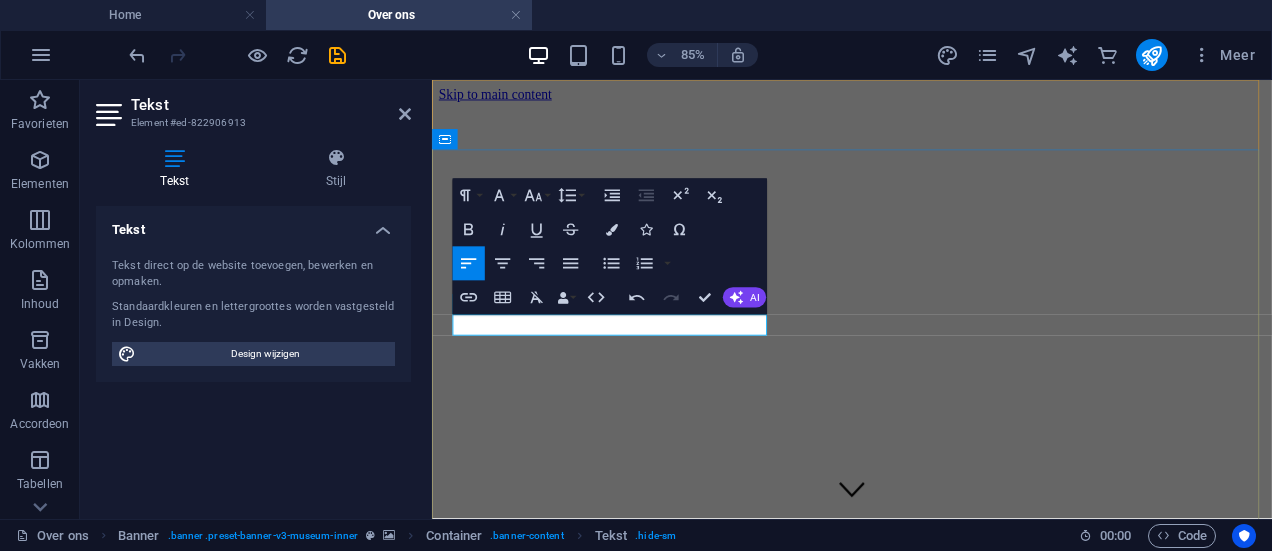 click on "fasfdfdsa" at bounding box center [926, 960] 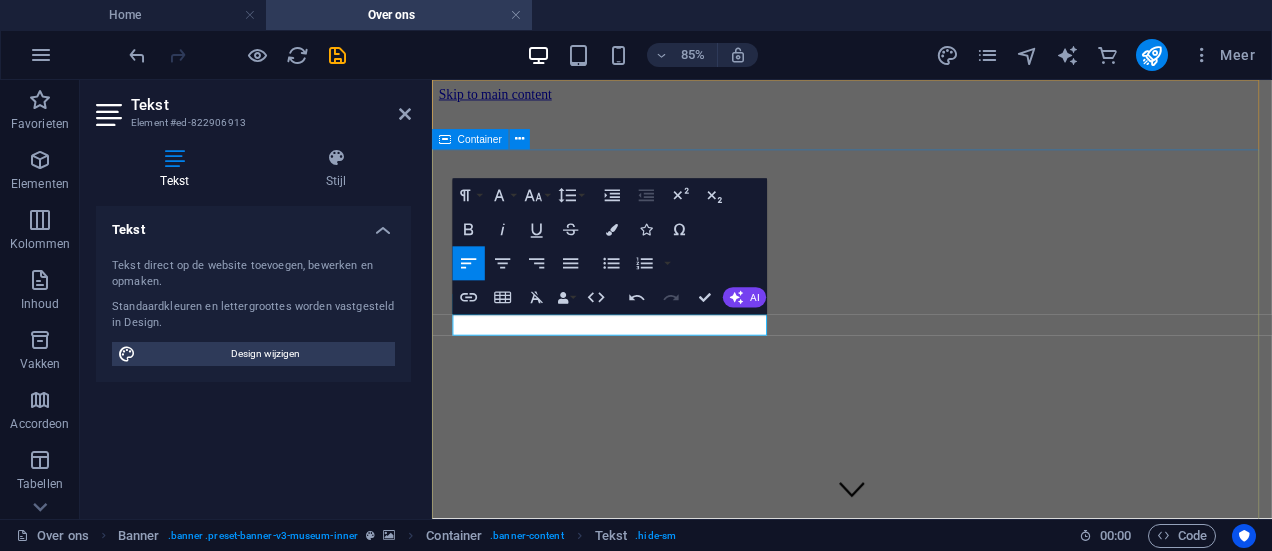drag, startPoint x: 639, startPoint y: 367, endPoint x: 431, endPoint y: 350, distance: 208.69356 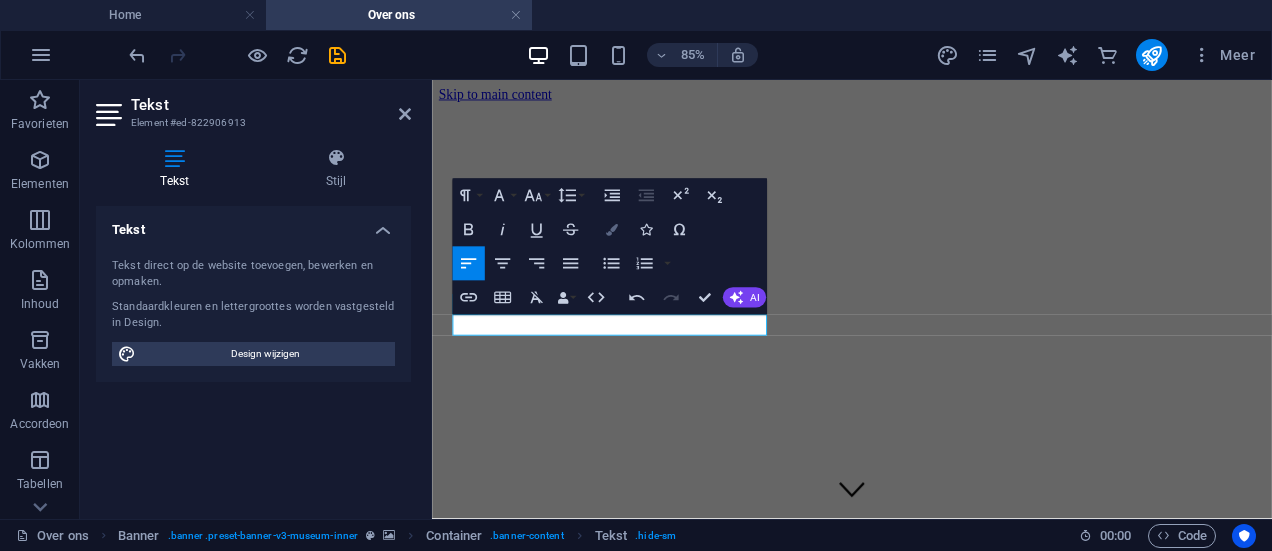 click at bounding box center (611, 230) 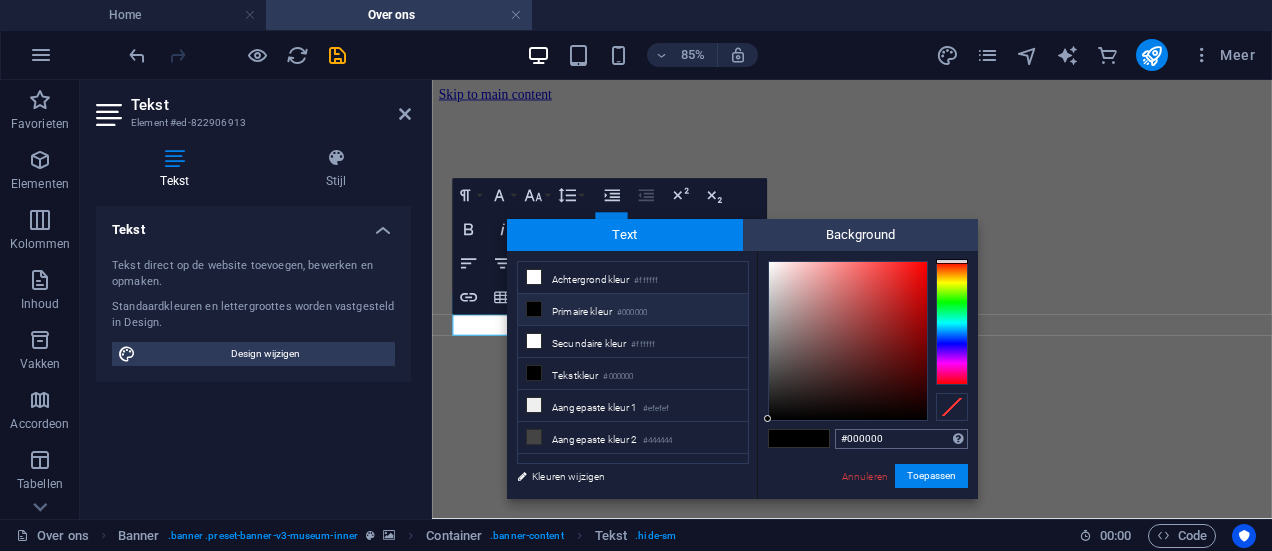 drag, startPoint x: 848, startPoint y: 443, endPoint x: 903, endPoint y: 432, distance: 56.089214 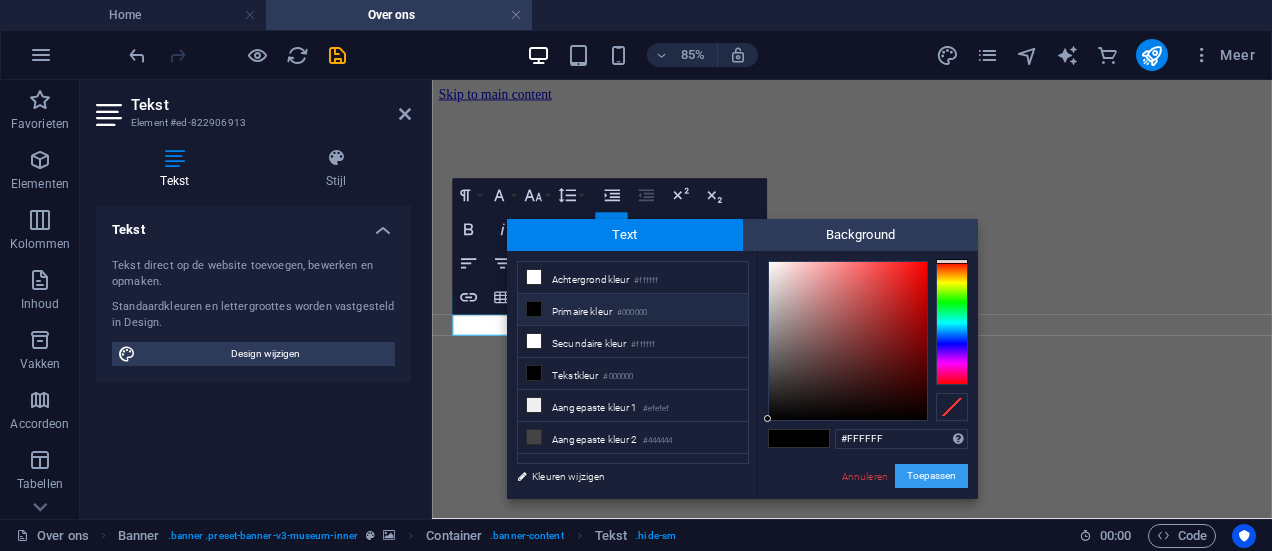 click on "Toepassen" at bounding box center (931, 476) 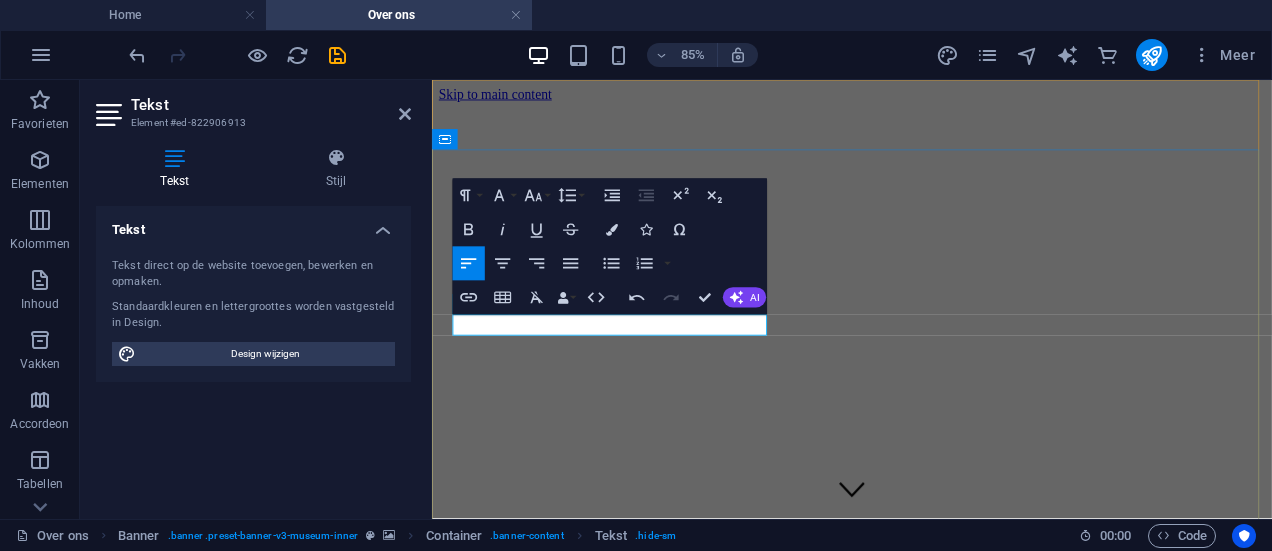 click on "fasfdfdsa" at bounding box center (469, 959) 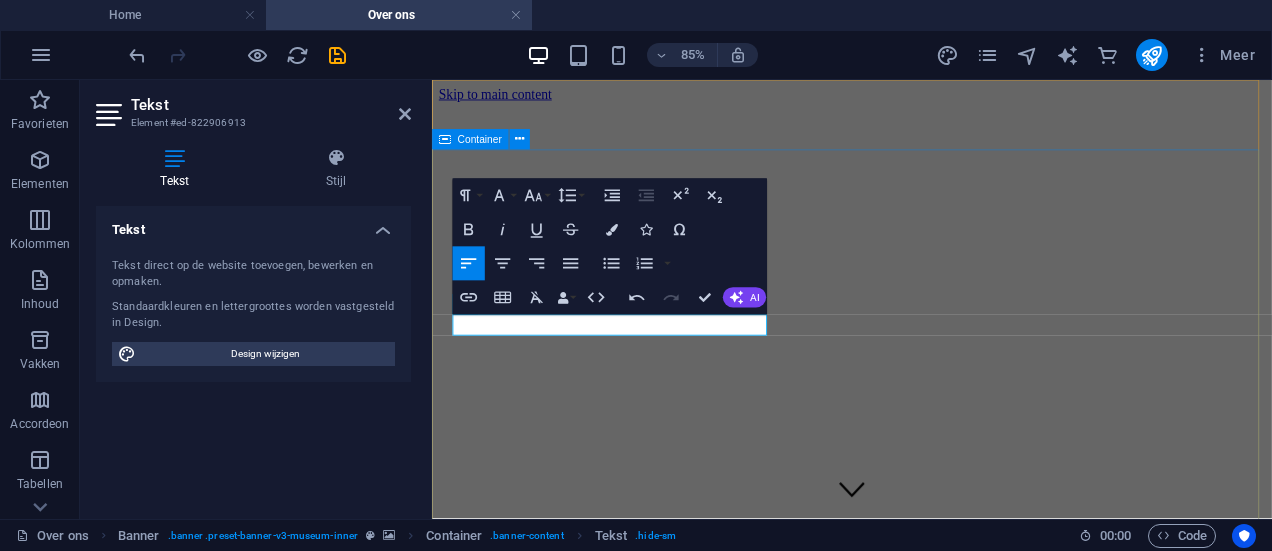 drag, startPoint x: 549, startPoint y: 371, endPoint x: 441, endPoint y: 376, distance: 108.11568 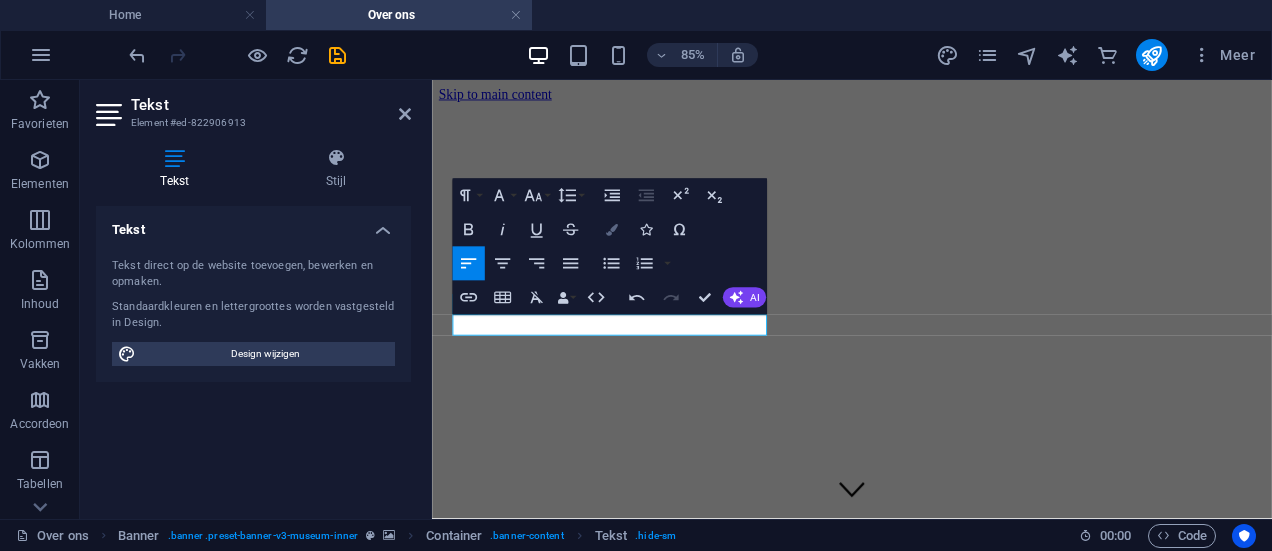 click at bounding box center [611, 230] 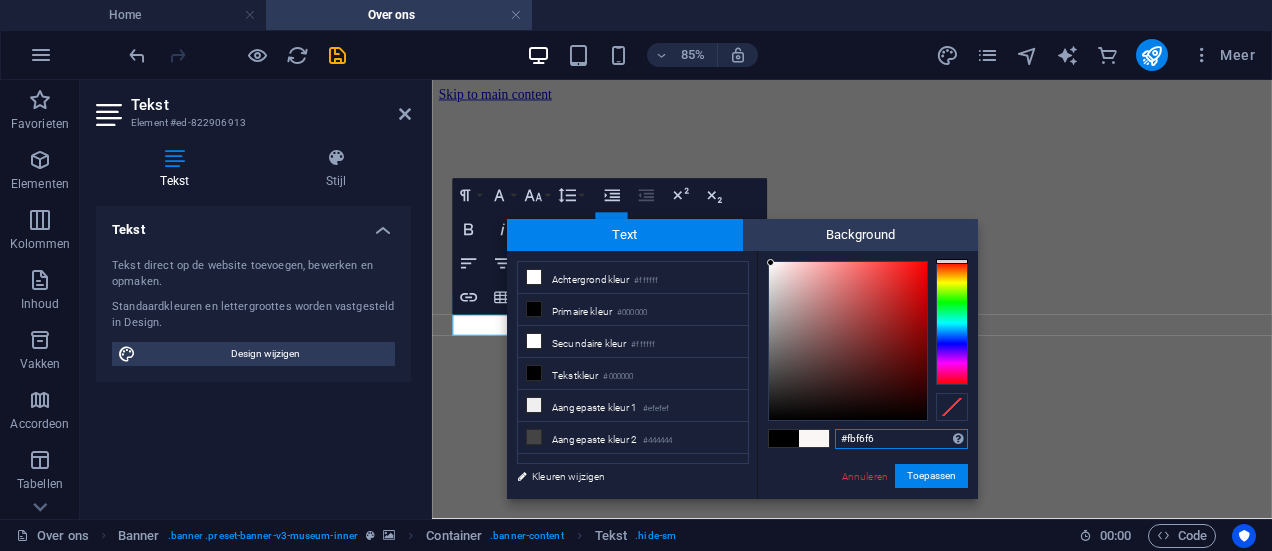 click at bounding box center (848, 341) 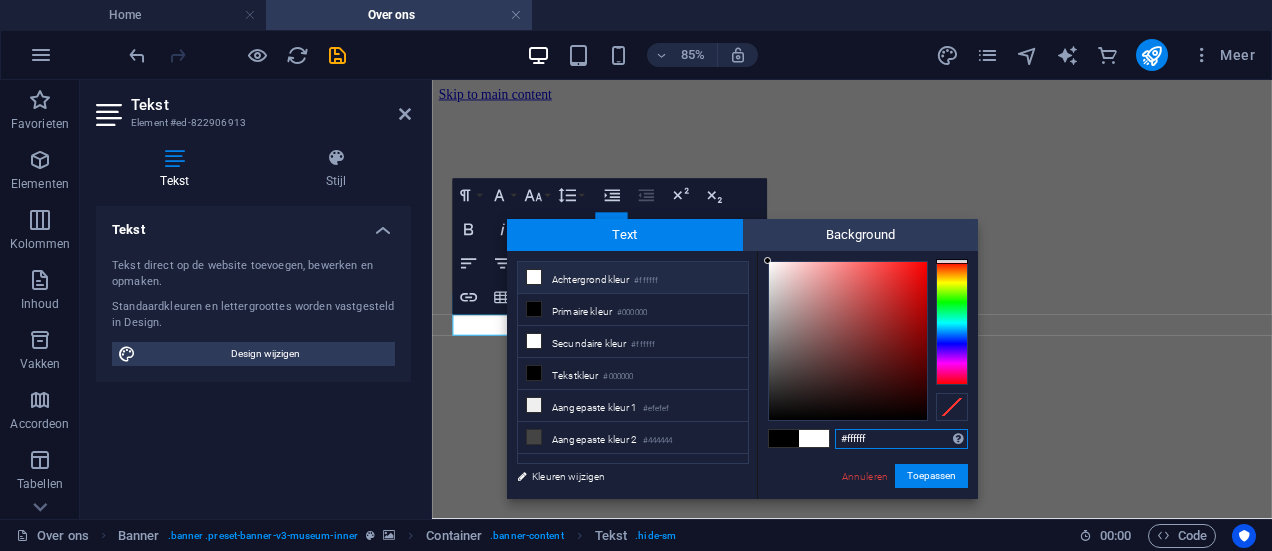 drag, startPoint x: 771, startPoint y: 261, endPoint x: 753, endPoint y: 258, distance: 18.248287 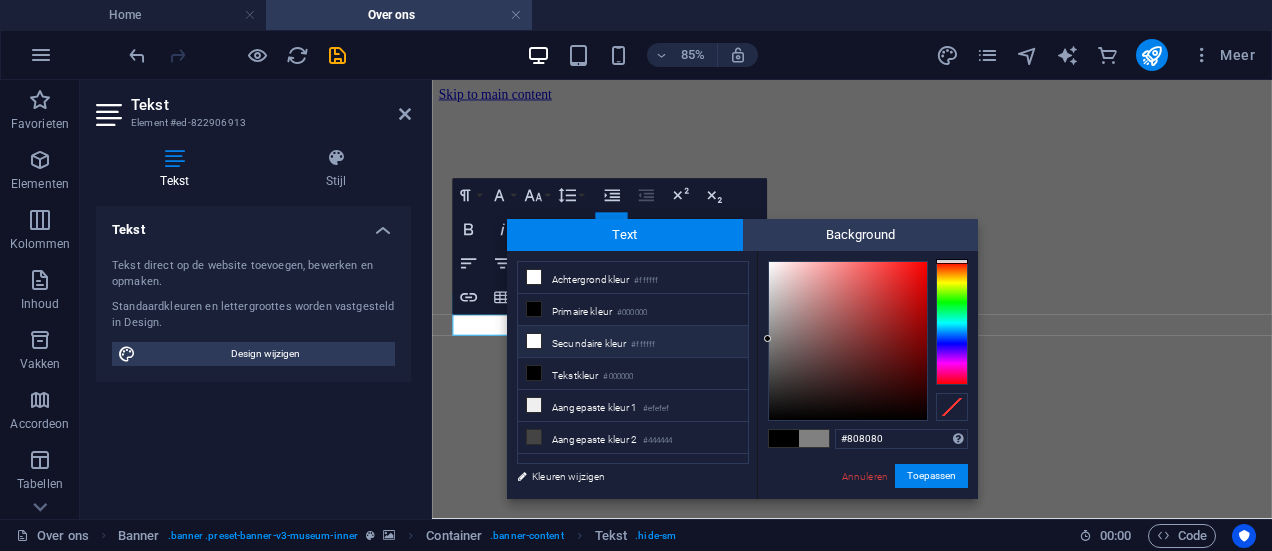 click at bounding box center [534, 341] 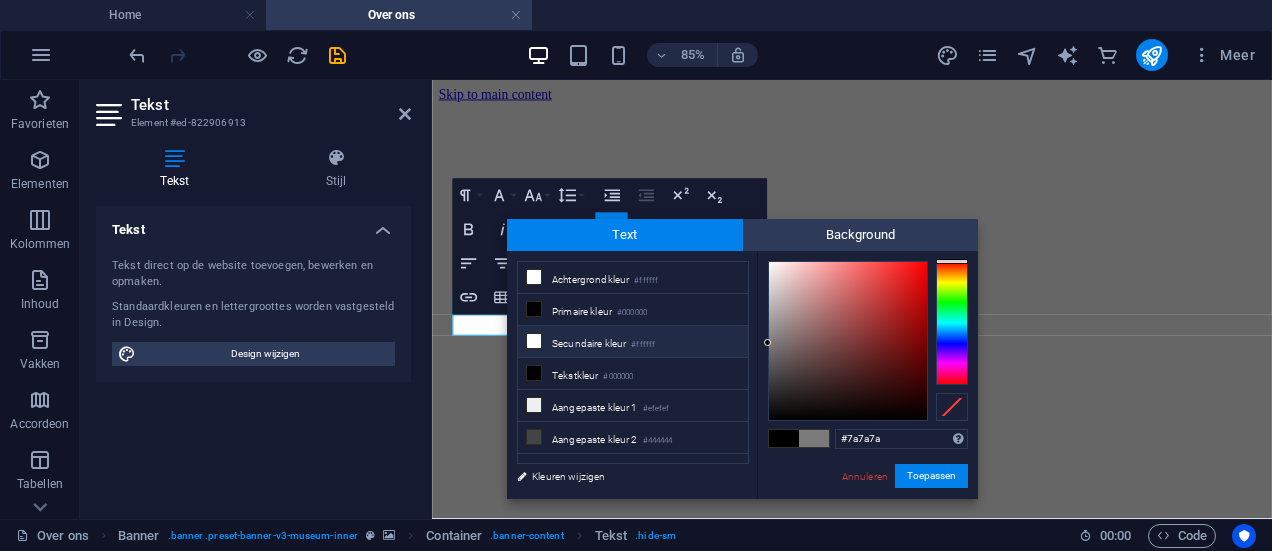 click on "Secundaire kleur
#ffffff" at bounding box center [633, 342] 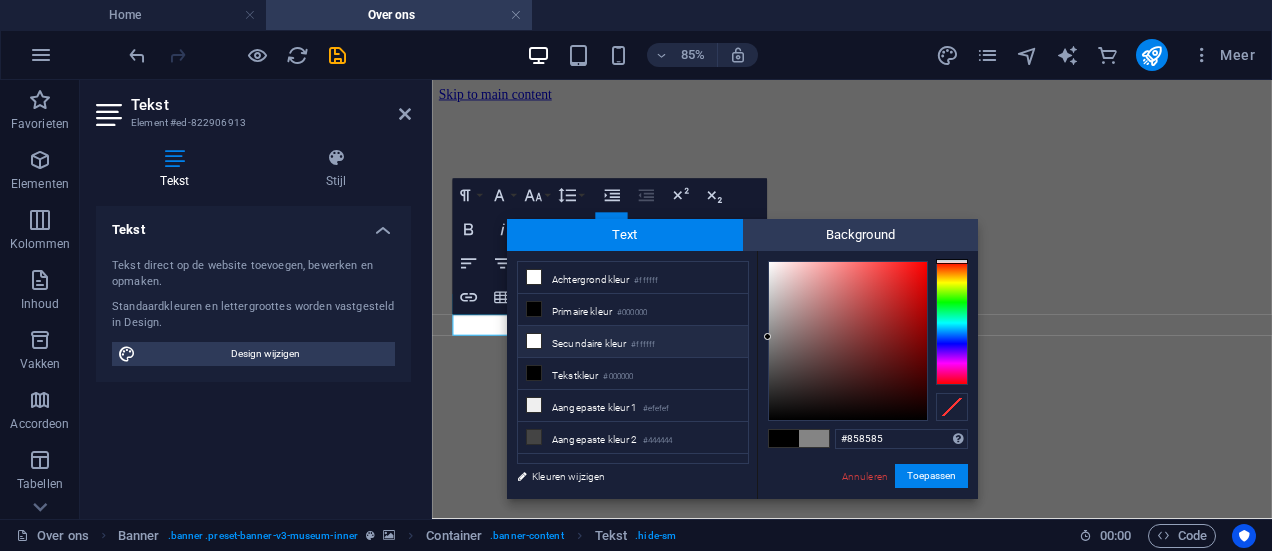 click at bounding box center (534, 341) 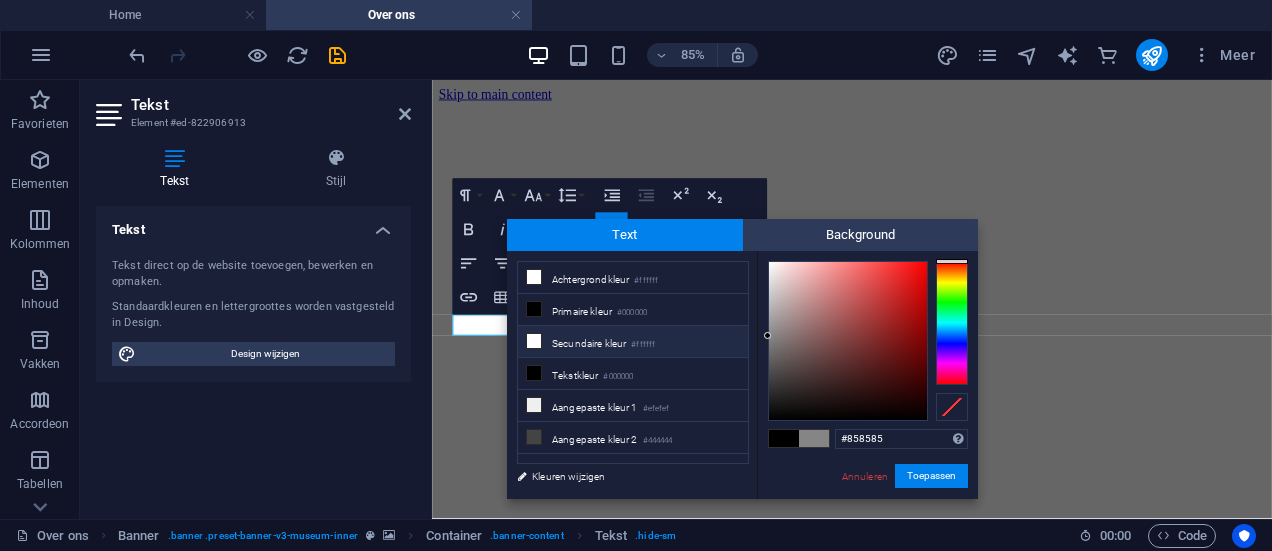 click at bounding box center [534, 341] 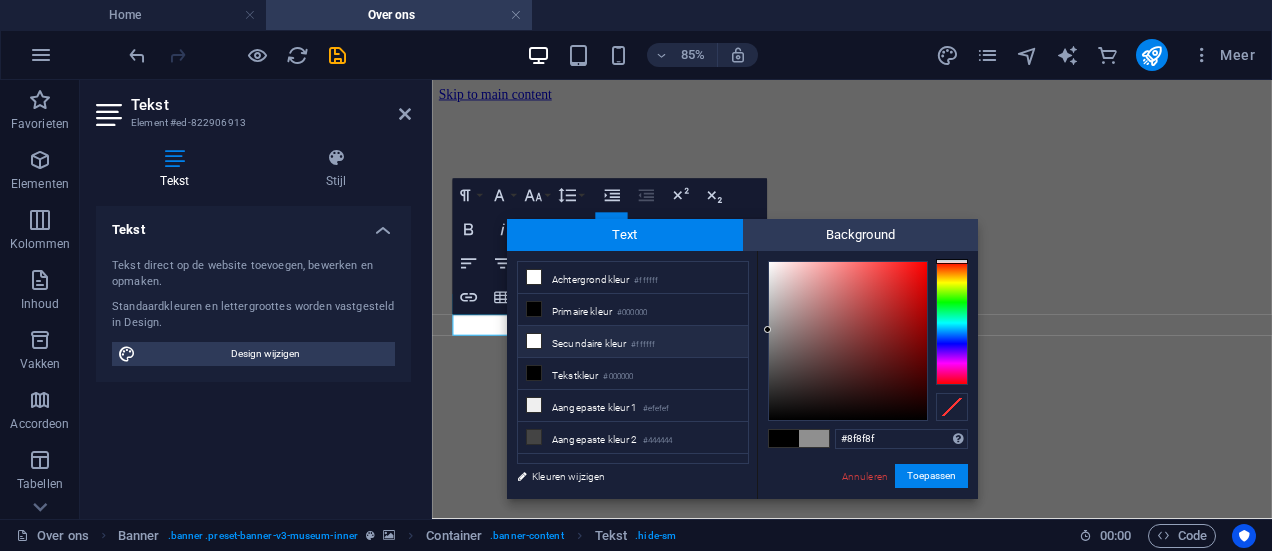 click on "Secundaire kleur
#ffffff" at bounding box center (633, 342) 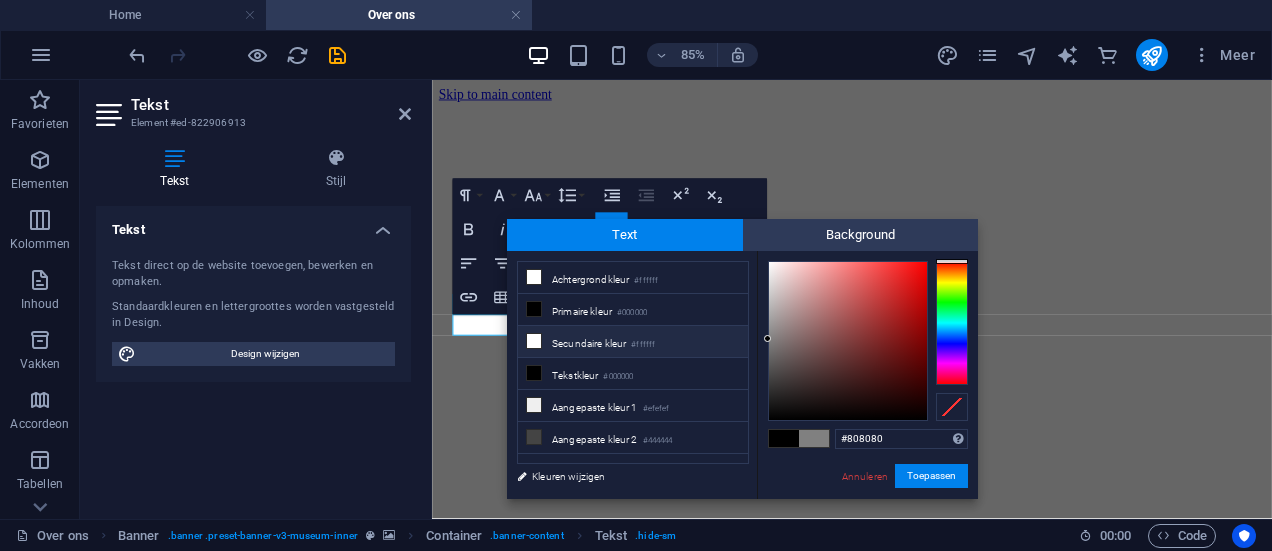 click on "Secundaire kleur
#ffffff" at bounding box center [633, 342] 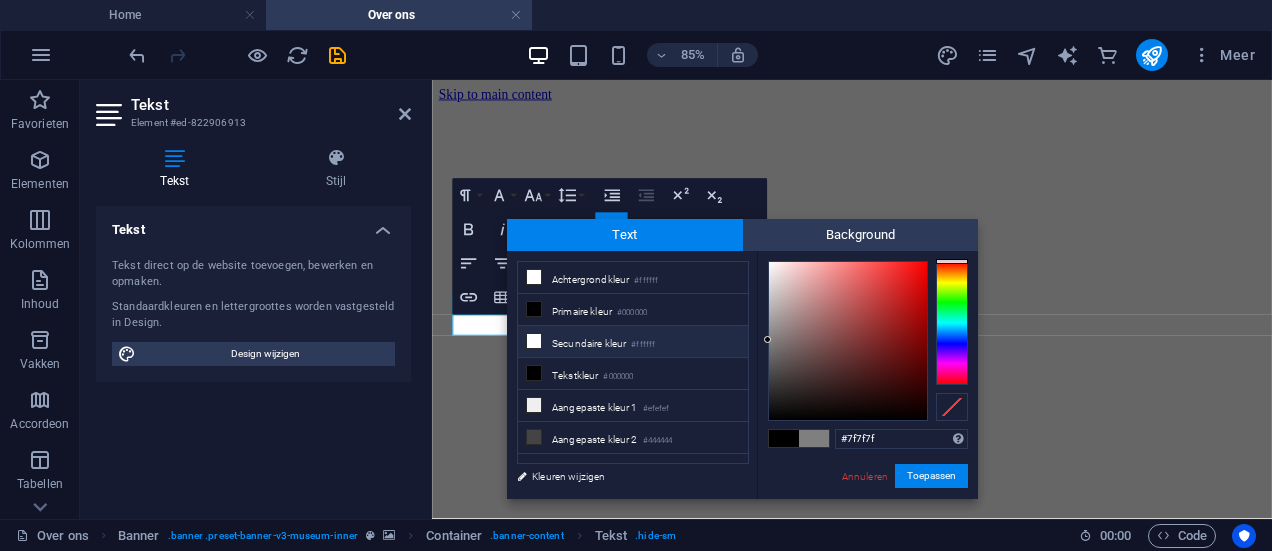 click on "Secundaire kleur
#ffffff" at bounding box center [633, 342] 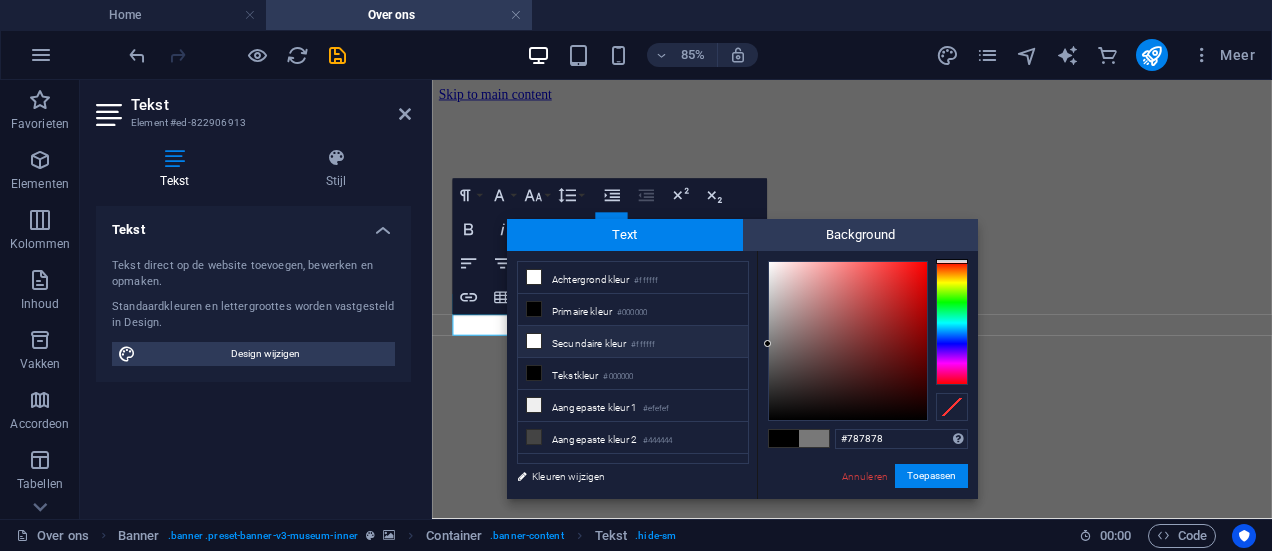 click on "Secundaire kleur
#ffffff" at bounding box center (633, 342) 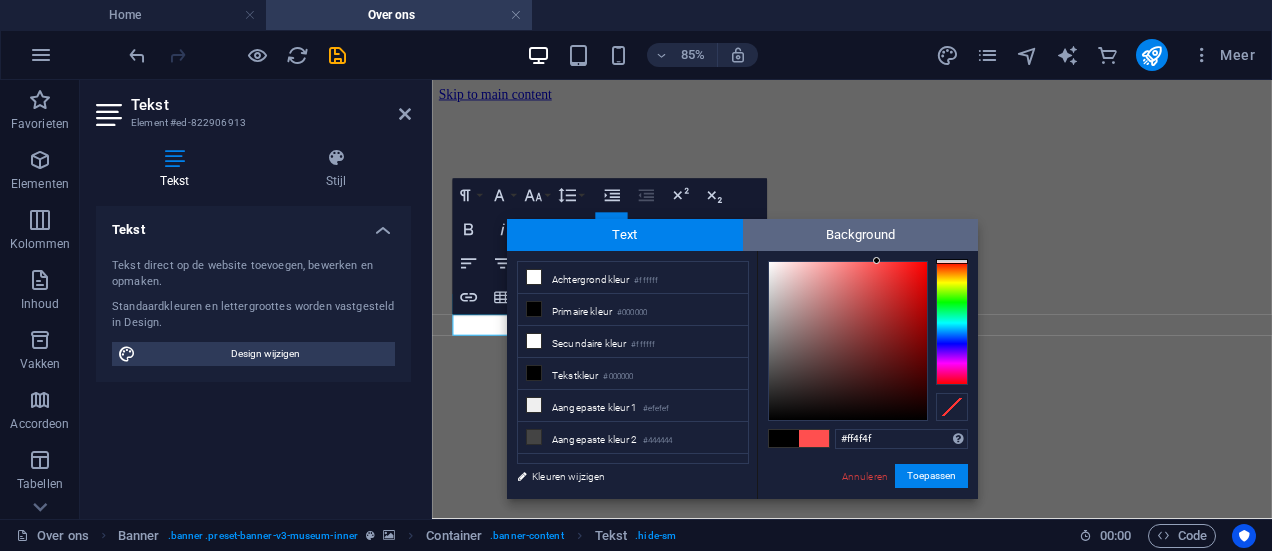 click on "Background" at bounding box center (861, 235) 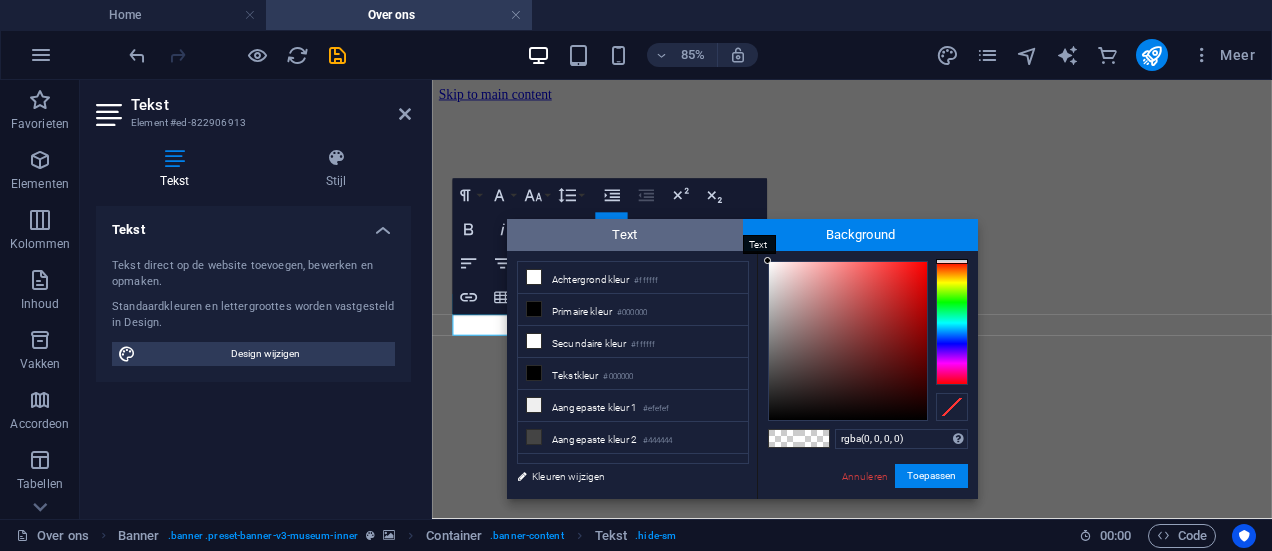 click on "Text" at bounding box center [625, 235] 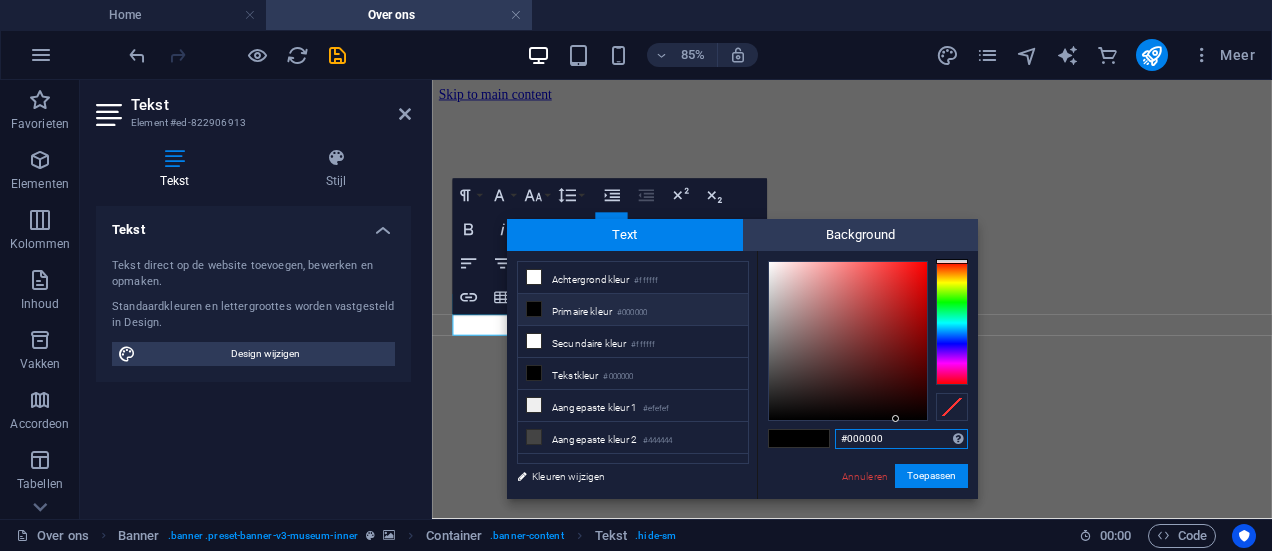 click on "#000000" at bounding box center (901, 439) 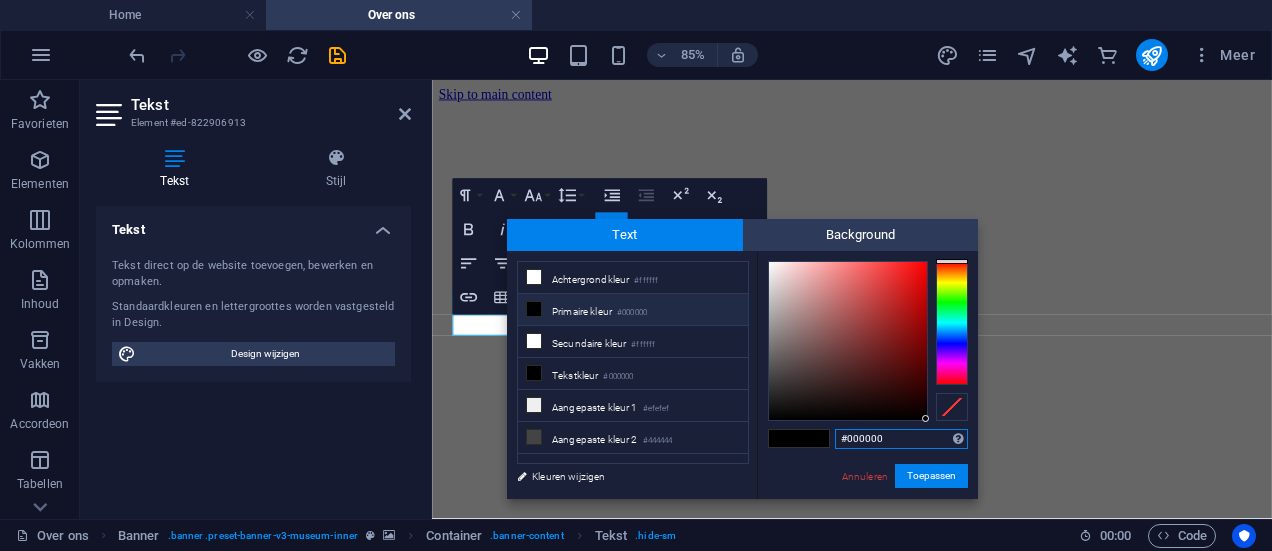 drag, startPoint x: 848, startPoint y: 443, endPoint x: 939, endPoint y: 451, distance: 91.350975 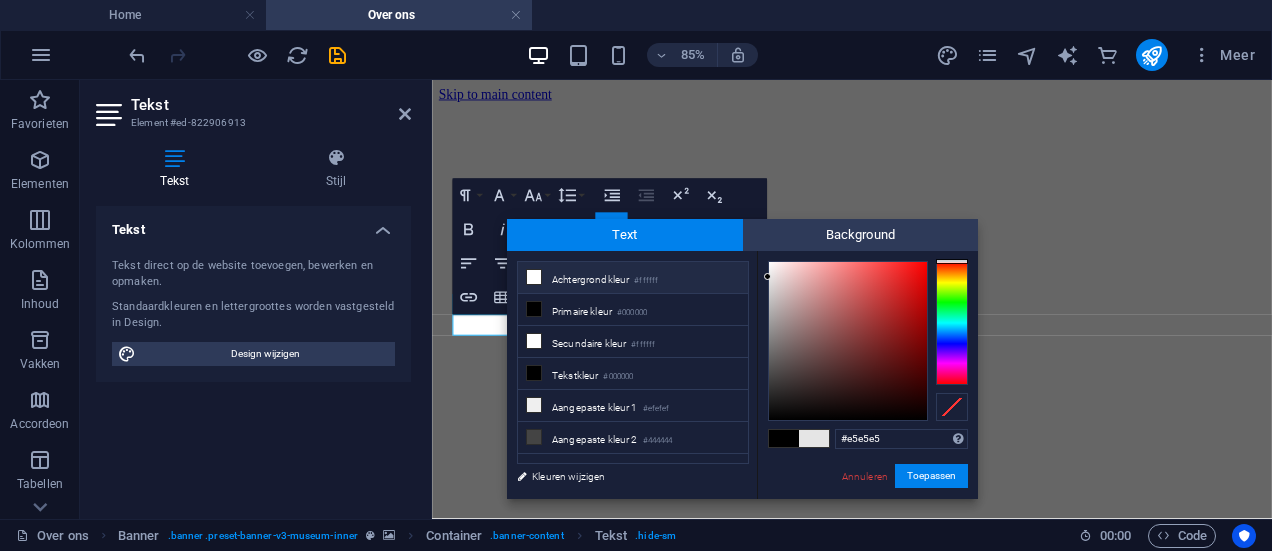 click on "Achtergrondkleur
#ffffff" at bounding box center [633, 278] 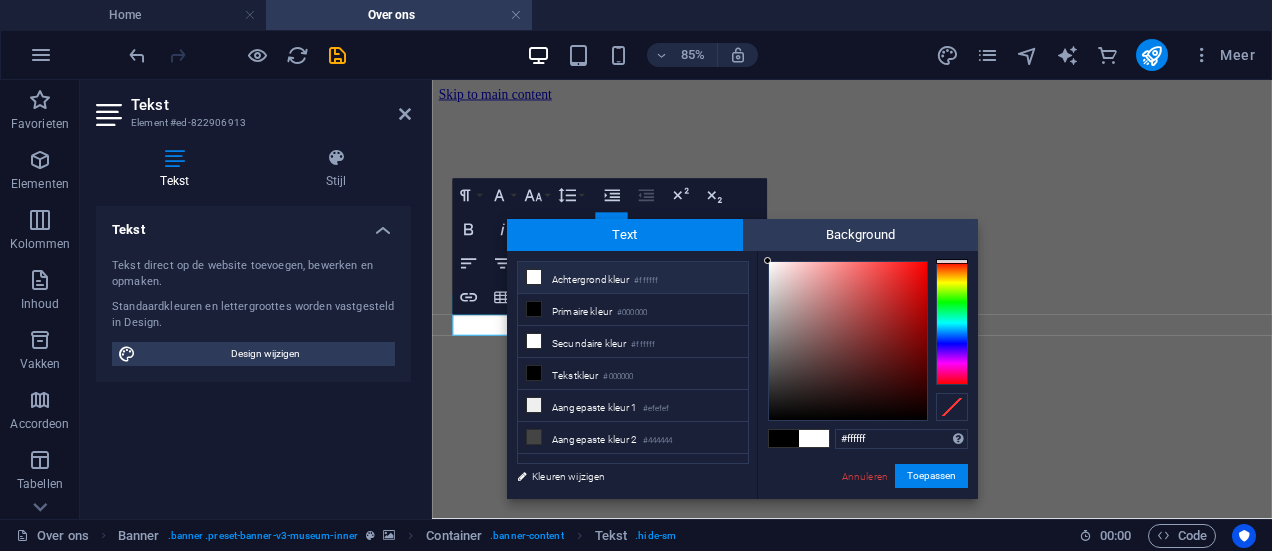 click on "Achtergrondkleur
#ffffff" at bounding box center (633, 278) 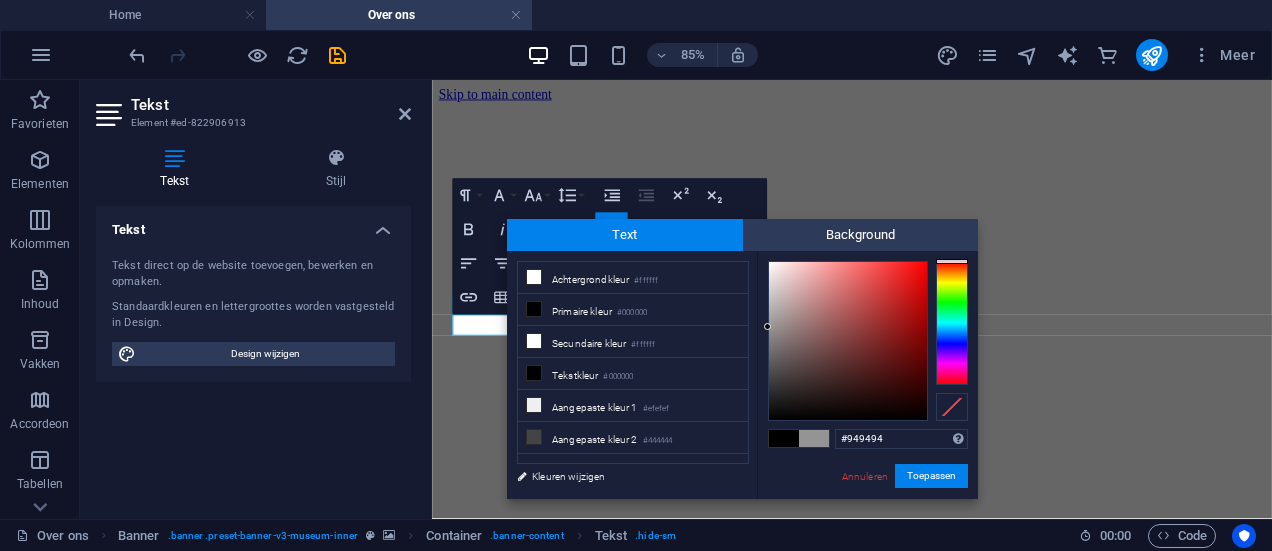 click on "H1   Banner   Container   Tekst   Spacer   Tekst   Spacer   Afbeelding   Container   Banner   Referentie   Knop Paragraph Format Normal Heading 1 Heading 2 Heading 3 Heading 4 Heading 5 Heading 6 Code Font Family Arial Georgia Impact Tahoma Times New Roman Verdana Inter Podkova Font Size 8 9 10 11 12 14 18 24 30 36 48 60 72 96 Line Height Default Single 1.15 1.5 Double Increase Indent Decrease Indent Superscript Subscript Bold Italic Underline Strikethrough Colors Icons Special Characters Align Left Align Center Align Right Align Justify Unordered List   Default Circle Disc Square    Ordered List   Default Lower Alpha Lower Greek Lower Roman Upper Alpha Upper Roman    Insert Link Insert Table Clear Formatting Data Bindings Bedrijf Voornaam Familienaam Straat Postcode Stad E-mail Telefoon Mobiel Fax Aangepast veld 1 Aangepast veld 2 Aangepast veld 3 Aangepast veld 4 Aangepast veld 5 Aangepast veld 6 HTML Undo Redo Confirm (Ctrl+⏎) AI Verbeter Maak korter Maak langer Tekst genereren" at bounding box center (852, 299) 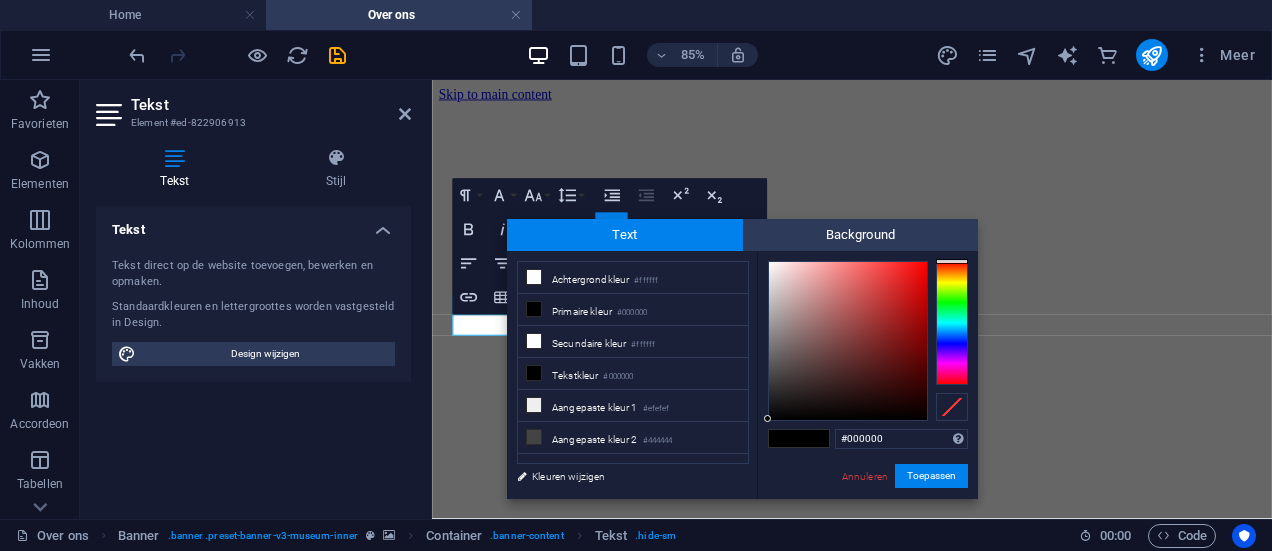 click at bounding box center (611, 230) 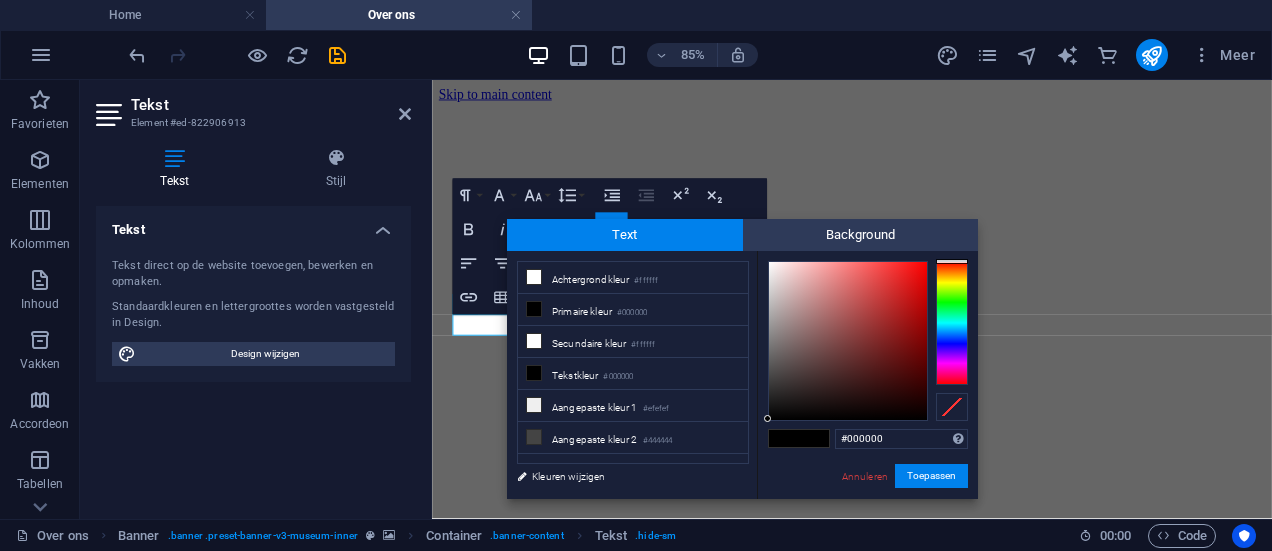 click at bounding box center (611, 230) 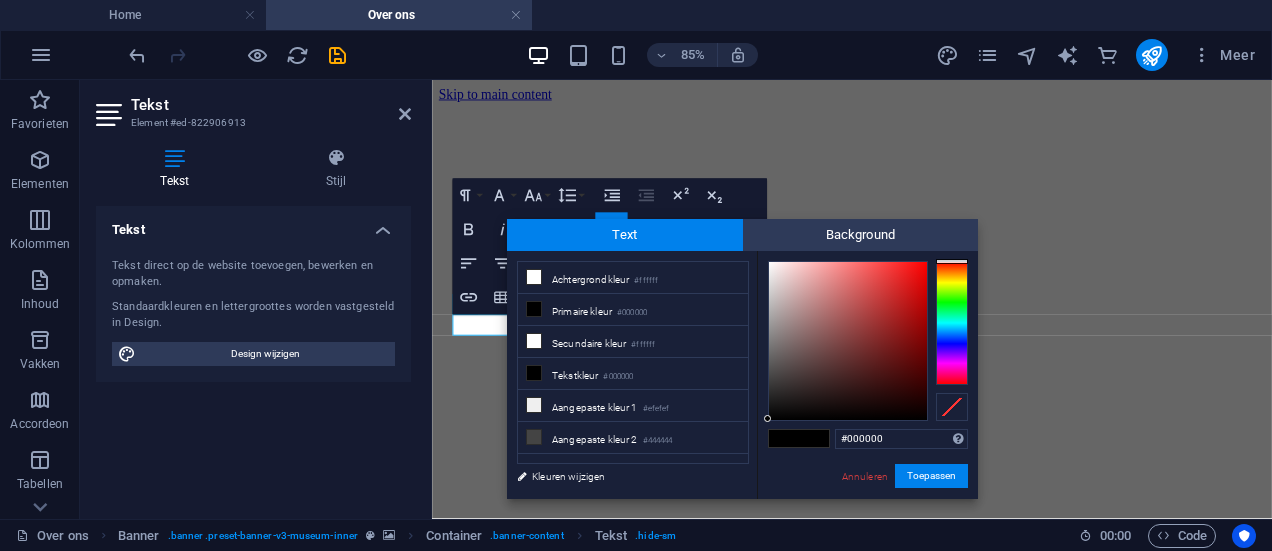 click at bounding box center [611, 230] 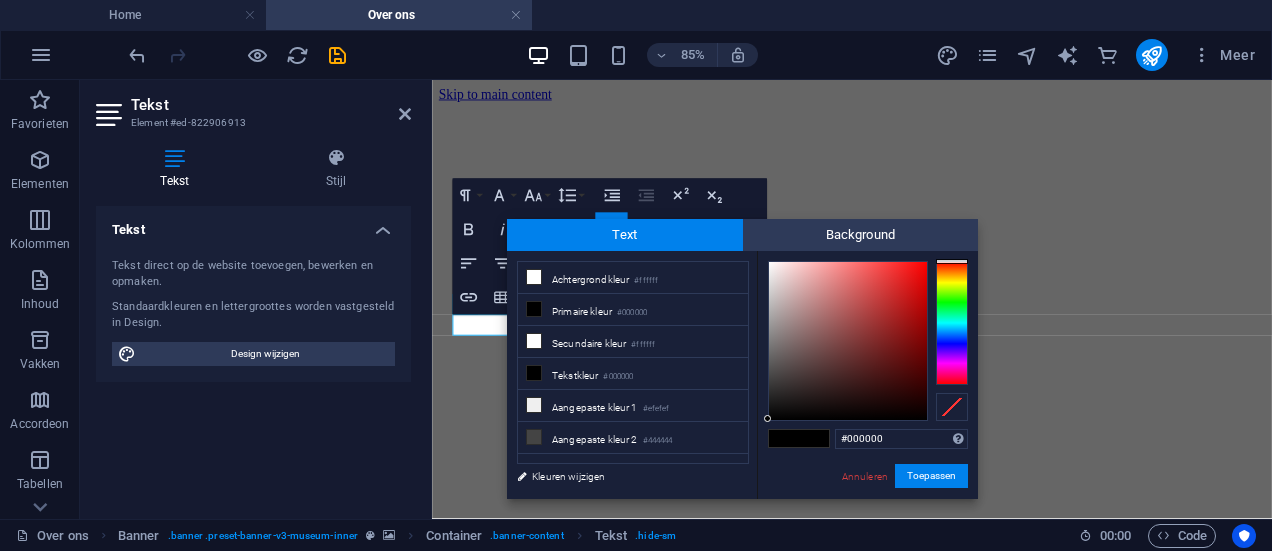 click on "Icons" at bounding box center [645, 230] 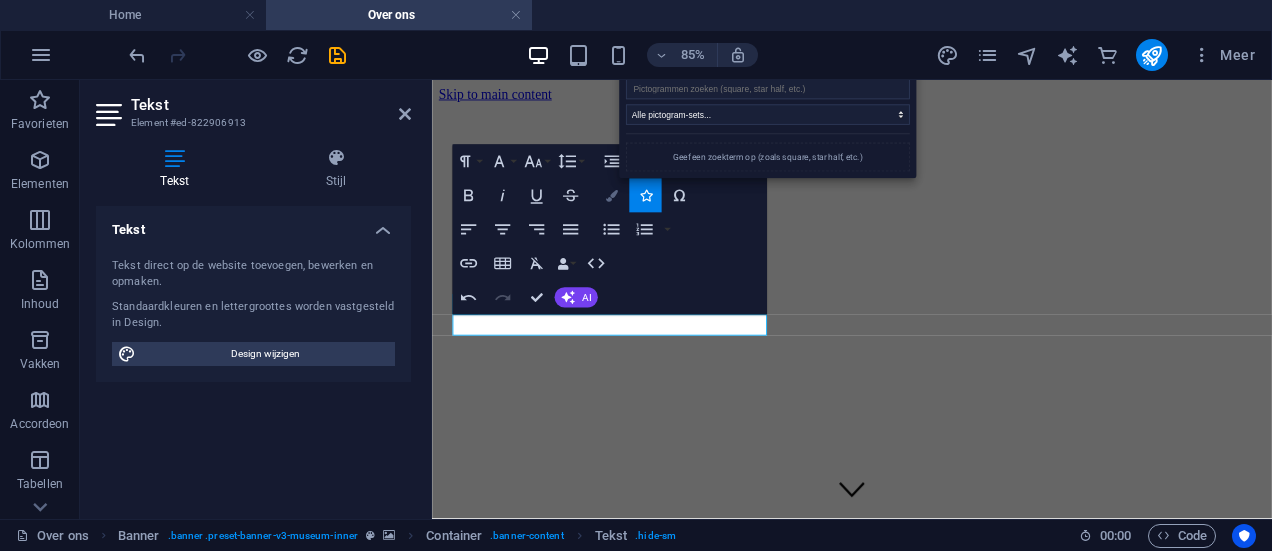 click at bounding box center [611, 196] 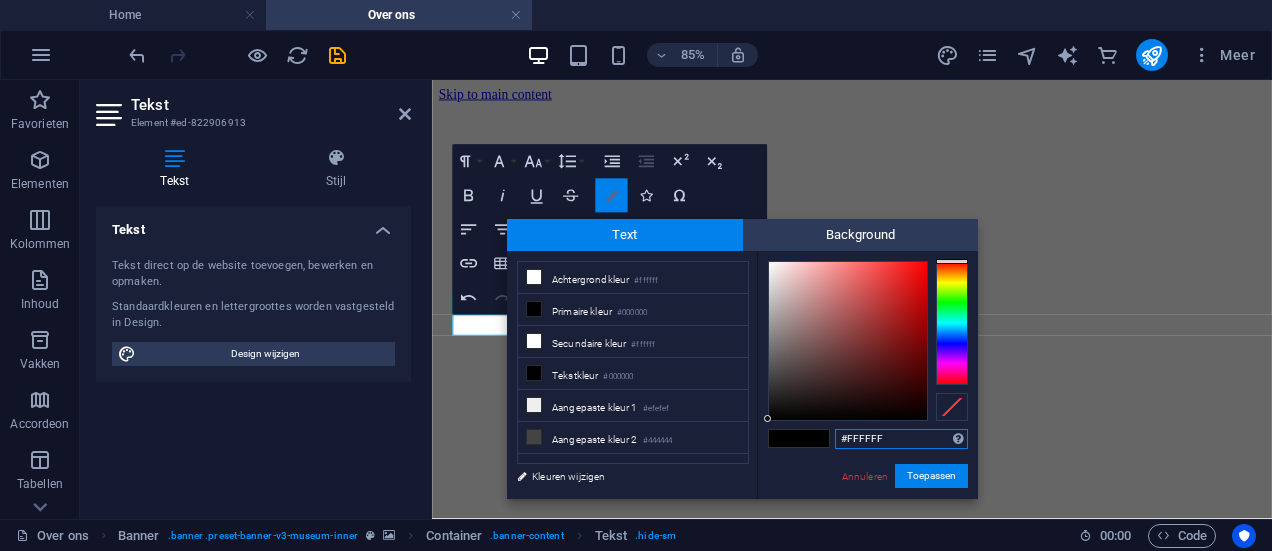 type on "#ffffff" 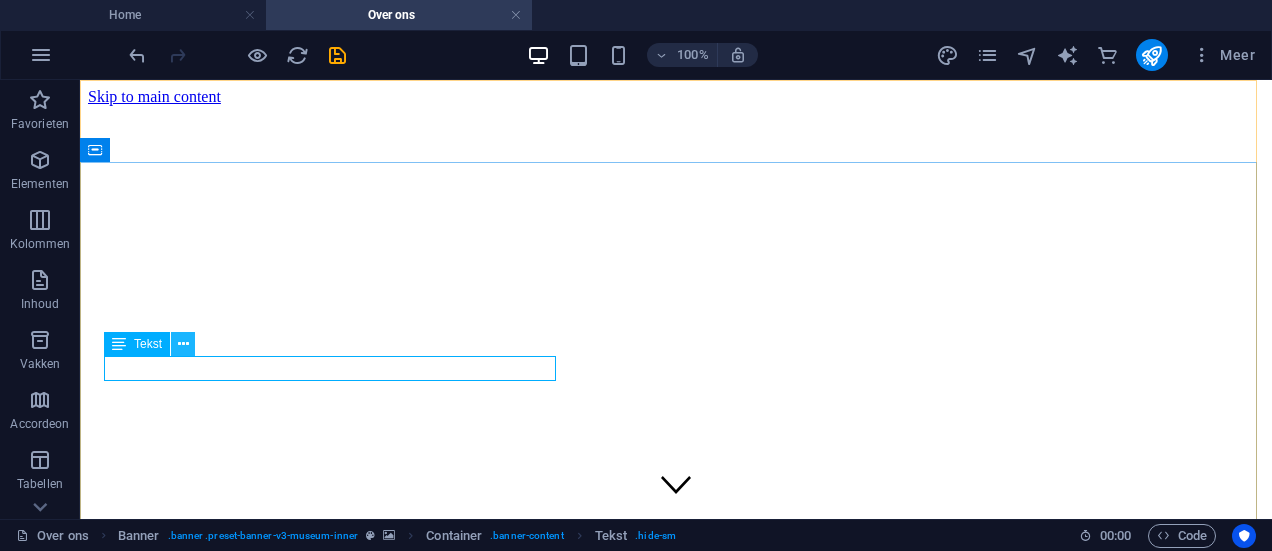click at bounding box center (183, 344) 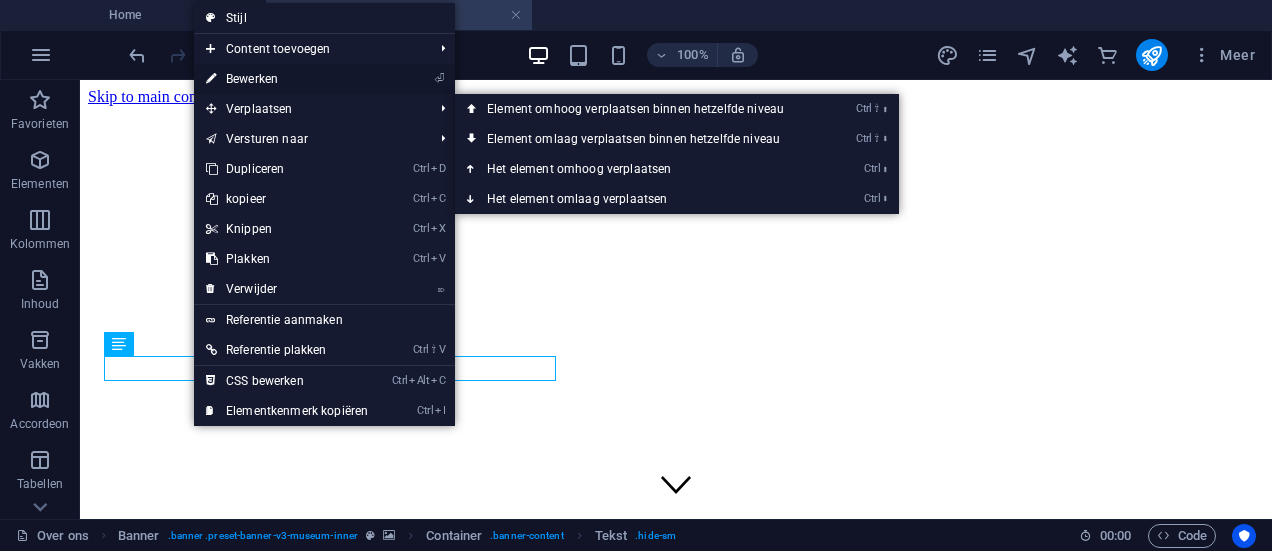 click on "⏎  Bewerken" at bounding box center [287, 79] 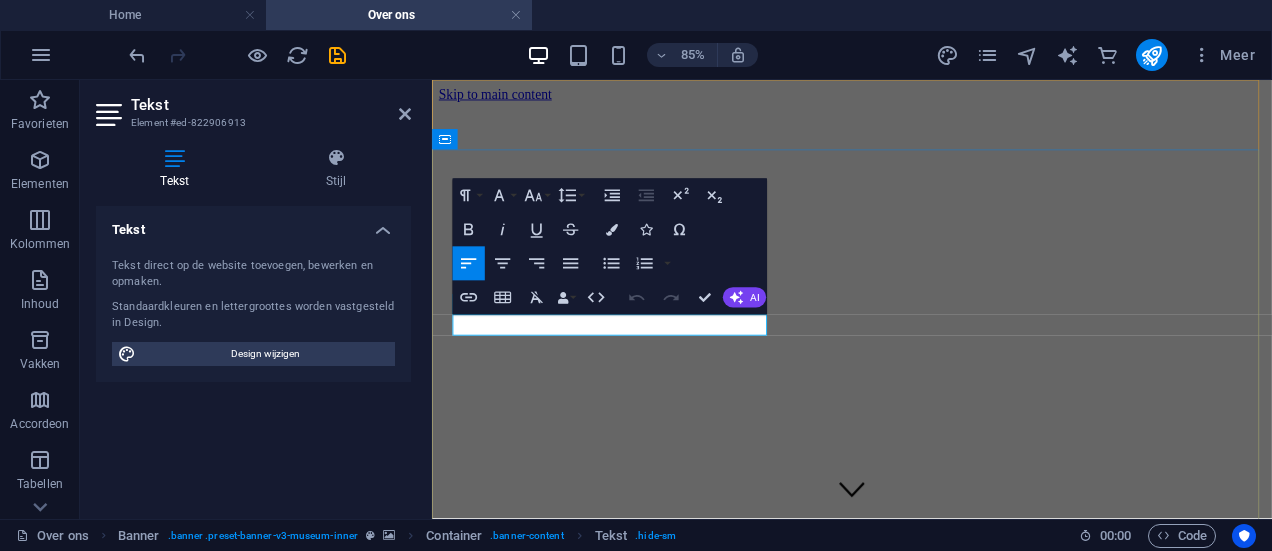click on "Wijnnladel" at bounding box center [926, 960] 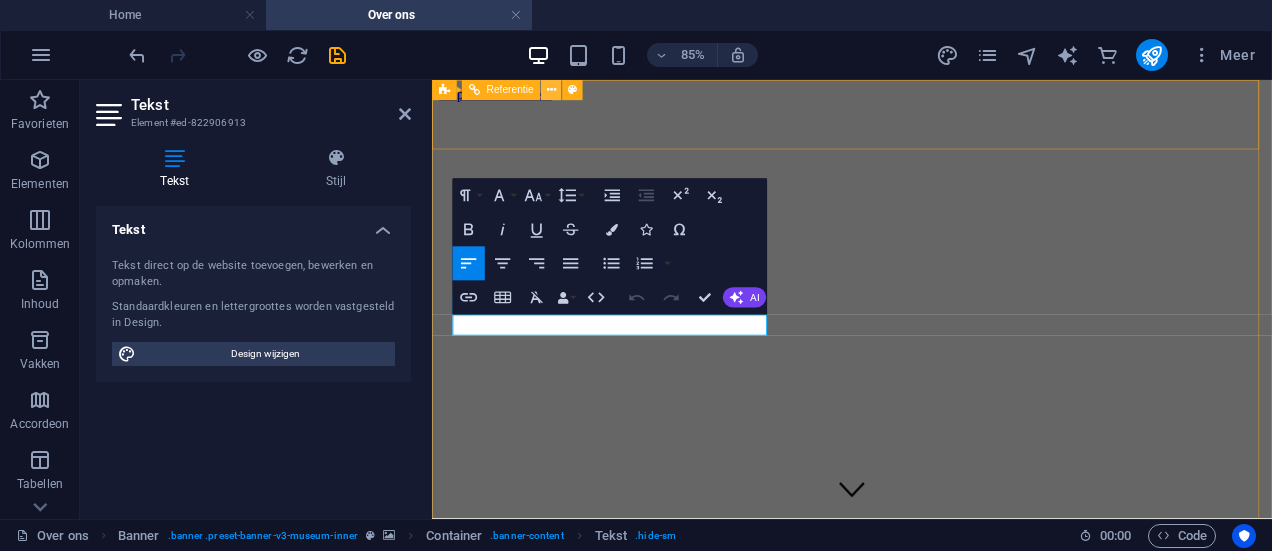 click at bounding box center (551, 90) 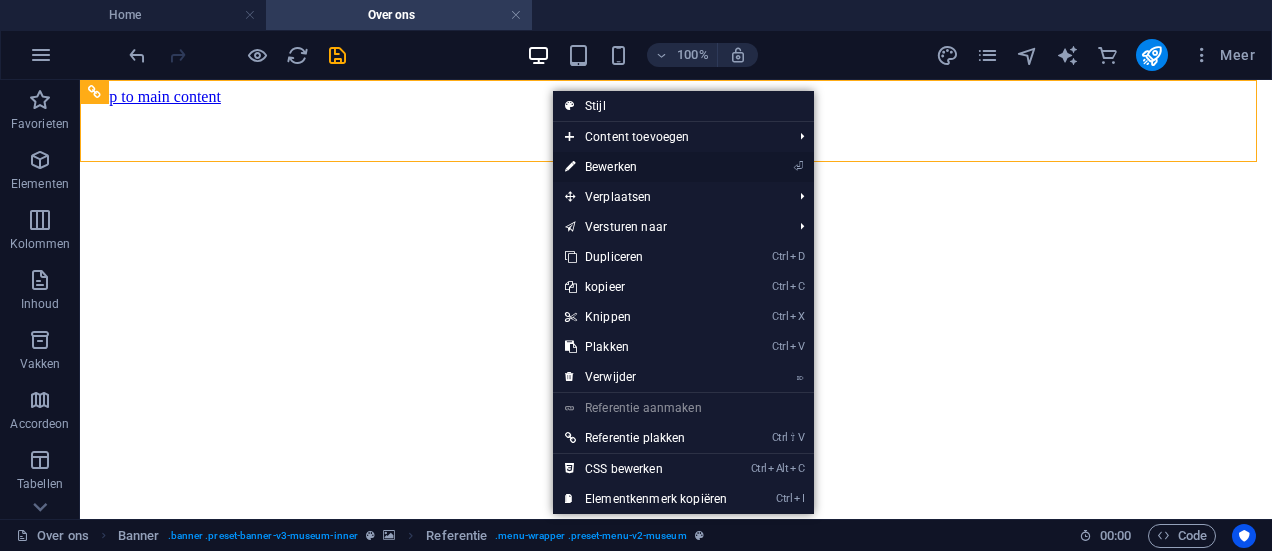 click on "⏎  Bewerken" at bounding box center (646, 167) 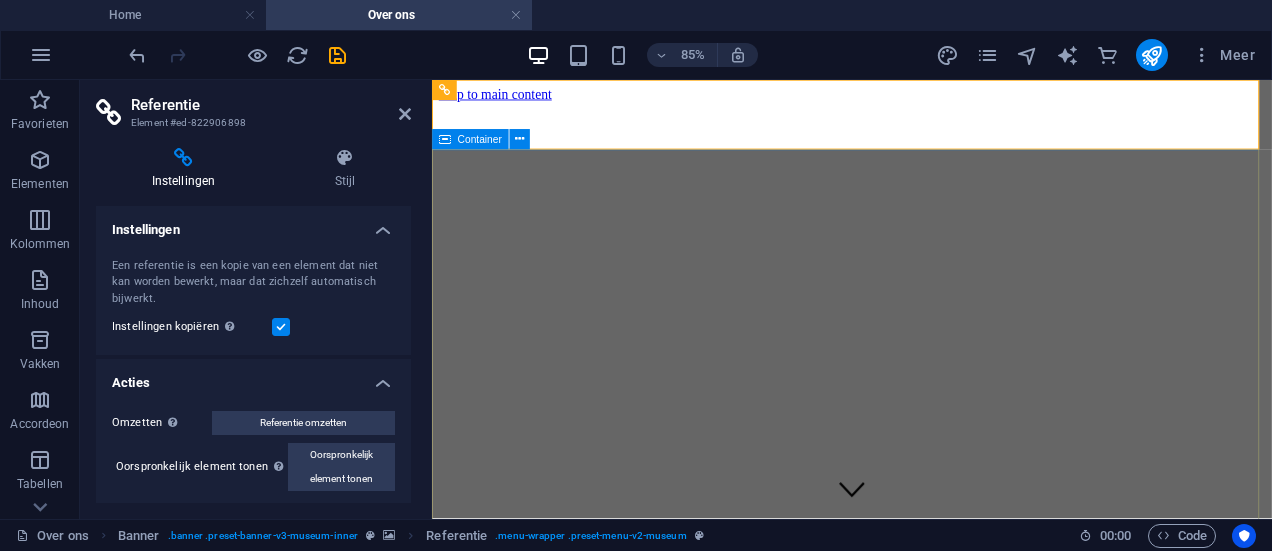 click on "Over ons Wijnnladel  Lorem ipsum dolor sit amet, consectetur adipiscing elit, sed do eiusmod tempor incididunt ut labore Learn more" at bounding box center (926, 954) 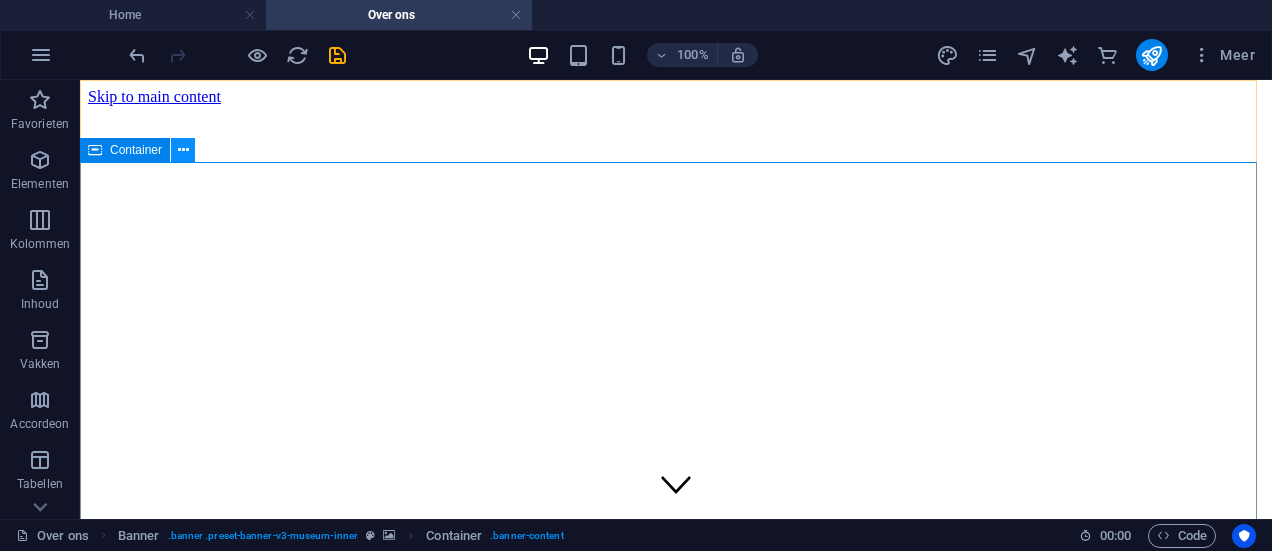 click at bounding box center [183, 150] 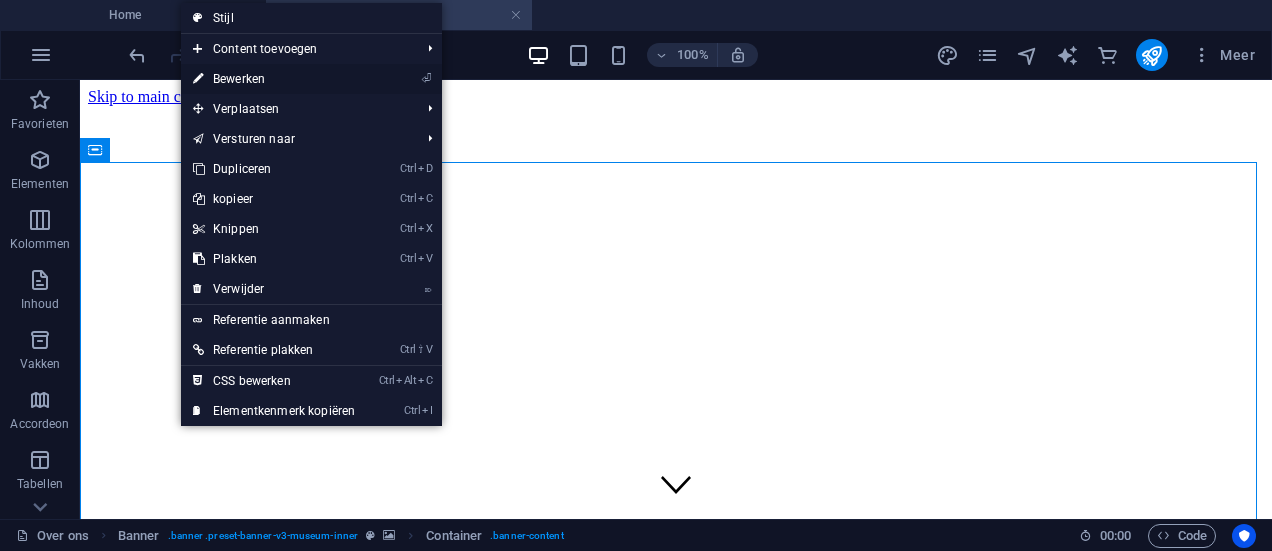 click on "⏎  Bewerken" at bounding box center [274, 79] 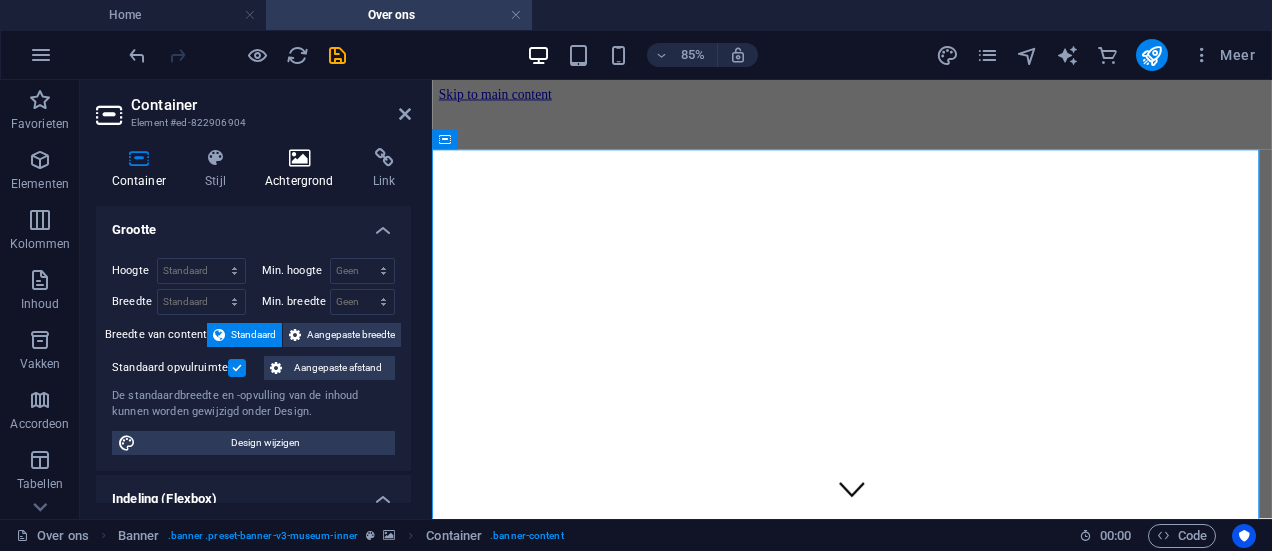 click on "Achtergrond" at bounding box center (303, 169) 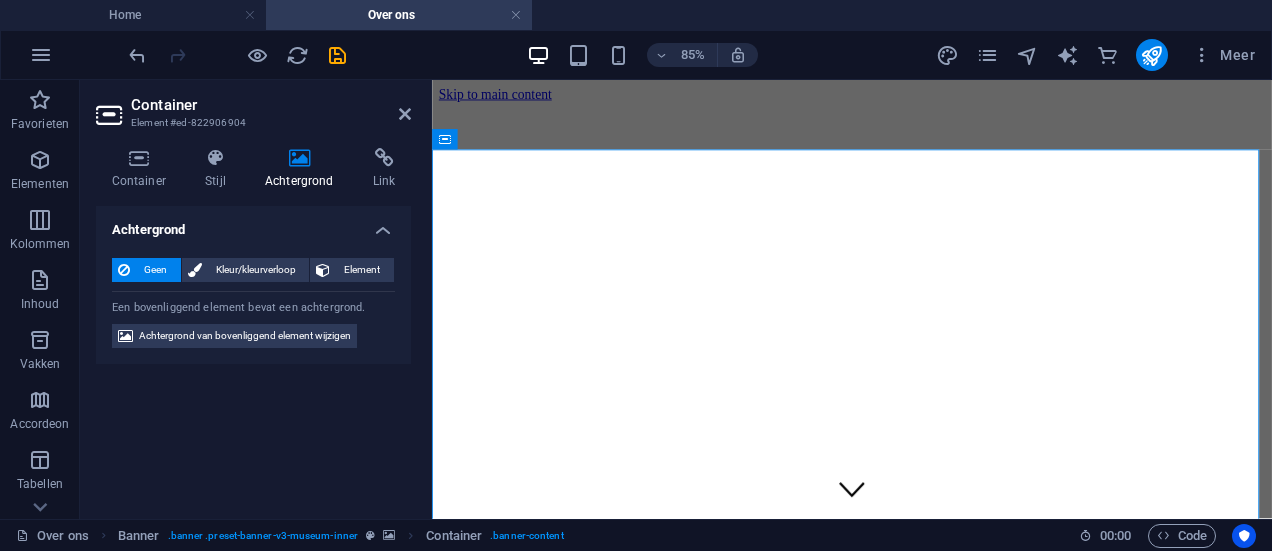 click on "Geen Kleur/kleurverloop Element Achtergrond tot de volle breedte uitrekken Kleuroverlay Plaatst een overlay over de achtergrond om deze in te kleuren Parallax 40 % Afbeelding Diavoorstelling Kaart Video YouTube Vimeo HTML Kleur Kleurverloop Kleur Een bovenliggend element bevat een achtergrond. Achtergrond van bovenliggend element wijzigen" at bounding box center [253, 303] 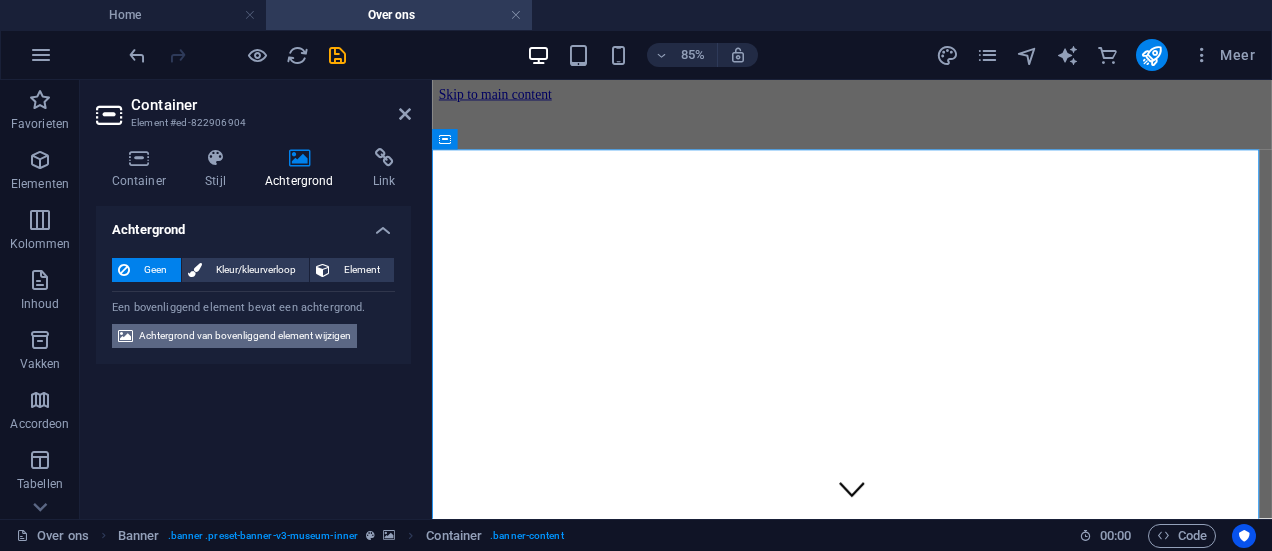 click on "Achtergrond van bovenliggend element wijzigen" at bounding box center [245, 336] 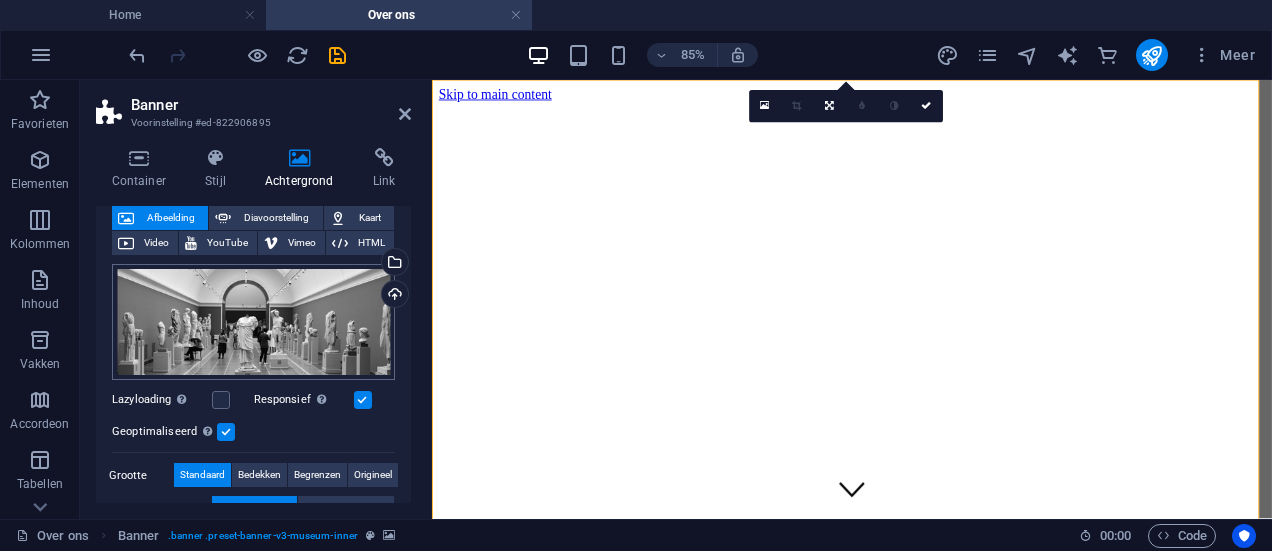 scroll, scrollTop: 133, scrollLeft: 0, axis: vertical 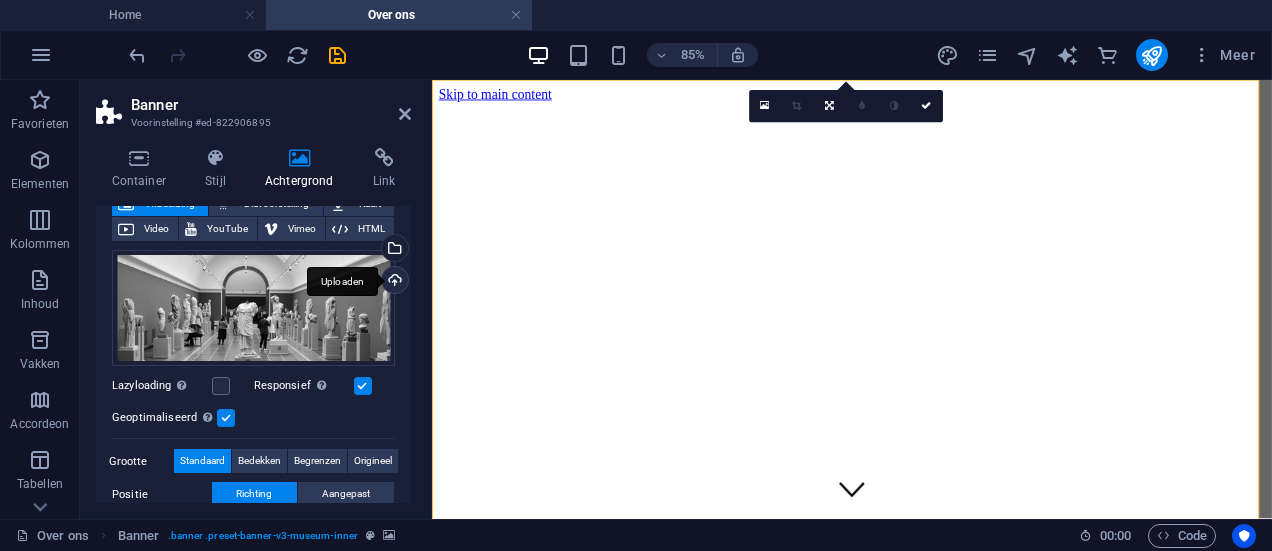 click on "Uploaden" at bounding box center (393, 282) 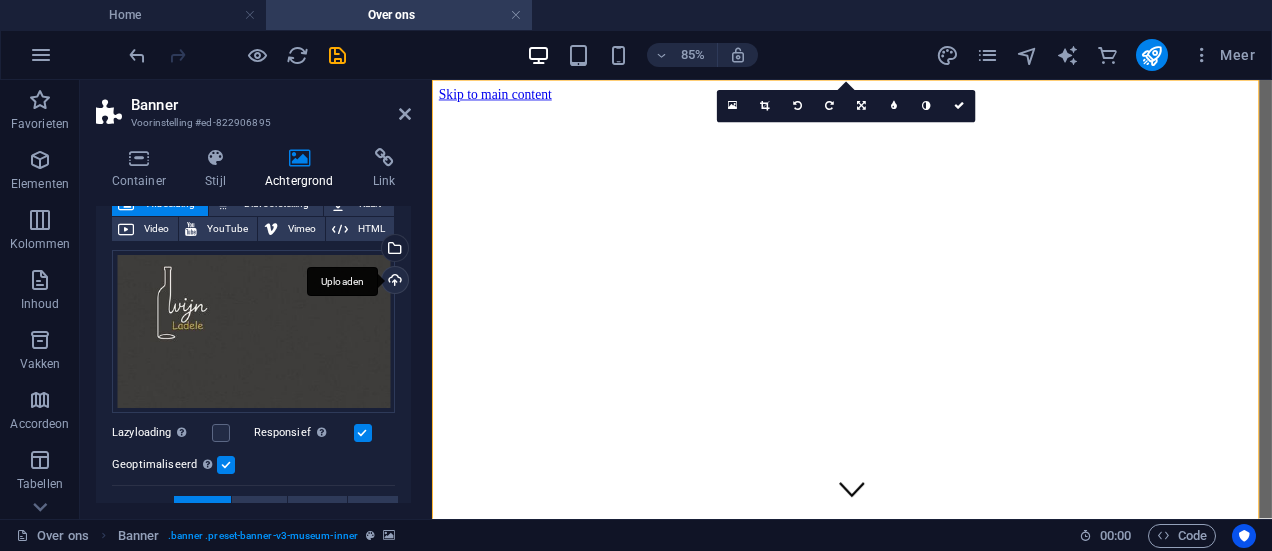 click on "Uploaden" at bounding box center [393, 282] 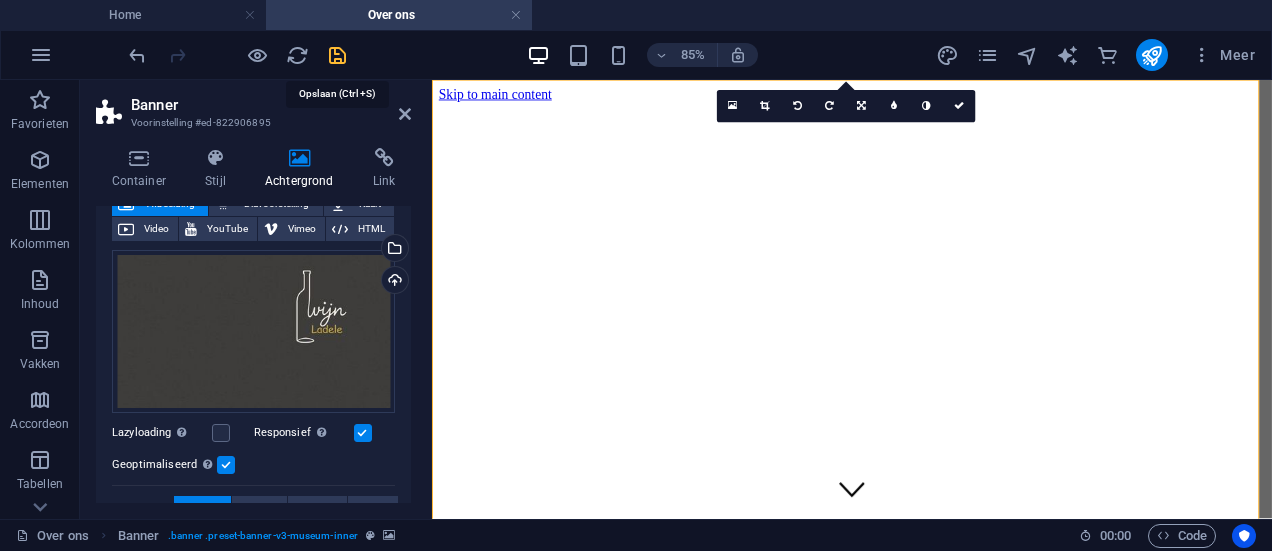 click at bounding box center [337, 55] 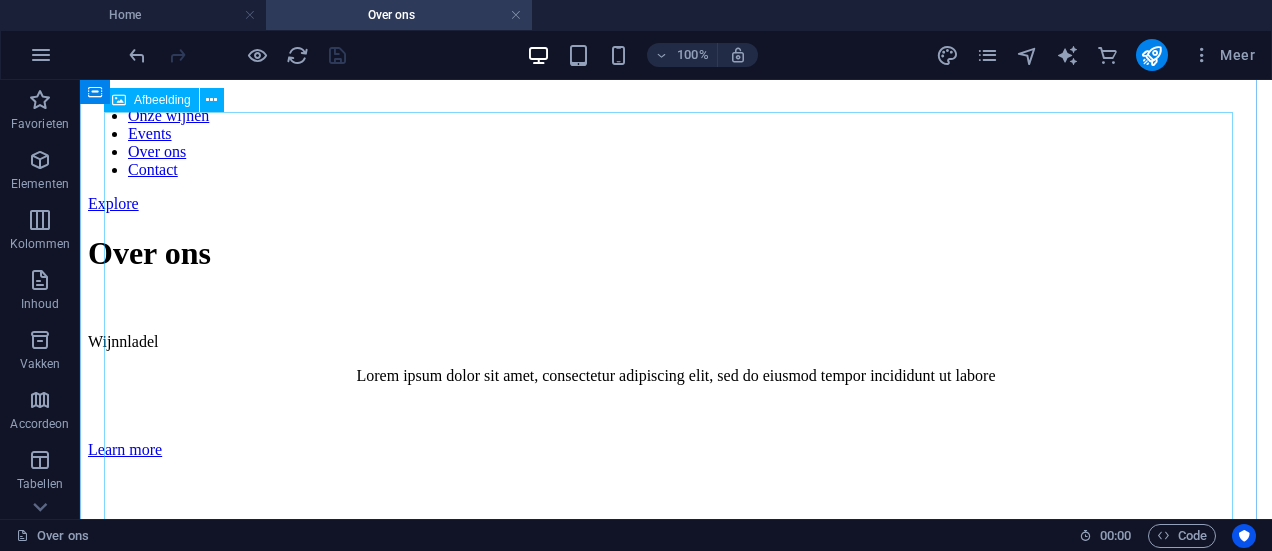 scroll, scrollTop: 500, scrollLeft: 0, axis: vertical 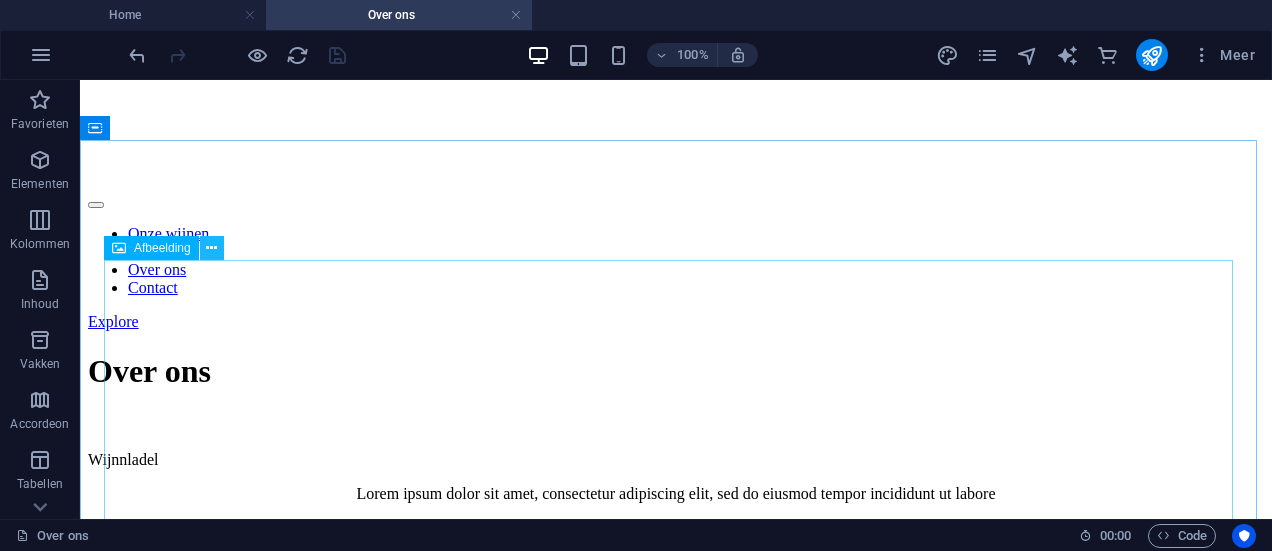 click at bounding box center (211, 248) 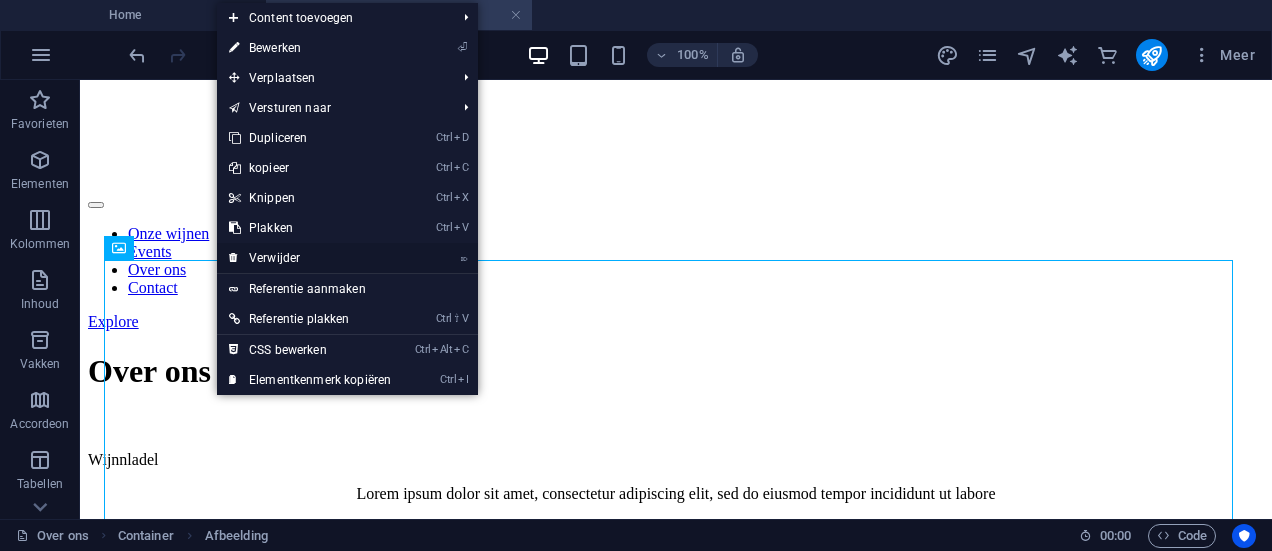 click on "⌦  Verwijder" at bounding box center (310, 258) 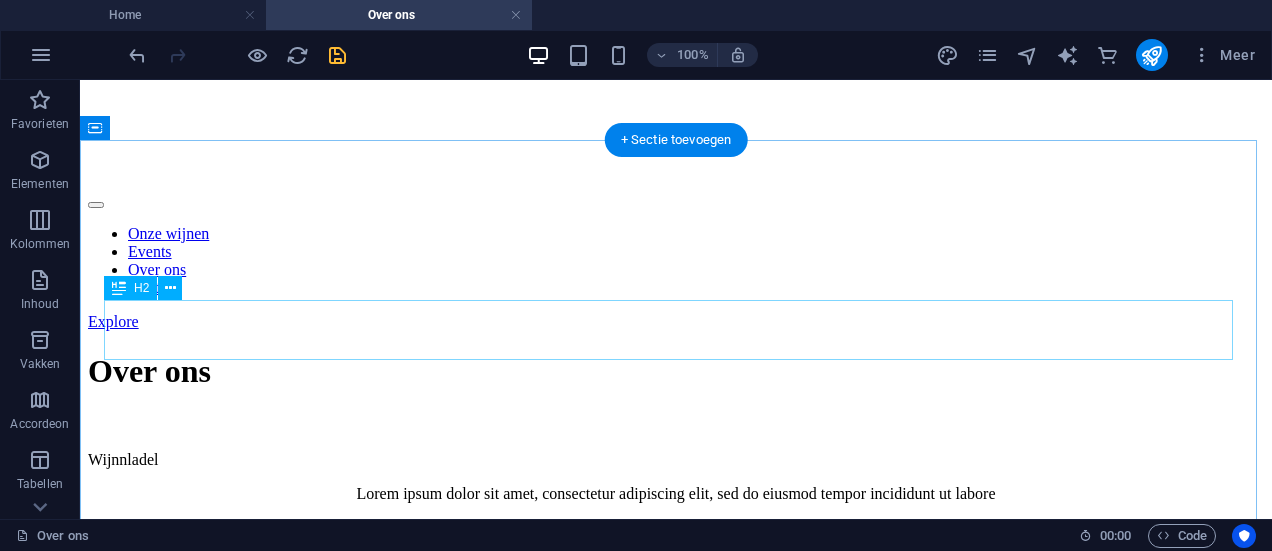 click on "About Us" at bounding box center (676, 770) 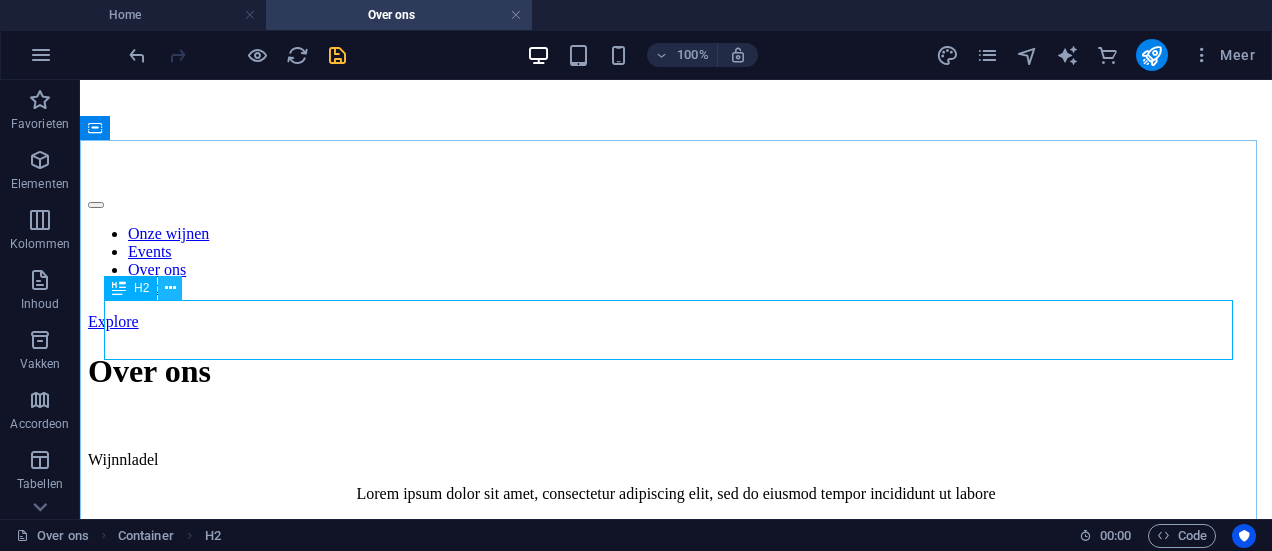 click at bounding box center [170, 288] 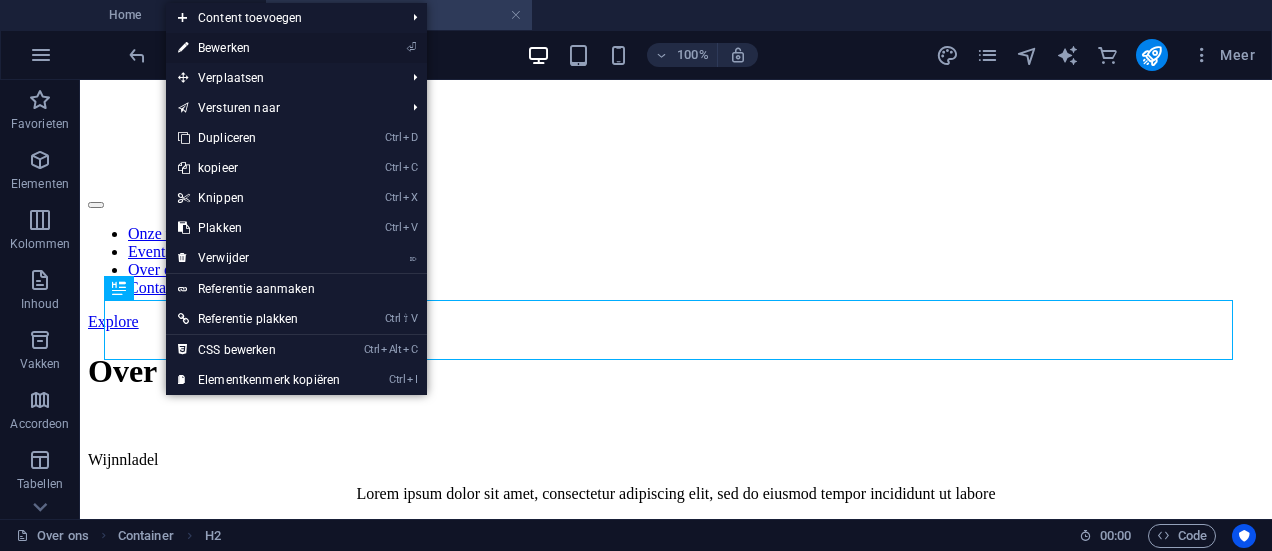 click on "⏎  Bewerken" at bounding box center [259, 48] 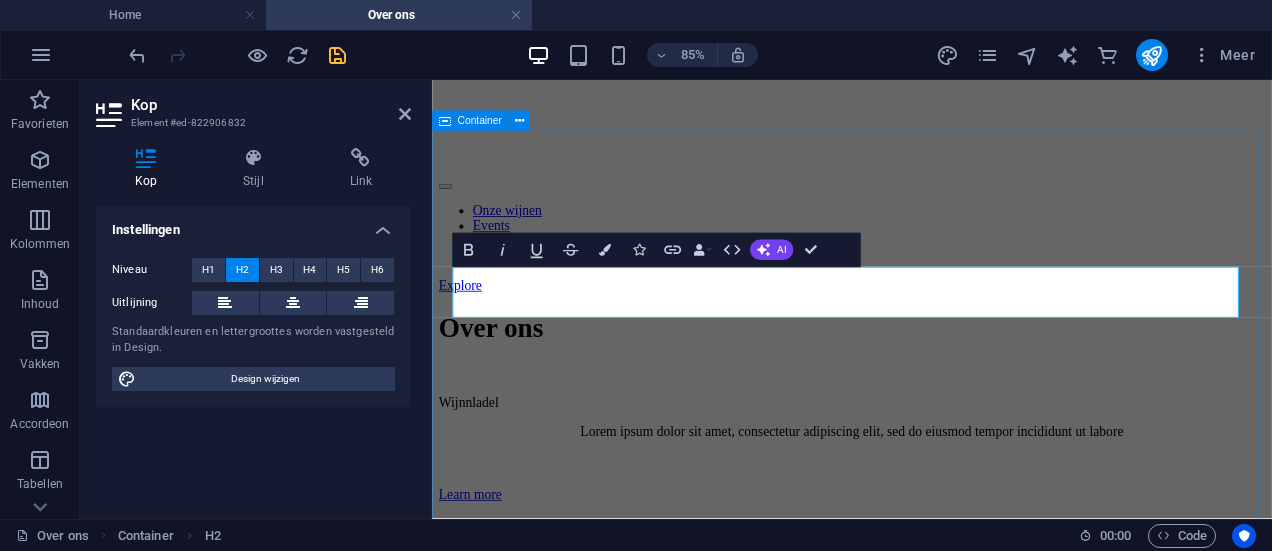 type 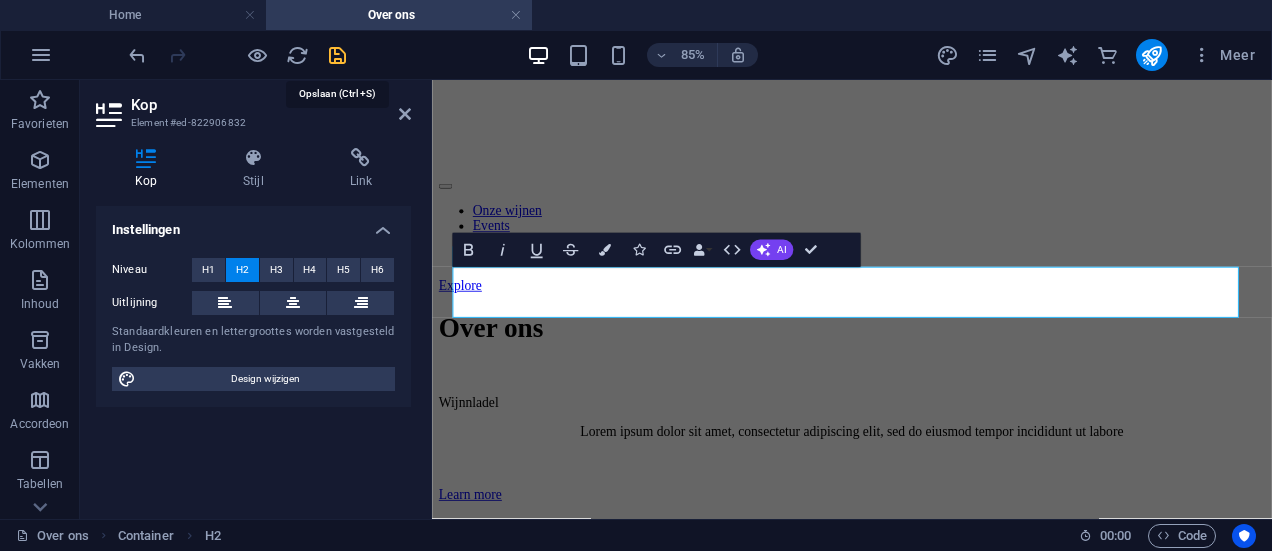 drag, startPoint x: 341, startPoint y: 49, endPoint x: 698, endPoint y: 219, distance: 395.4099 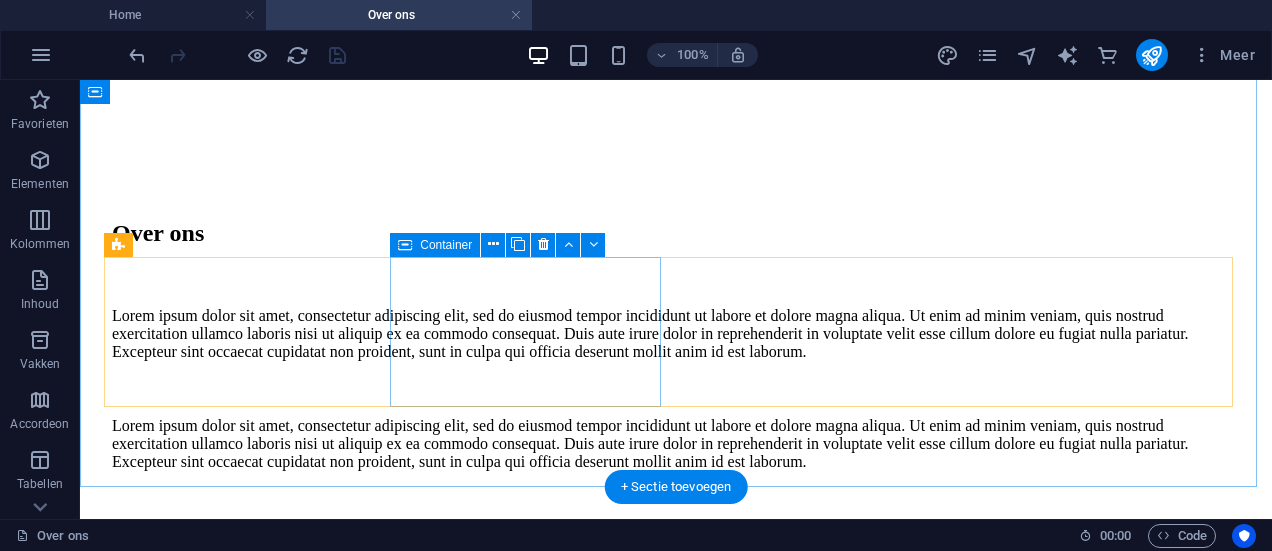 scroll, scrollTop: 1033, scrollLeft: 0, axis: vertical 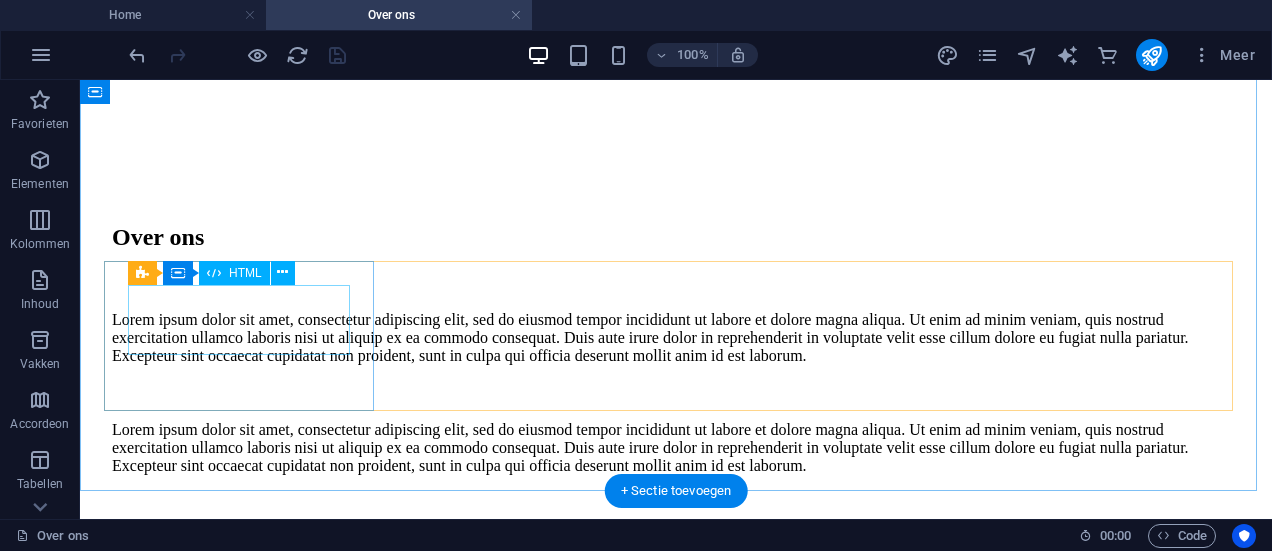 click on "200" at bounding box center (676, 670) 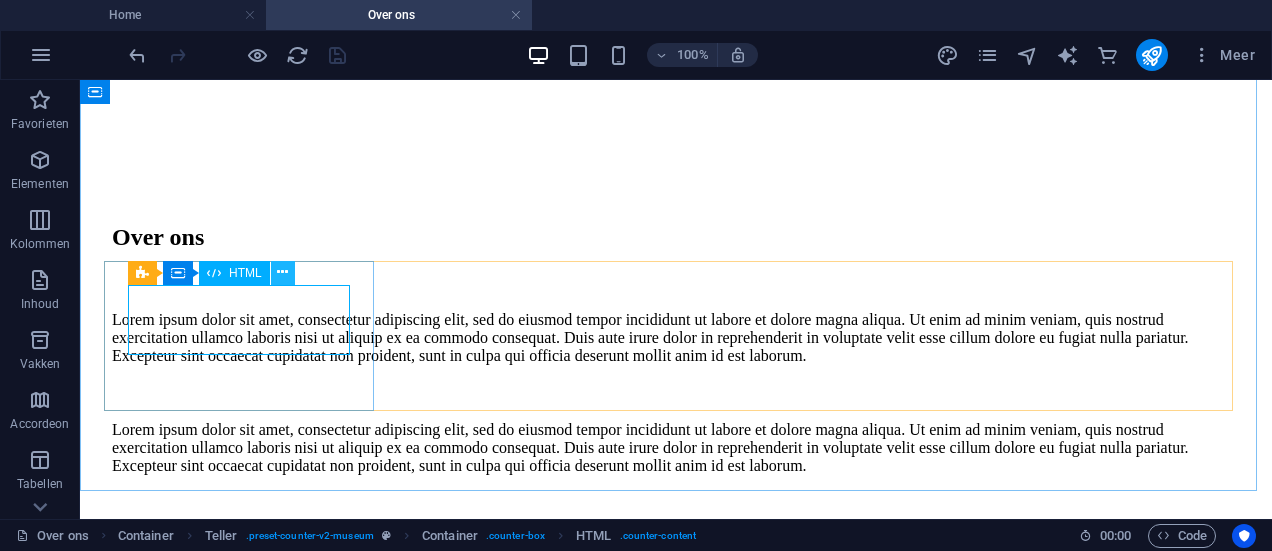 click at bounding box center (282, 272) 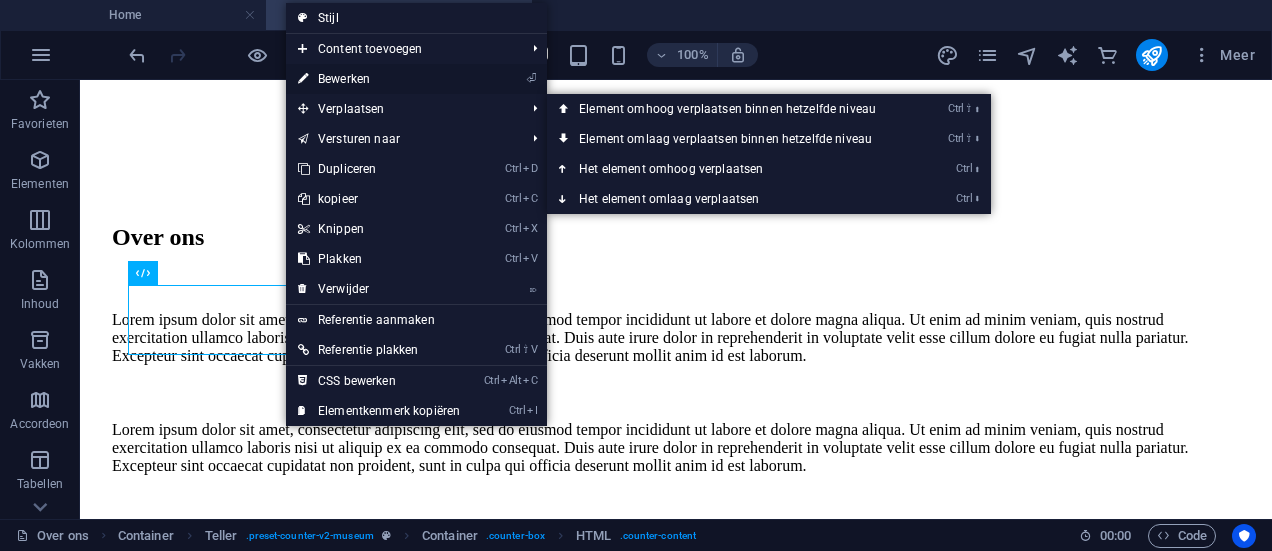 click on "⏎  Bewerken" at bounding box center [379, 79] 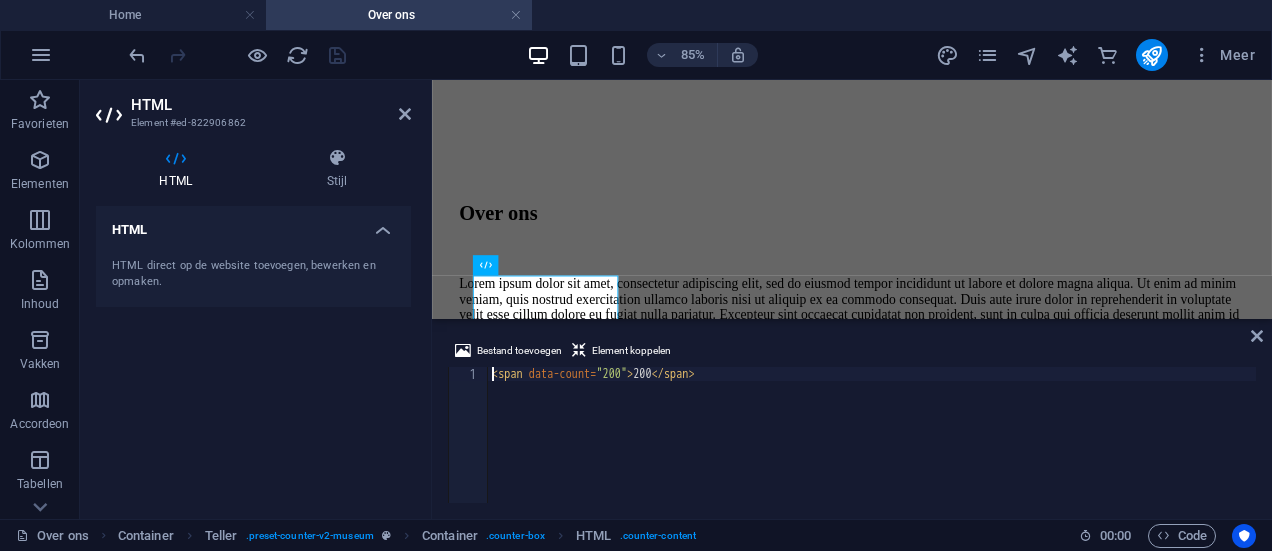 scroll, scrollTop: 1084, scrollLeft: 0, axis: vertical 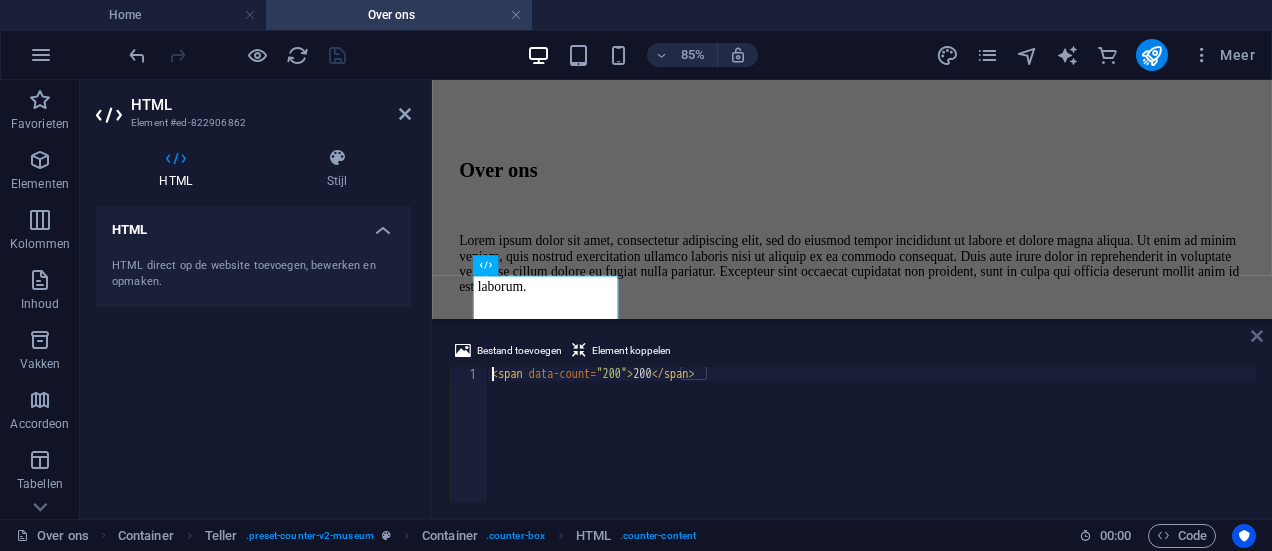 click at bounding box center (1257, 336) 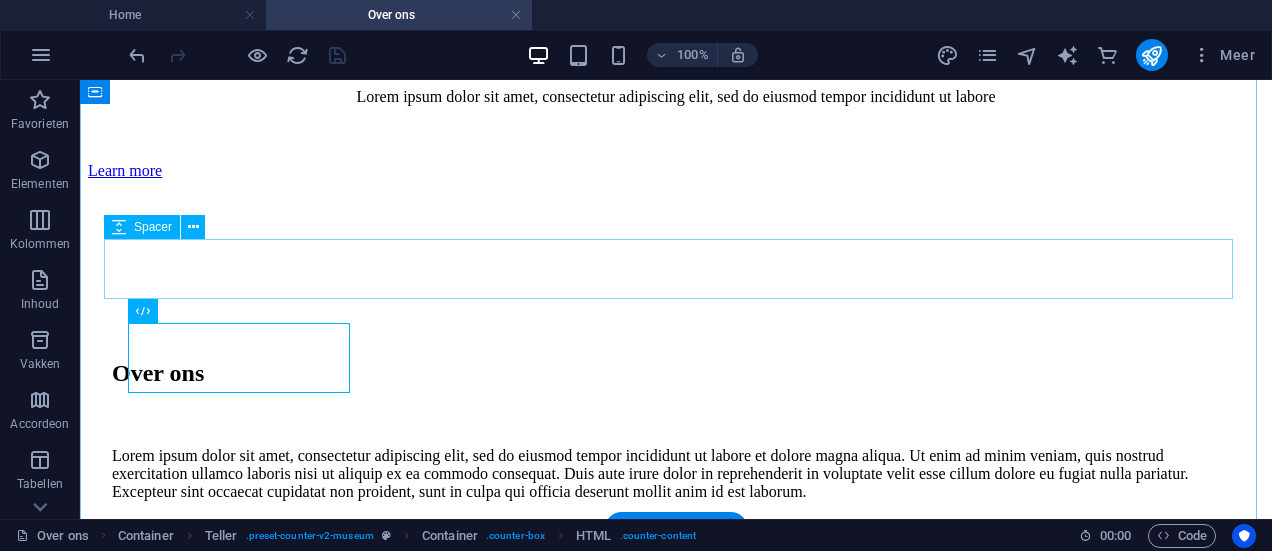 scroll, scrollTop: 1000, scrollLeft: 0, axis: vertical 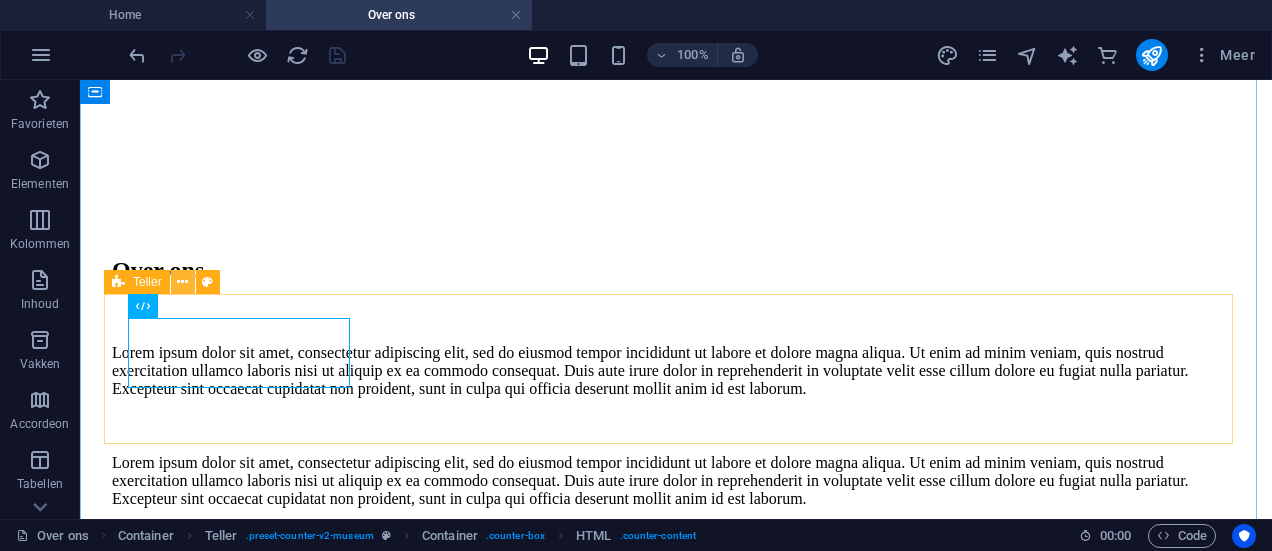 click at bounding box center (183, 282) 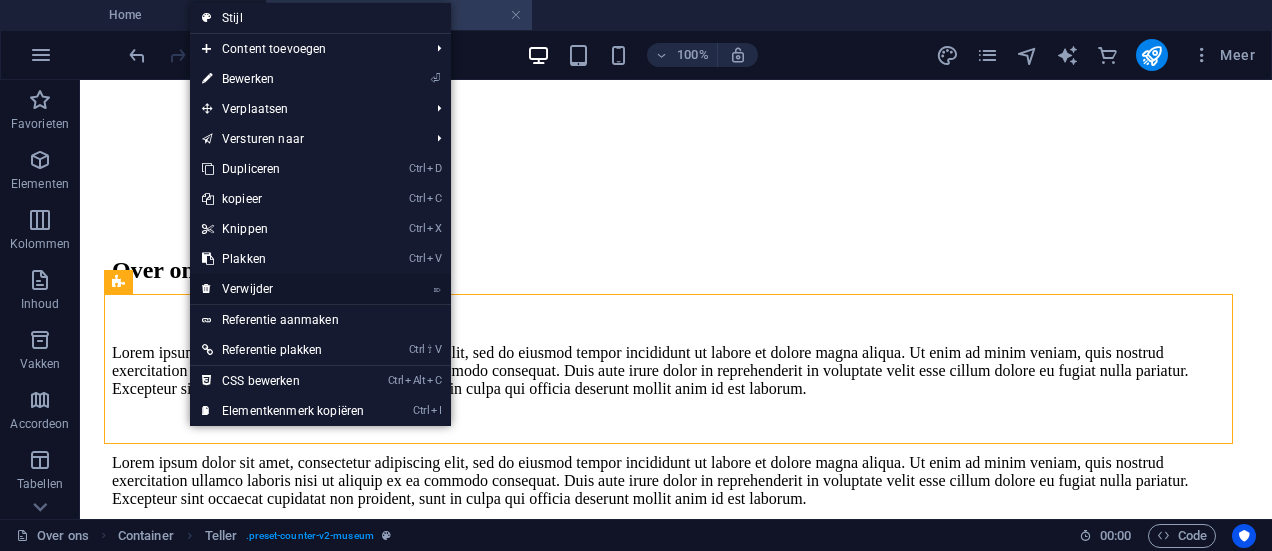 click on "⌦  Verwijder" at bounding box center (283, 289) 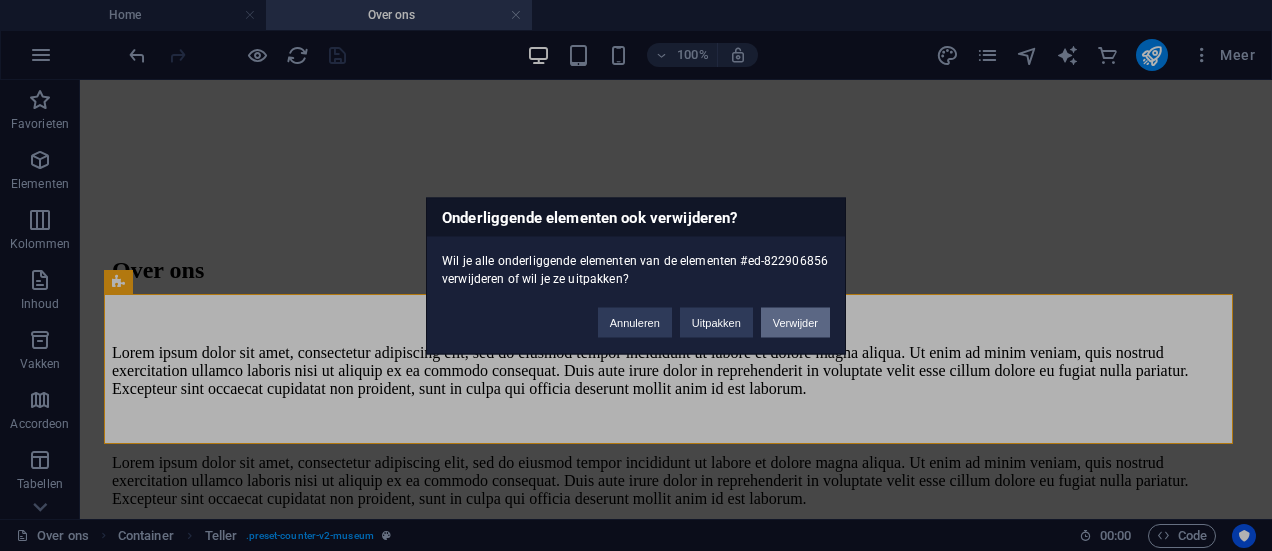 click on "Verwijder" at bounding box center (795, 322) 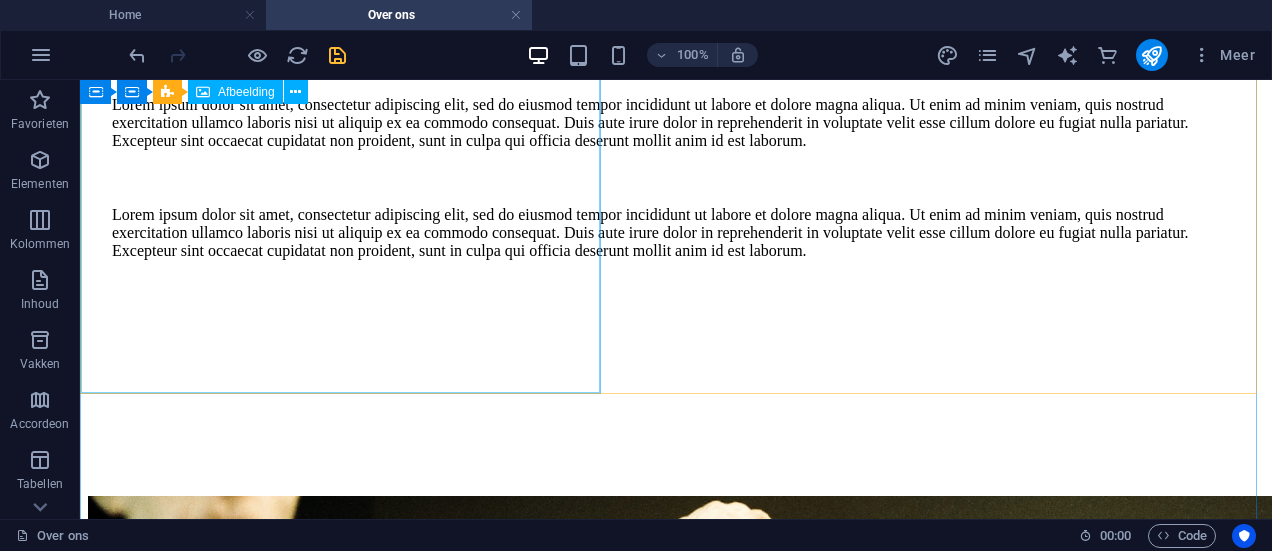 scroll, scrollTop: 1233, scrollLeft: 0, axis: vertical 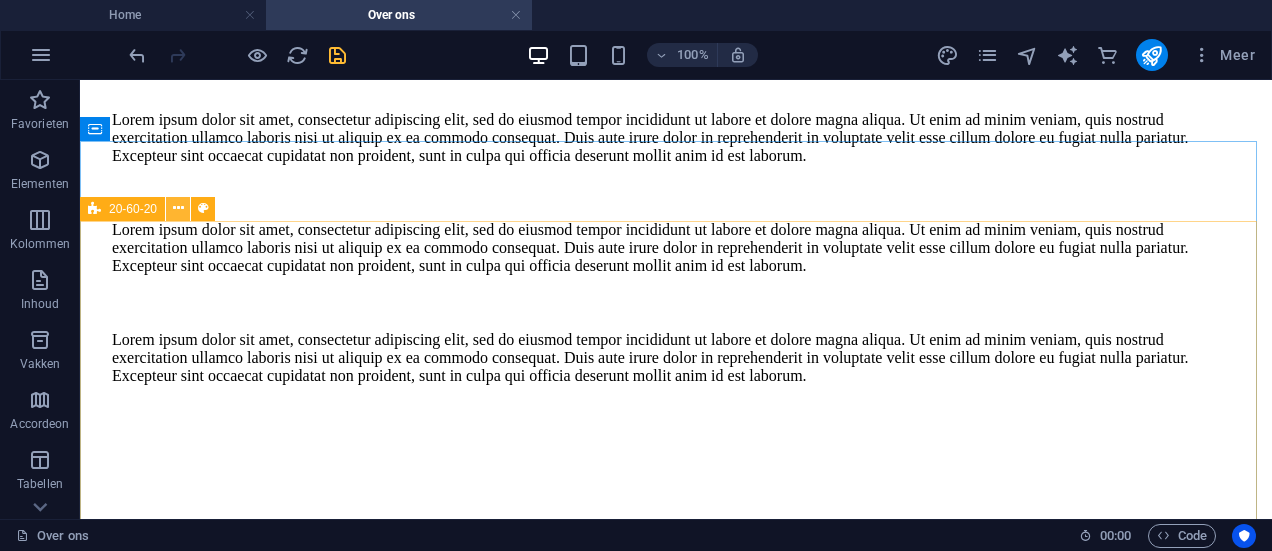 click at bounding box center (178, 208) 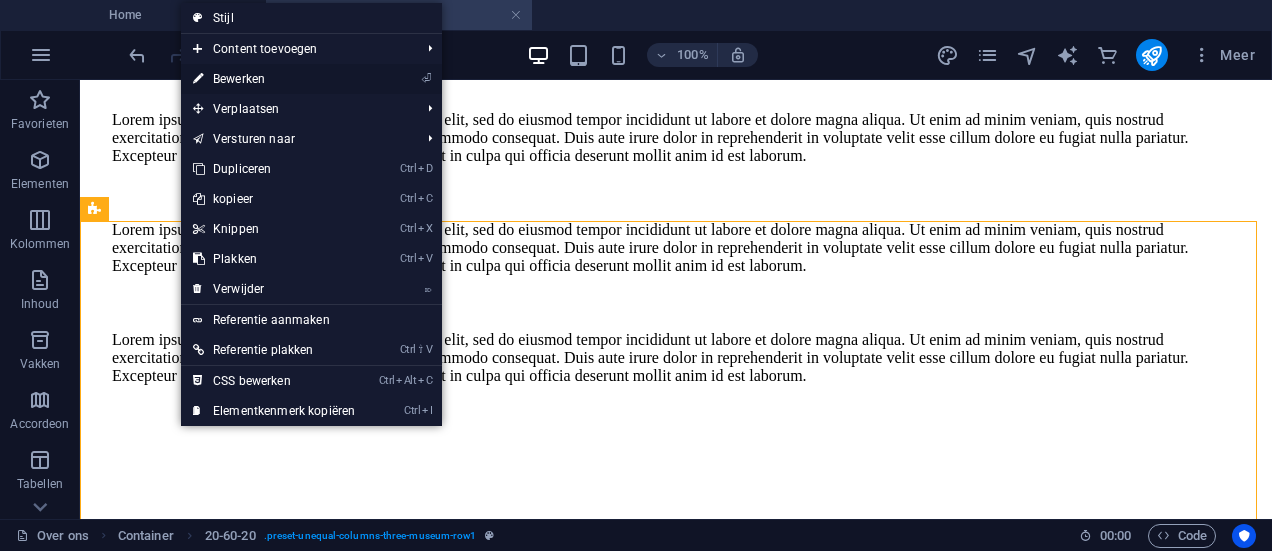 click on "⏎  Bewerken" at bounding box center (274, 79) 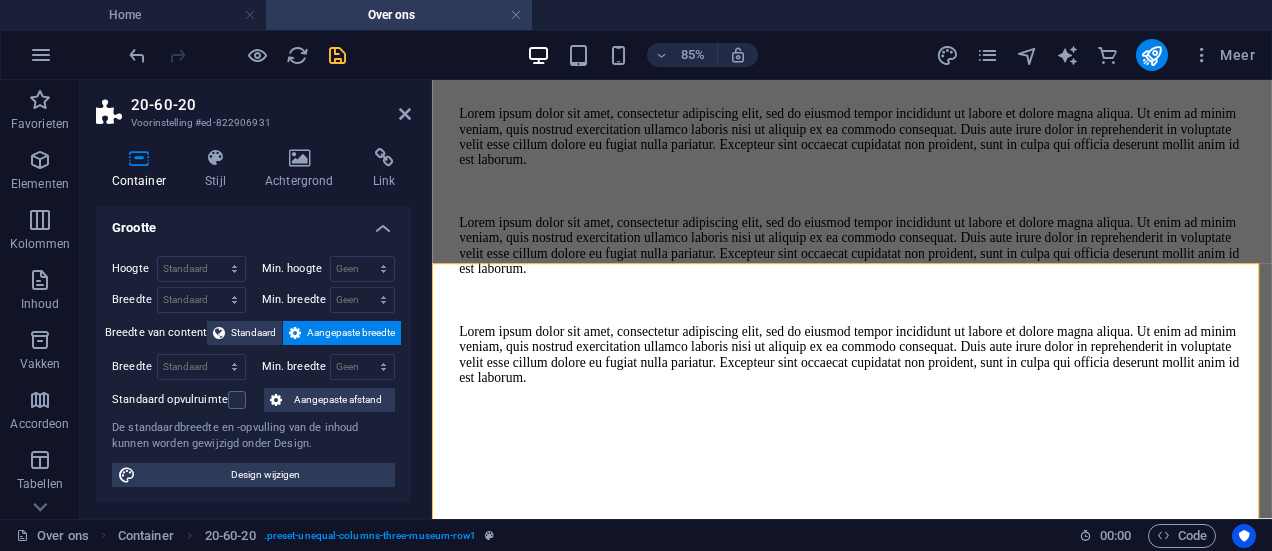 scroll, scrollTop: 0, scrollLeft: 0, axis: both 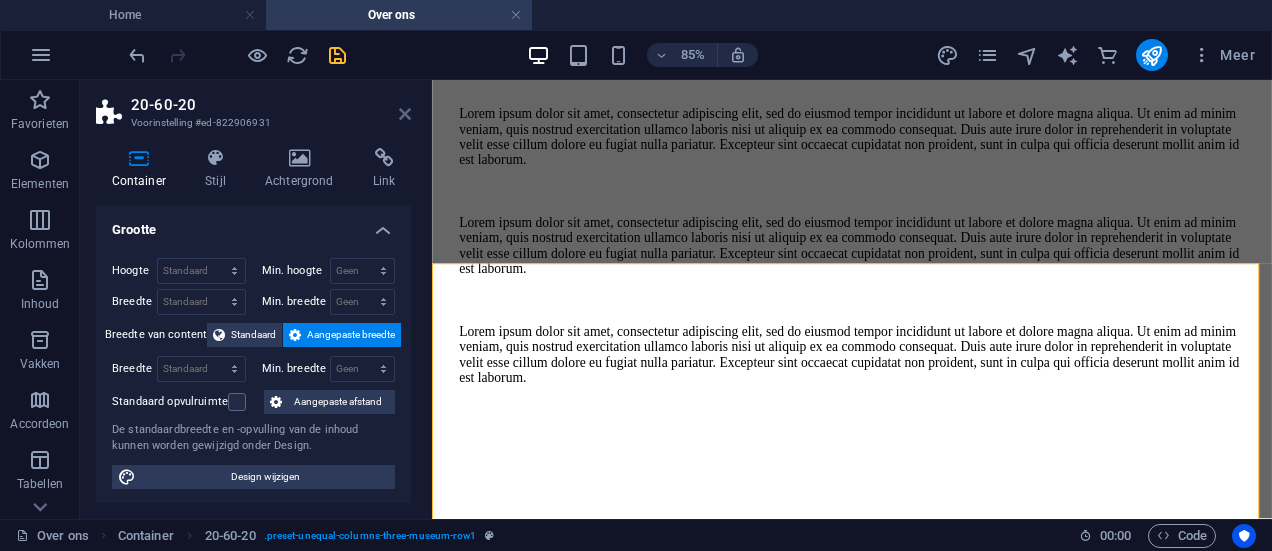 click at bounding box center [405, 114] 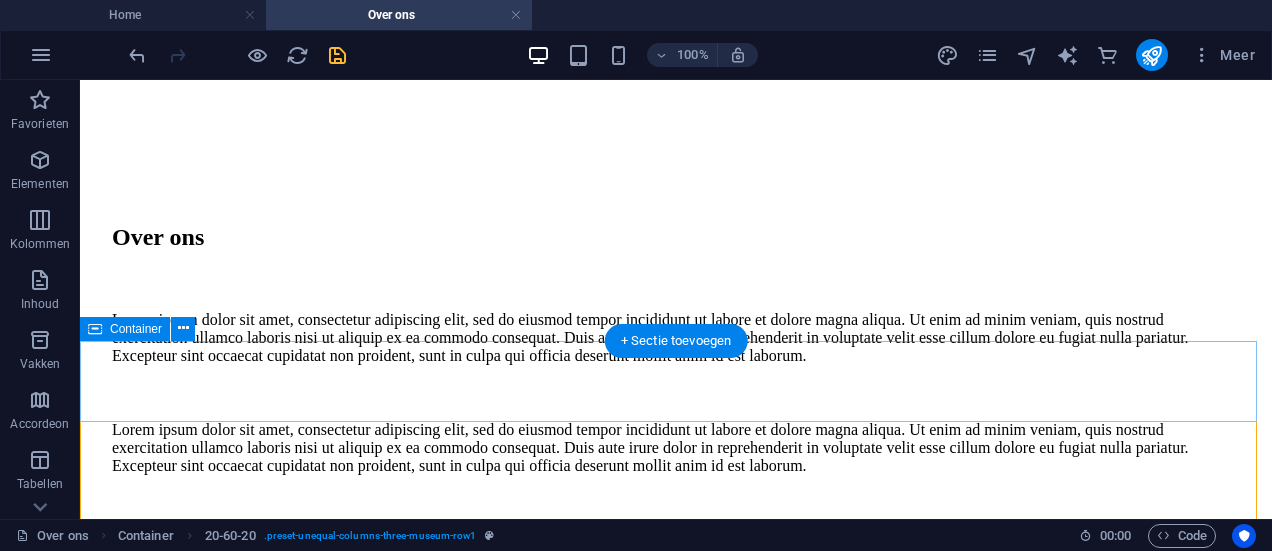scroll, scrollTop: 1200, scrollLeft: 0, axis: vertical 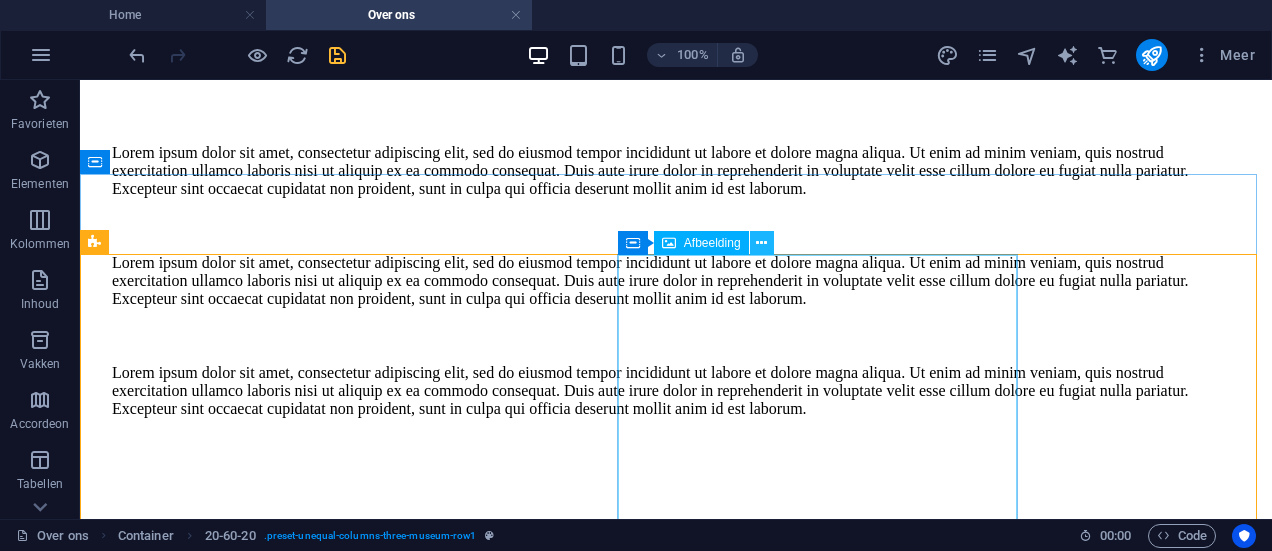 click at bounding box center [761, 243] 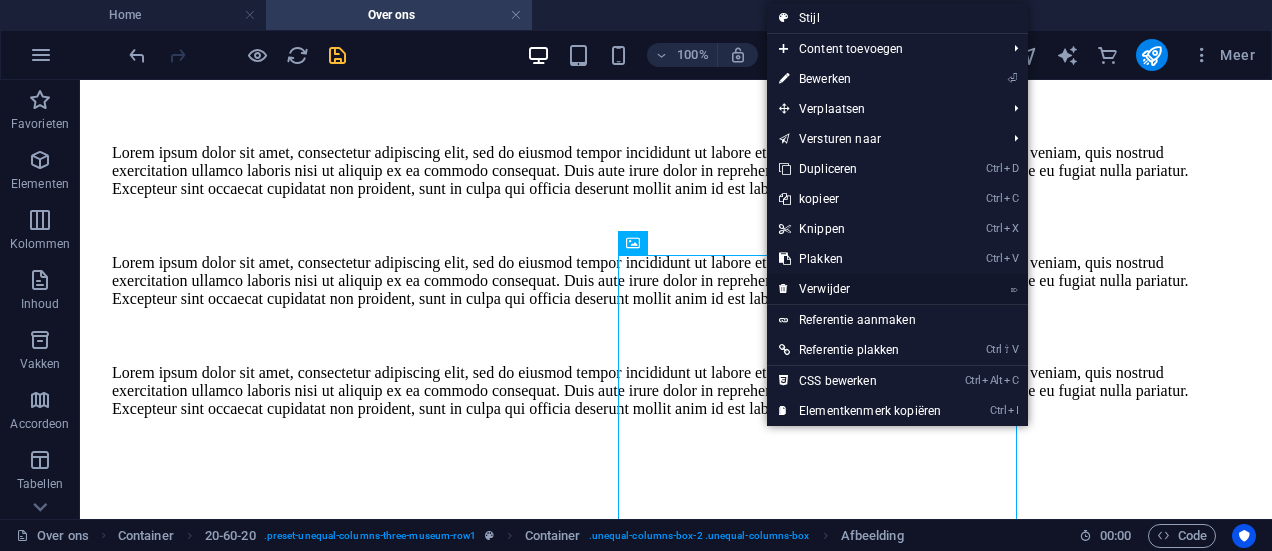 click on "⌦  Verwijder" at bounding box center (860, 289) 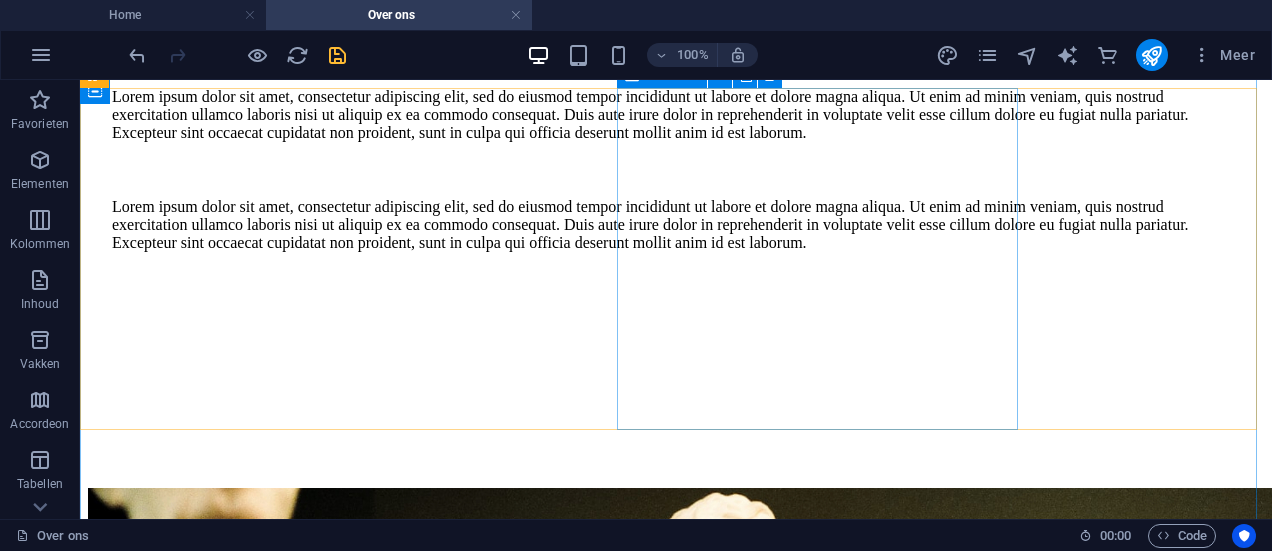 scroll, scrollTop: 1200, scrollLeft: 0, axis: vertical 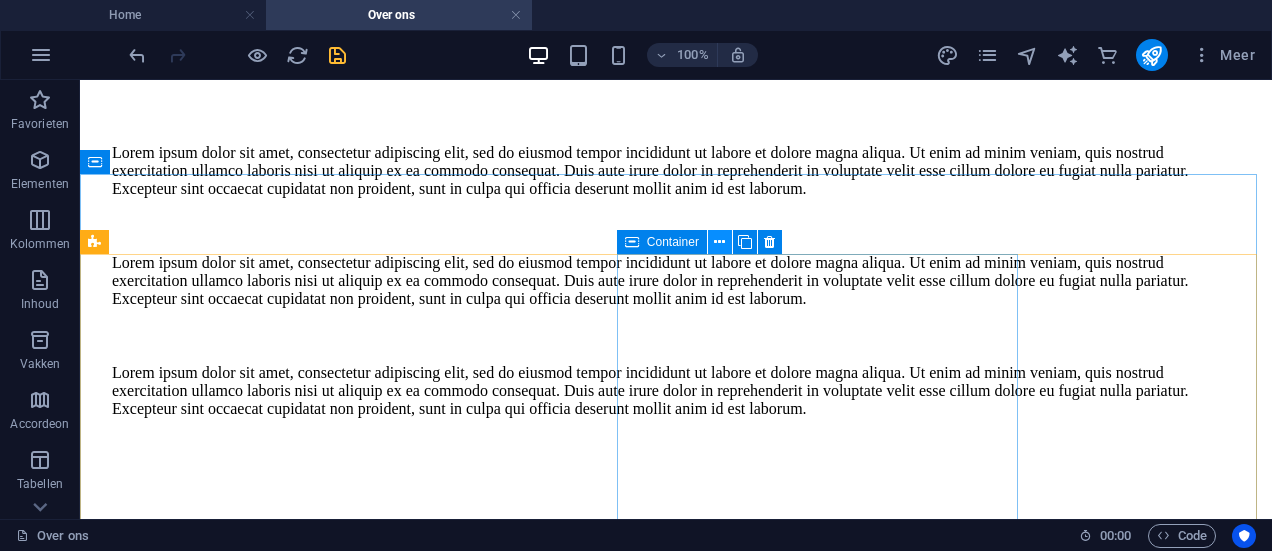 click at bounding box center (719, 242) 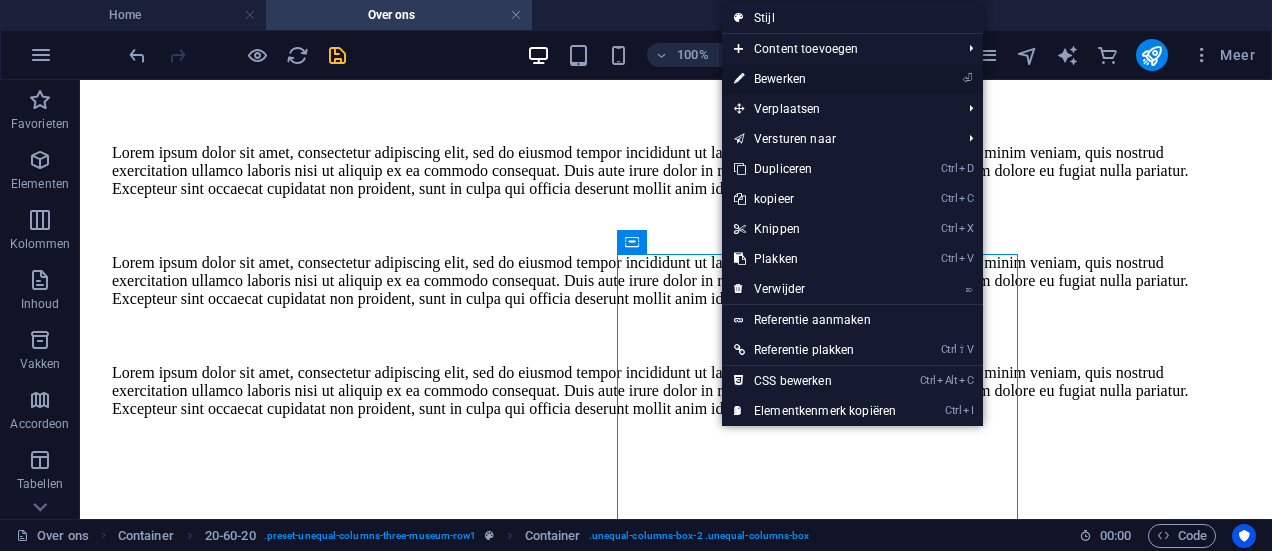 drag, startPoint x: 800, startPoint y: 75, endPoint x: 449, endPoint y: 178, distance: 365.8005 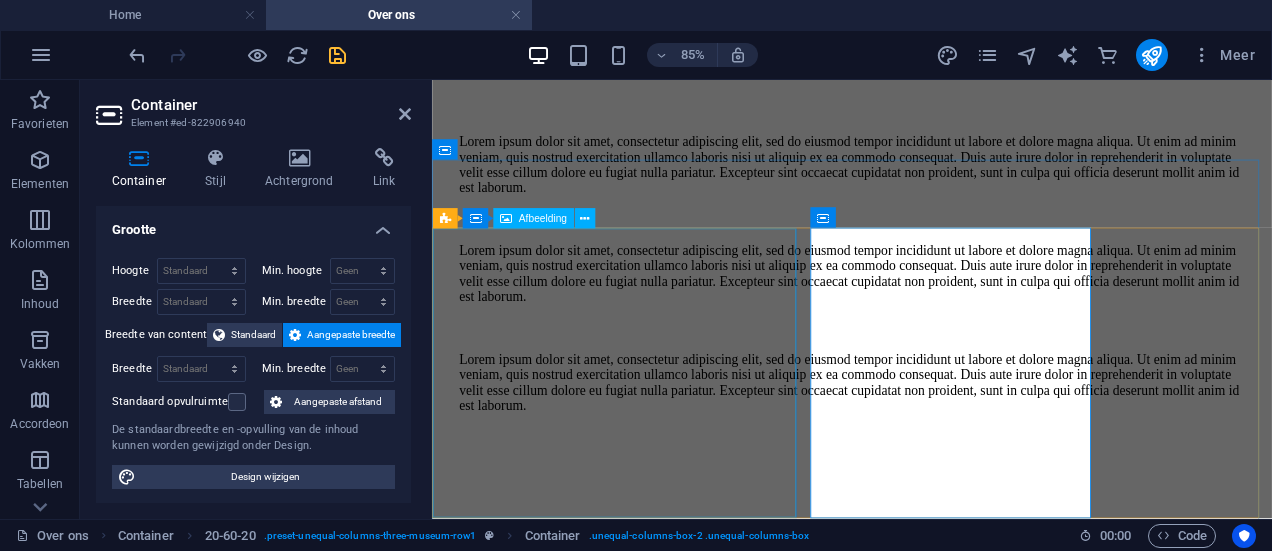 scroll, scrollTop: 1275, scrollLeft: 0, axis: vertical 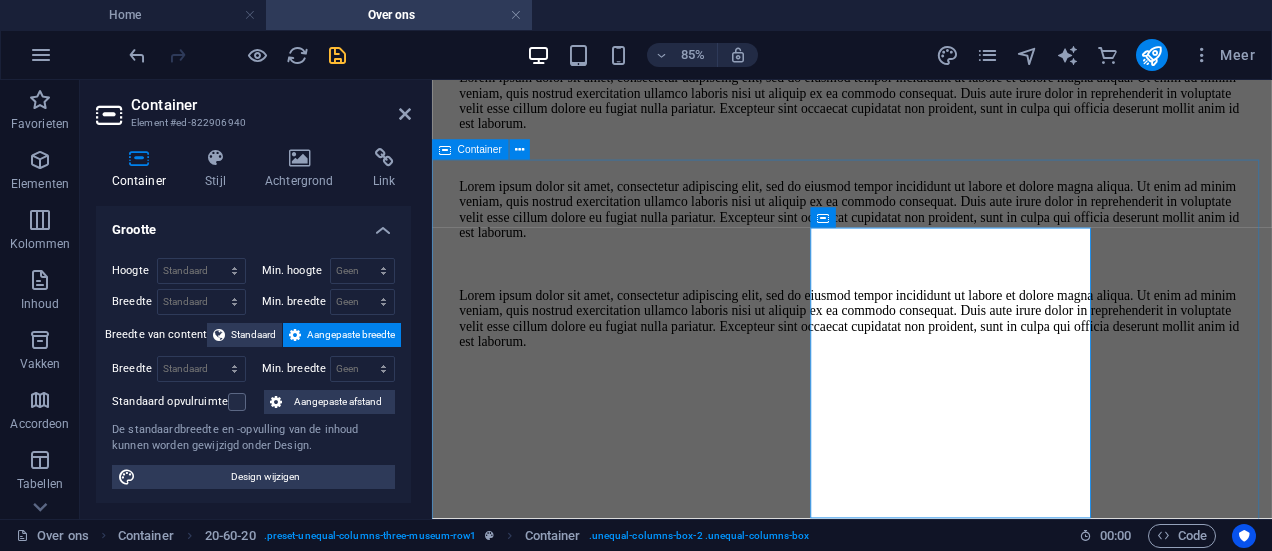 click on "Sleep content hierheen of  Elementen toevoegen  Klembord plakken" at bounding box center (926, 1049) 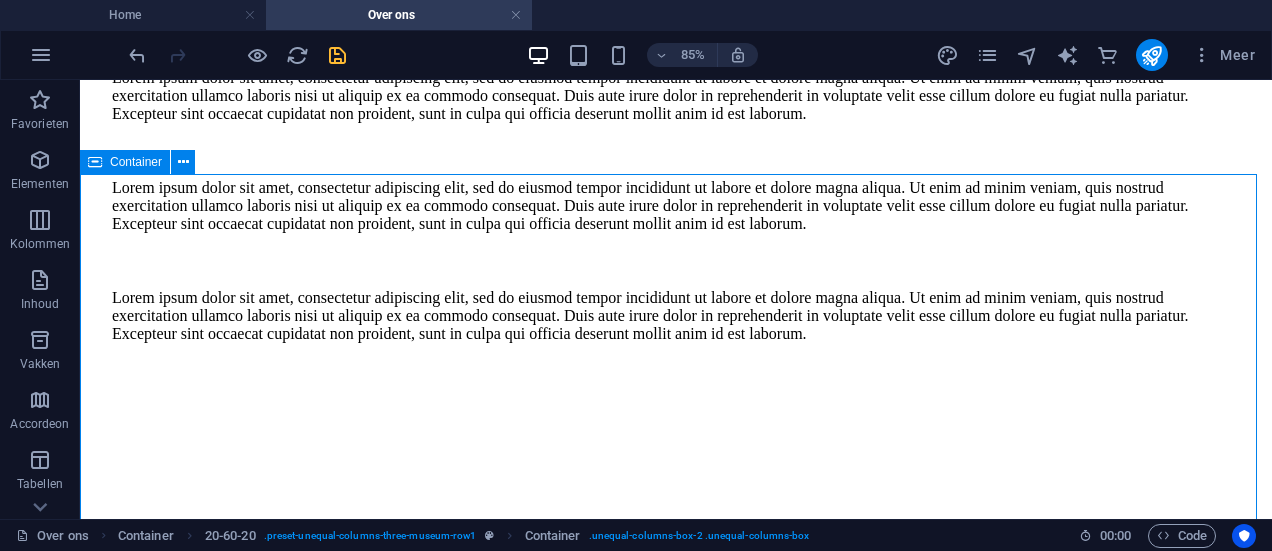 scroll, scrollTop: 1200, scrollLeft: 0, axis: vertical 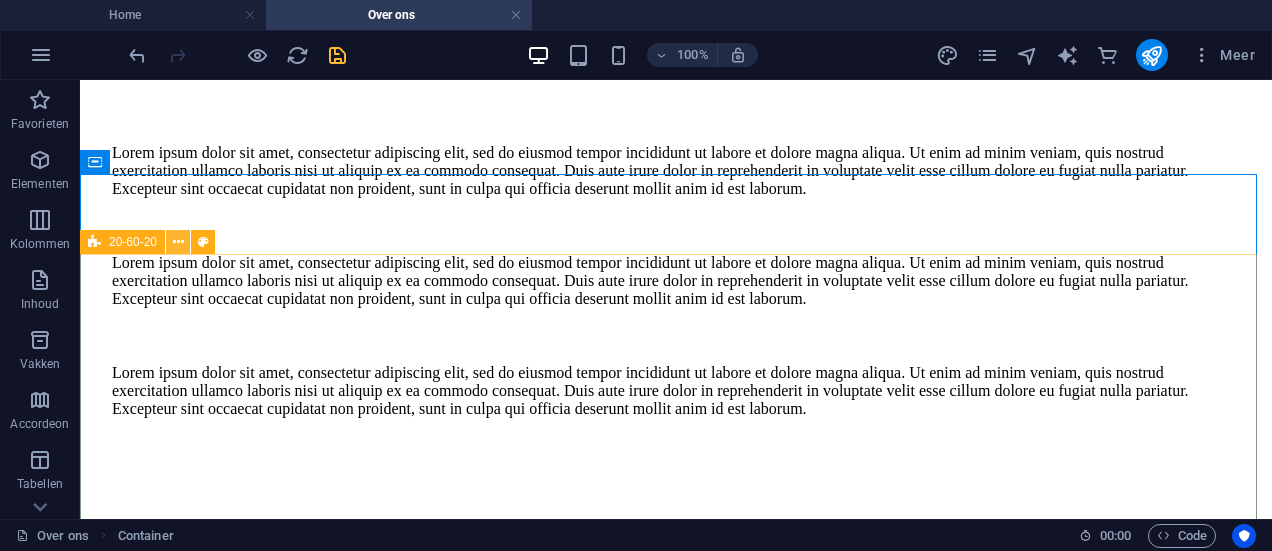 click at bounding box center [178, 242] 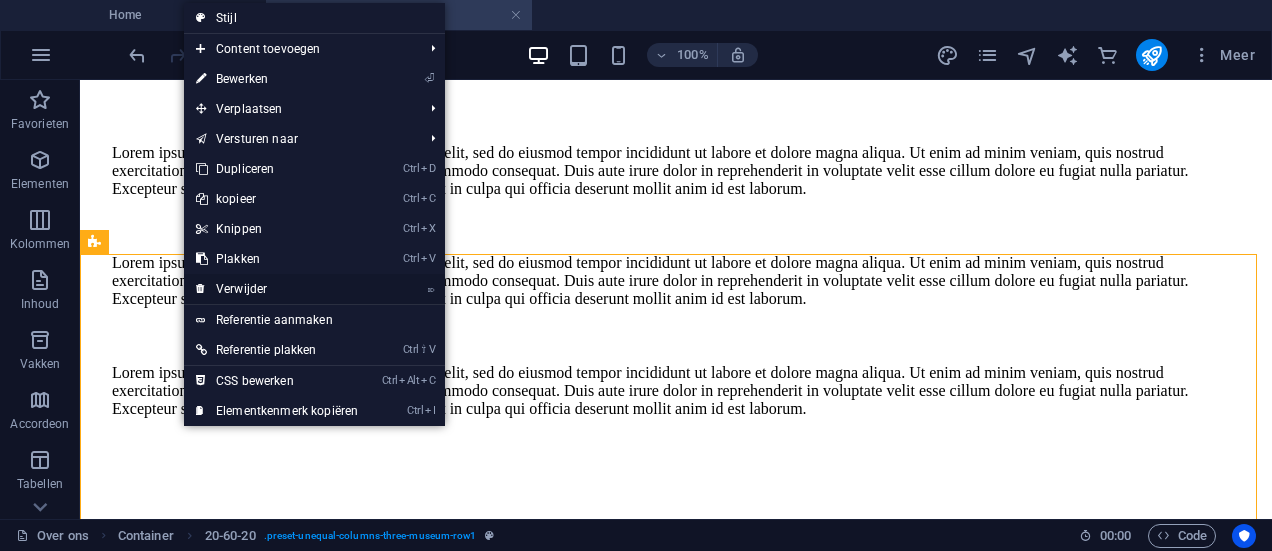 click on "⌦  Verwijder" at bounding box center [277, 289] 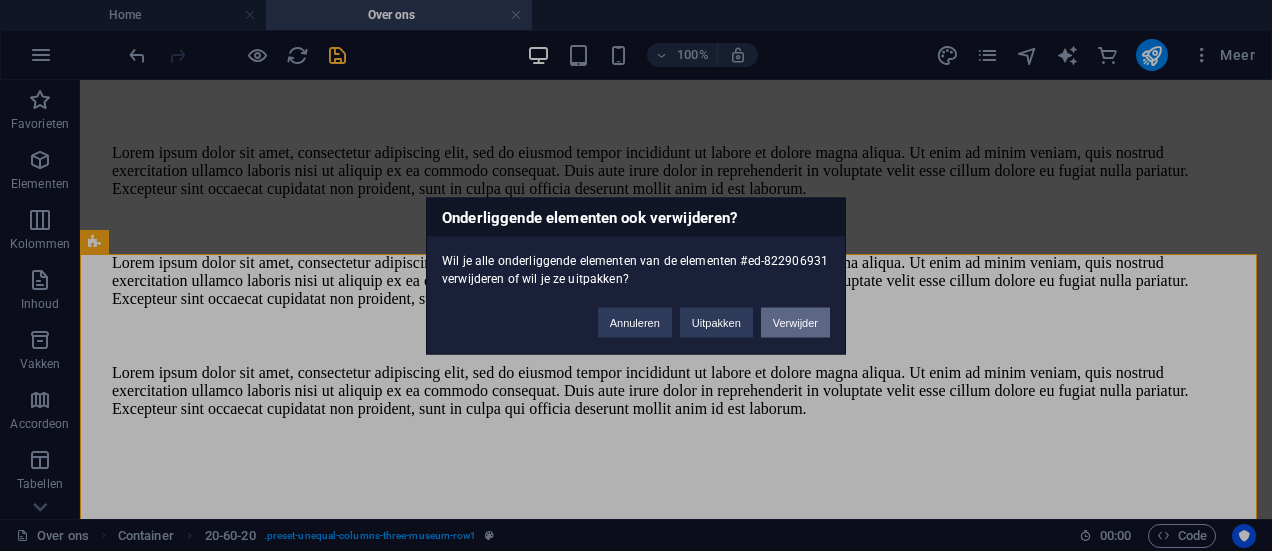 click on "Verwijder" at bounding box center (795, 322) 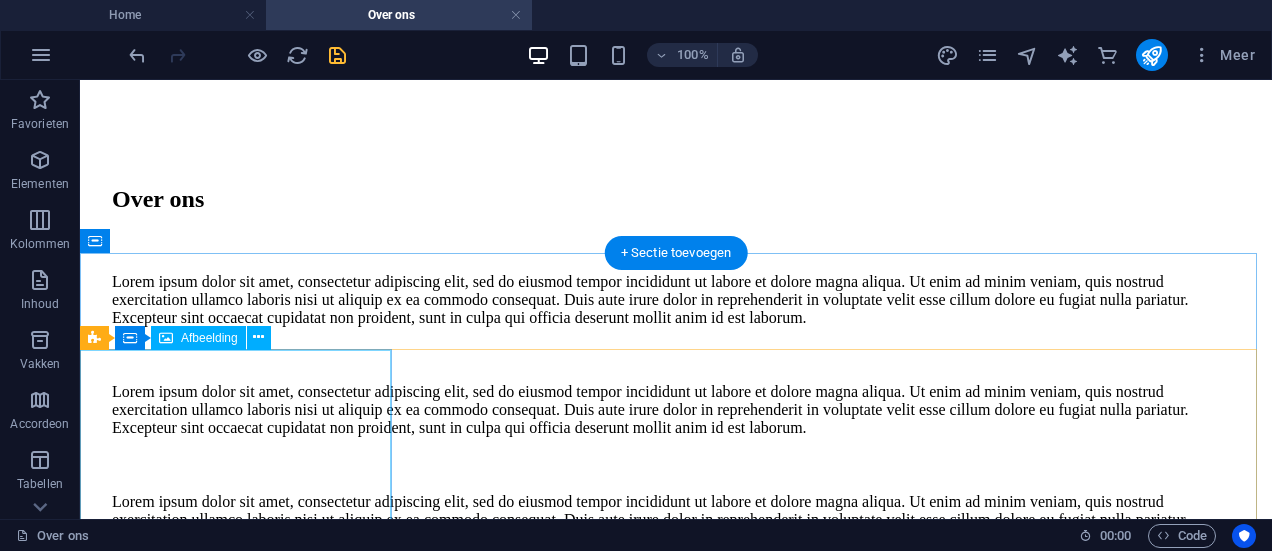 scroll, scrollTop: 1066, scrollLeft: 0, axis: vertical 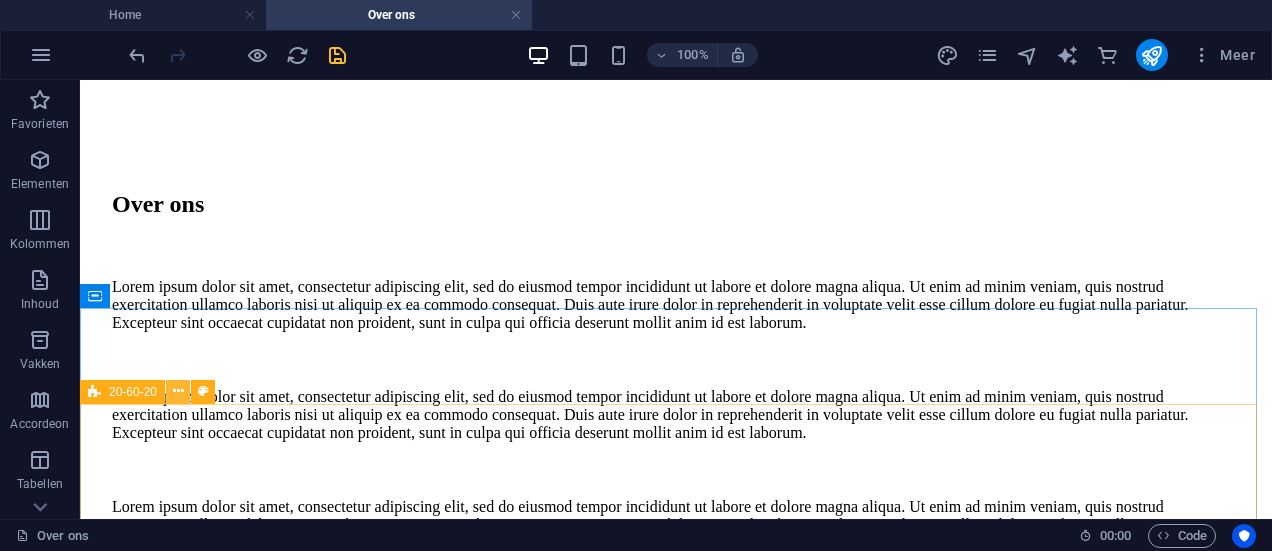 click at bounding box center [178, 391] 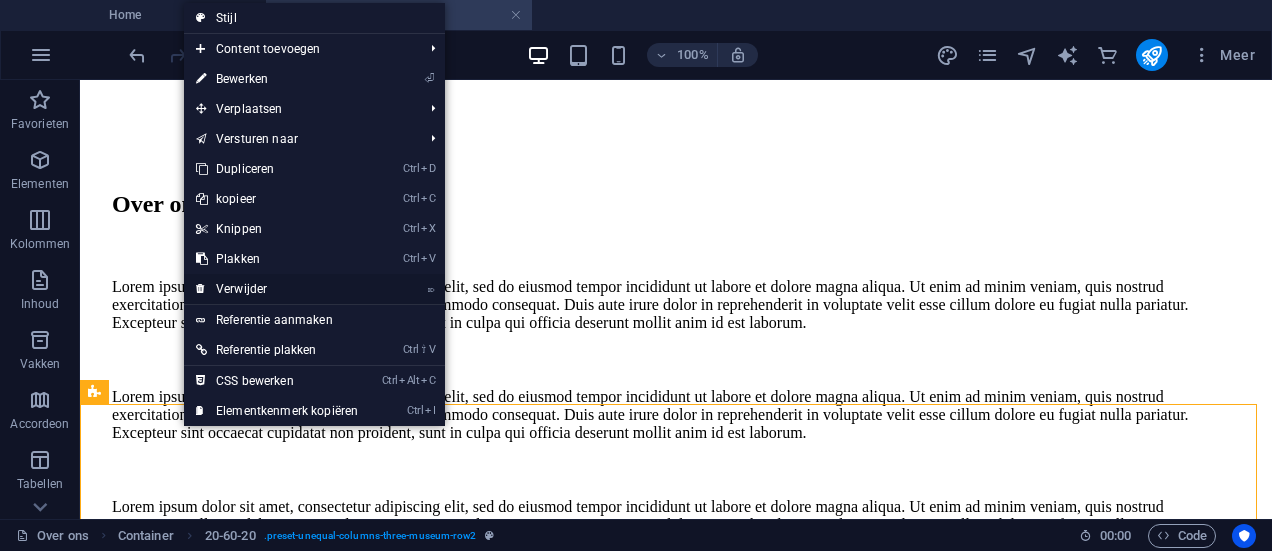 click on "⌦  Verwijder" at bounding box center (277, 289) 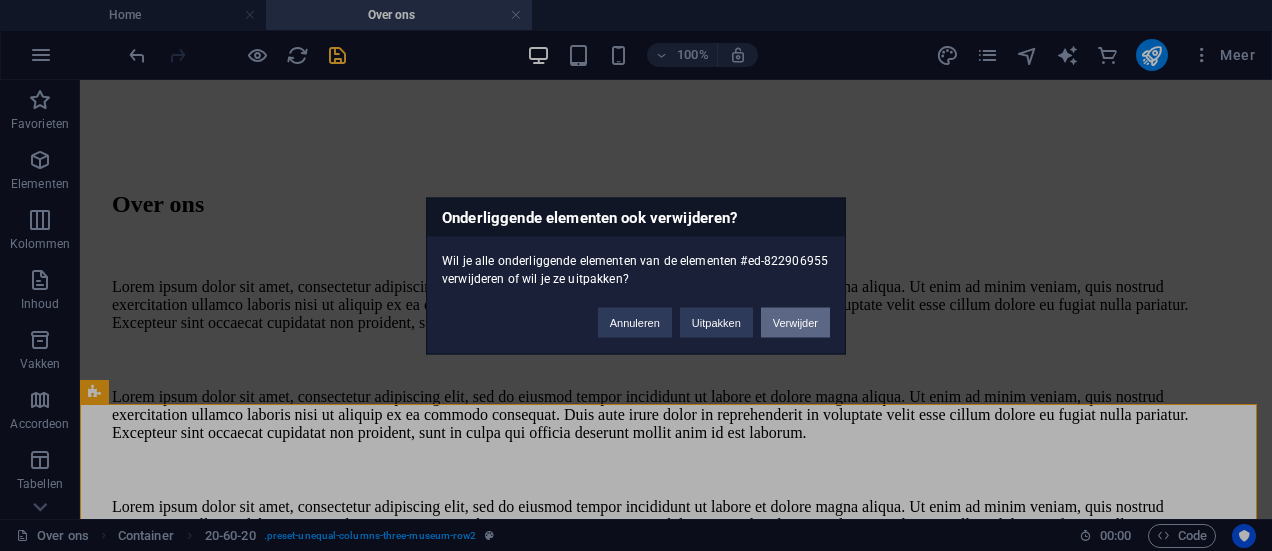 click on "Verwijder" at bounding box center (795, 322) 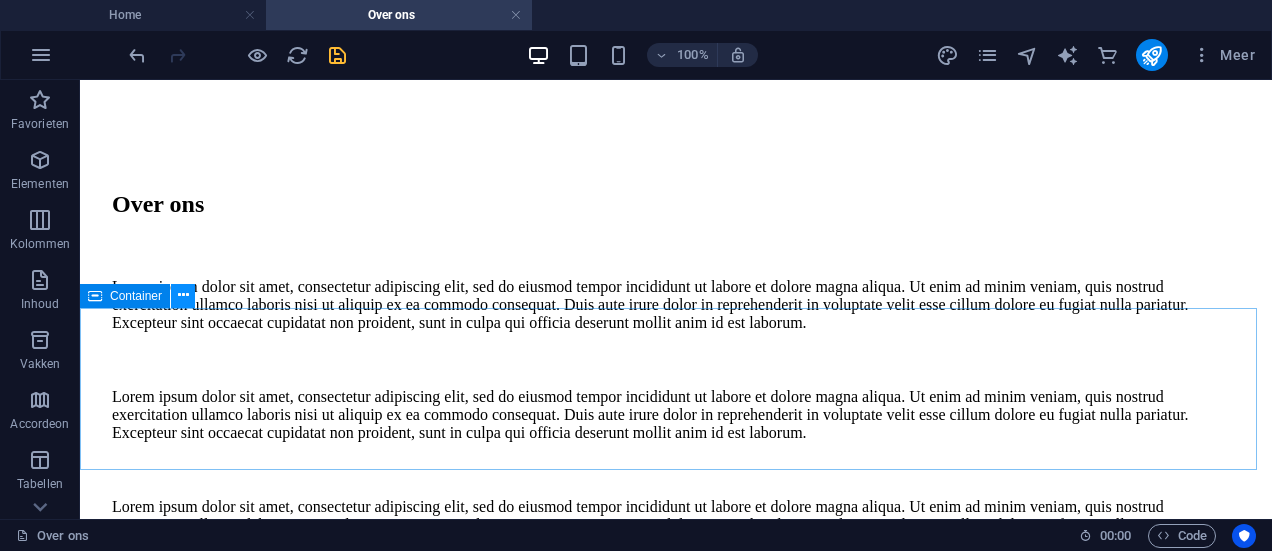 click at bounding box center [183, 295] 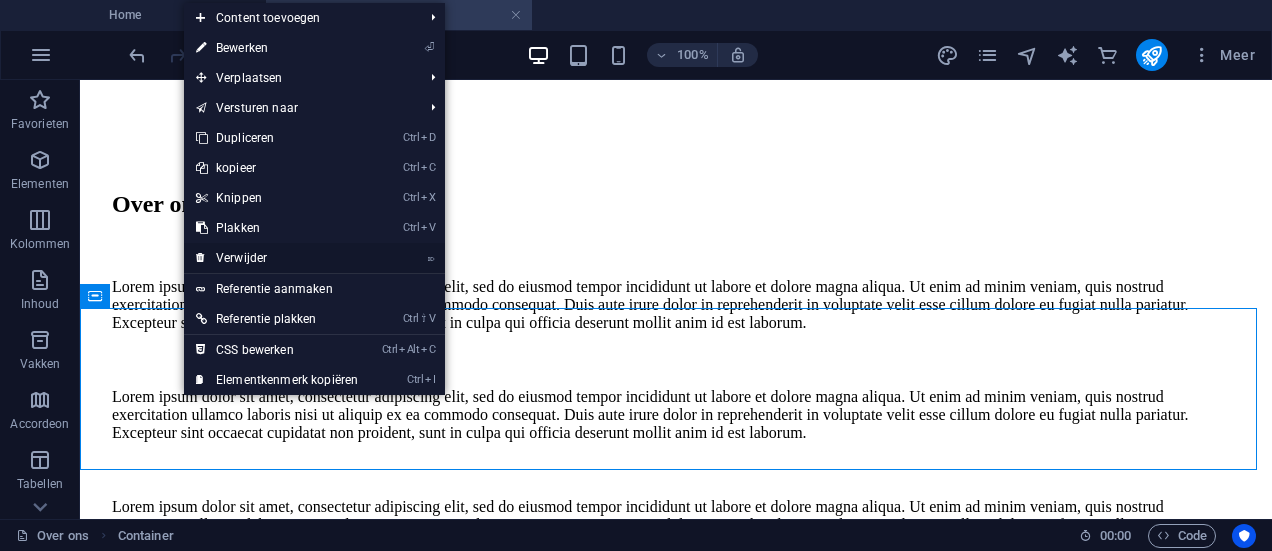 click on "⌦  Verwijder" at bounding box center (277, 258) 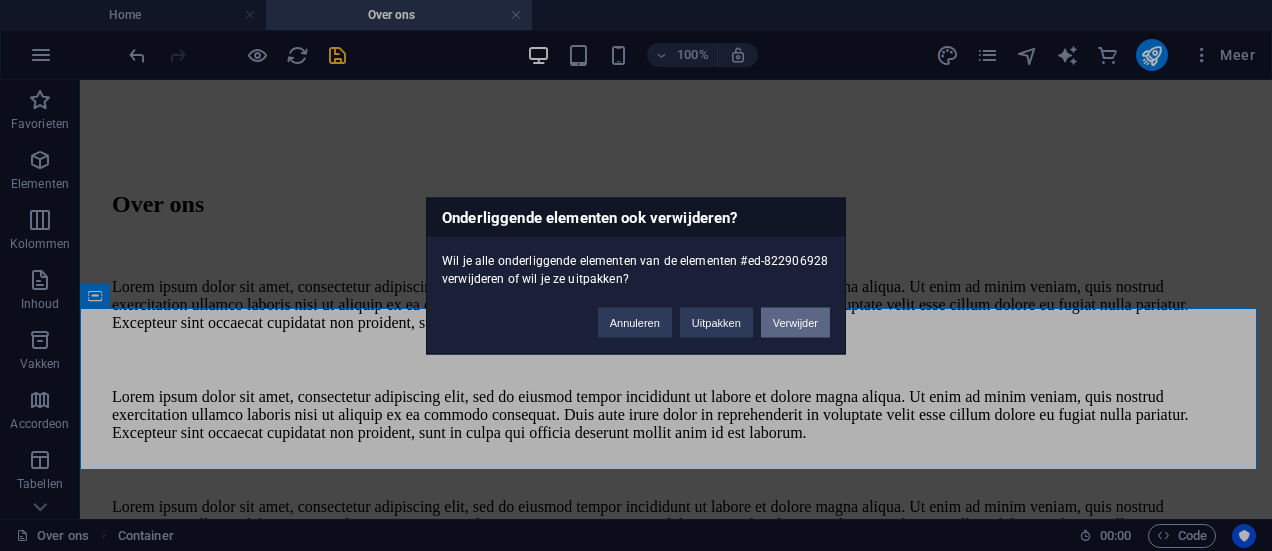 click on "Verwijder" at bounding box center [795, 322] 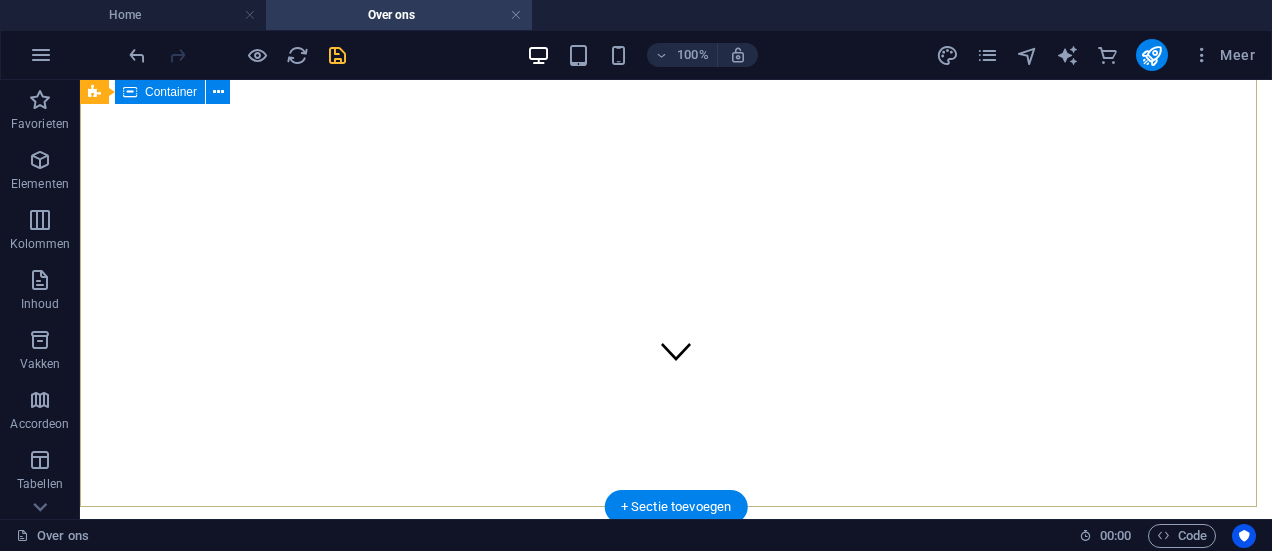scroll, scrollTop: 0, scrollLeft: 0, axis: both 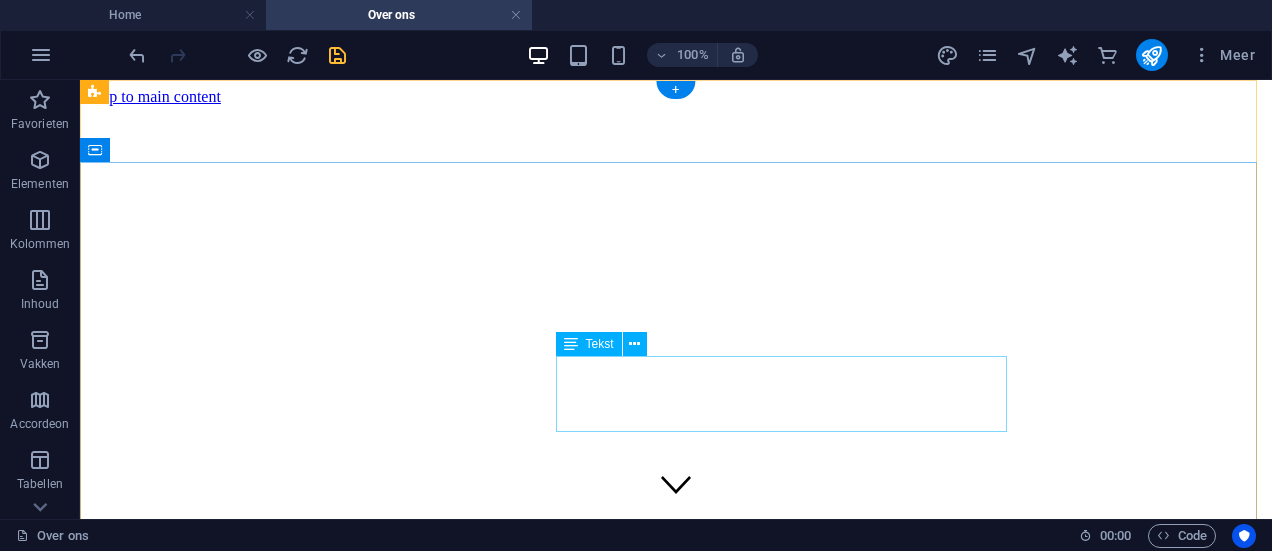 click on "Lorem ipsum dolor sit amet, consectetur adipiscing elit, sed do eiusmod tempor incididunt ut labore" at bounding box center (676, 994) 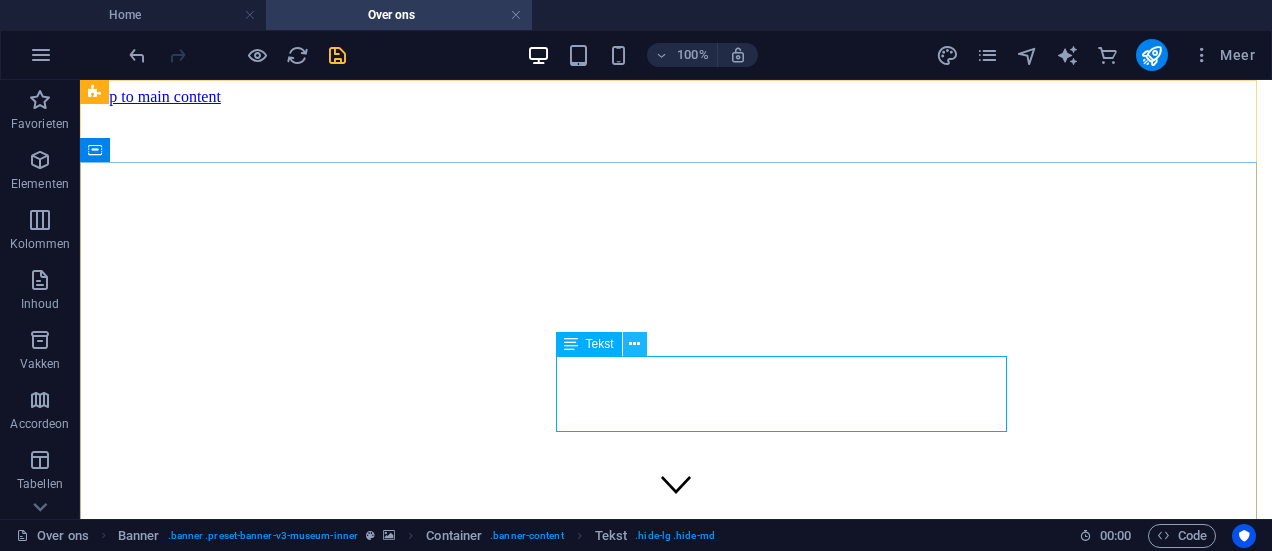 click at bounding box center (634, 344) 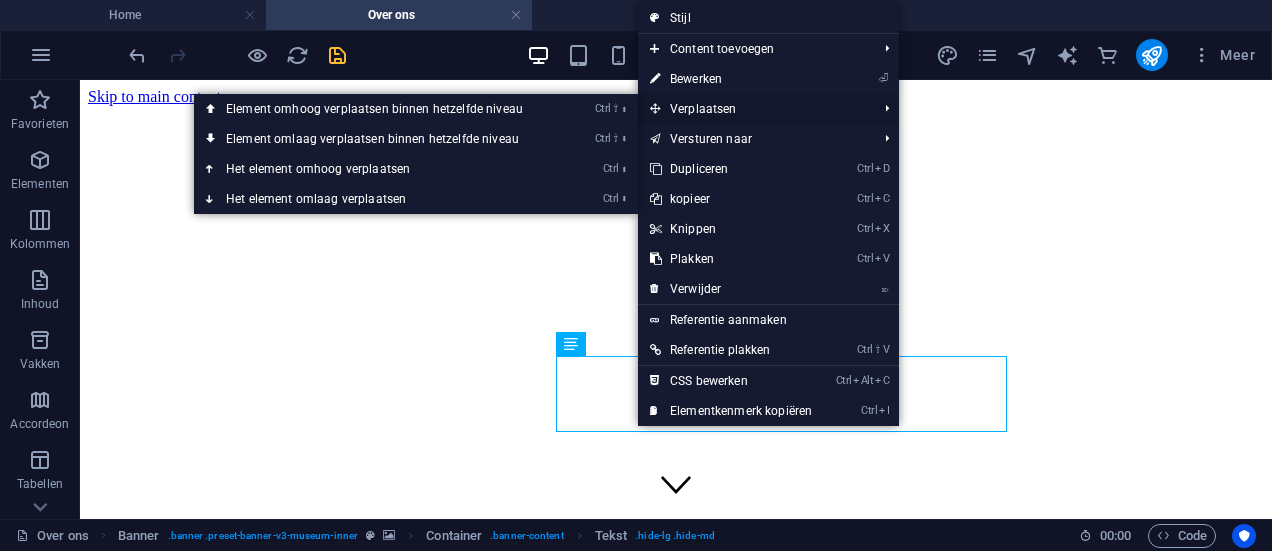 click on "Verplaatsen" at bounding box center (753, 109) 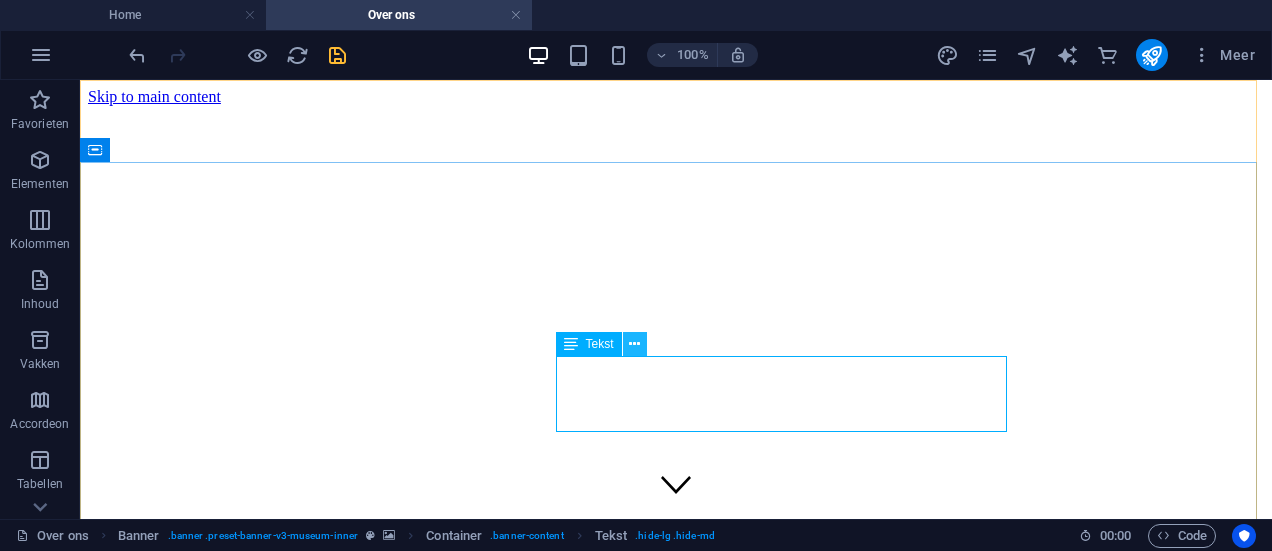 click at bounding box center [634, 344] 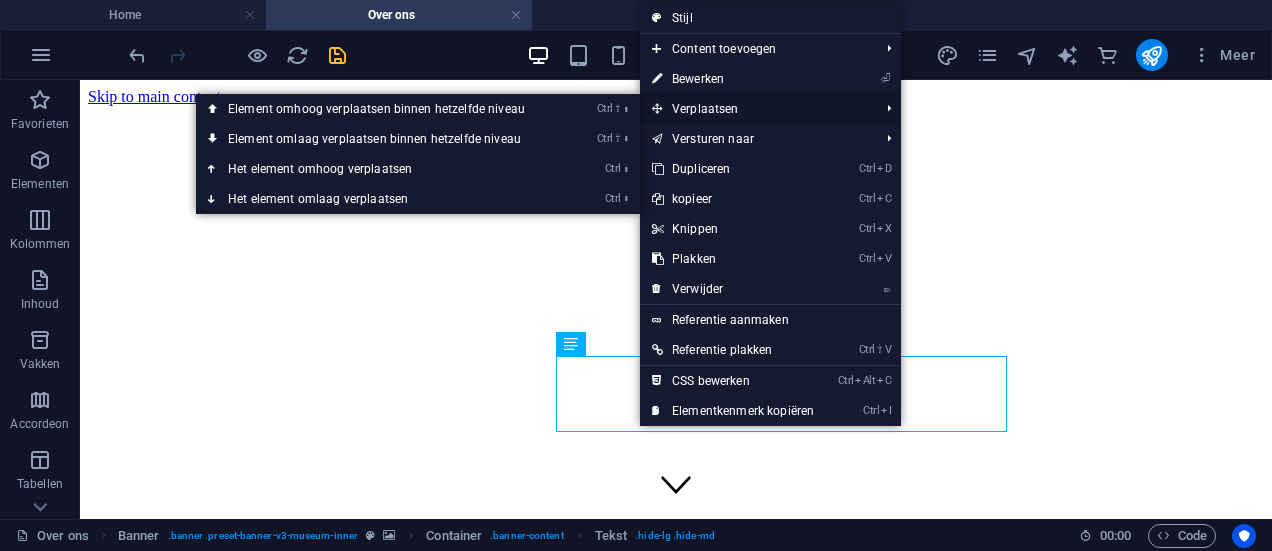 click on "Verplaatsen Ctrl ⇧ ⬆  Element omhoog verplaatsen binnen hetzelfde niveau Ctrl ⇧ ⬇  Element omlaag verplaatsen binnen hetzelfde niveau Ctrl ⬆  Het element omhoog verplaatsen Ctrl ⬇  Het element omlaag verplaatsen" at bounding box center [770, 109] 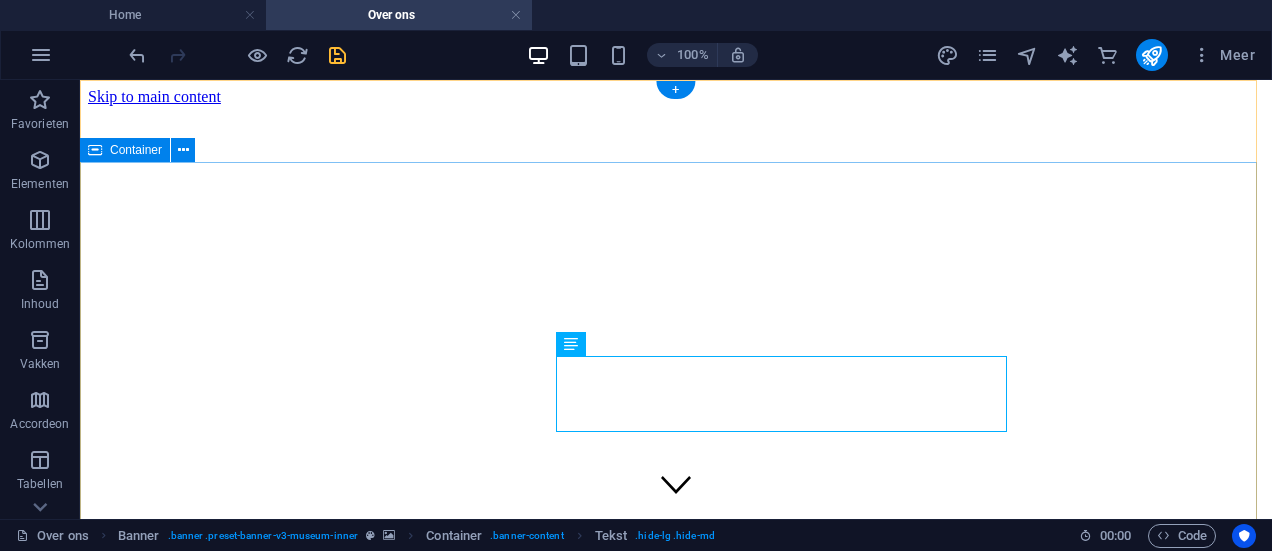 click on "Over ons Wijnnladel  Lorem ipsum dolor sit amet, consectetur adipiscing elit, sed do eiusmod tempor incididunt ut labore Learn more" at bounding box center (676, 954) 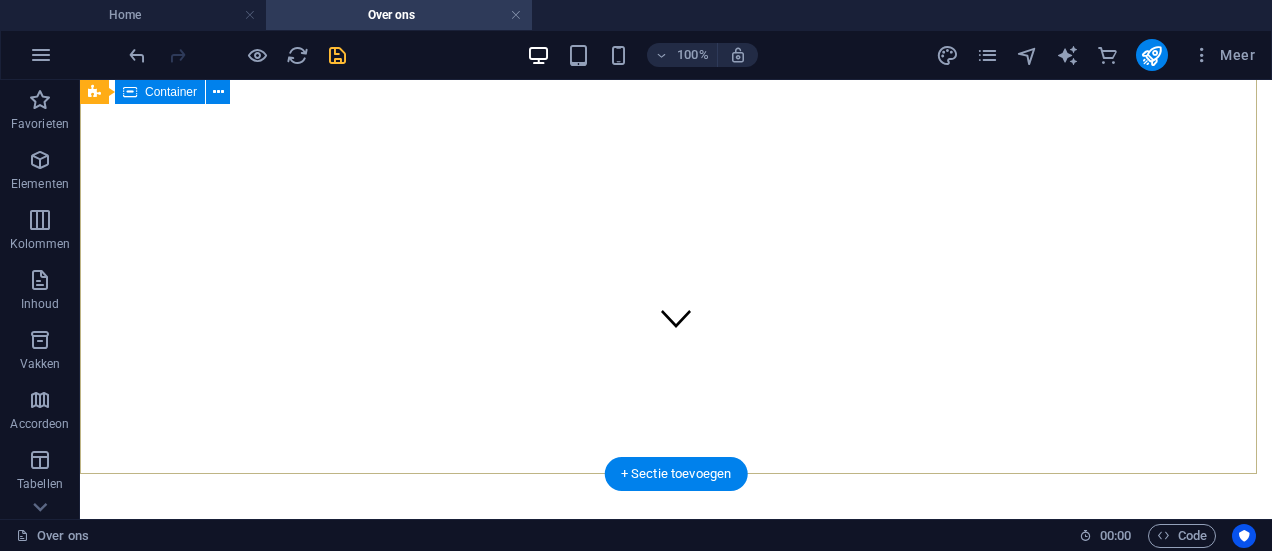 scroll, scrollTop: 0, scrollLeft: 0, axis: both 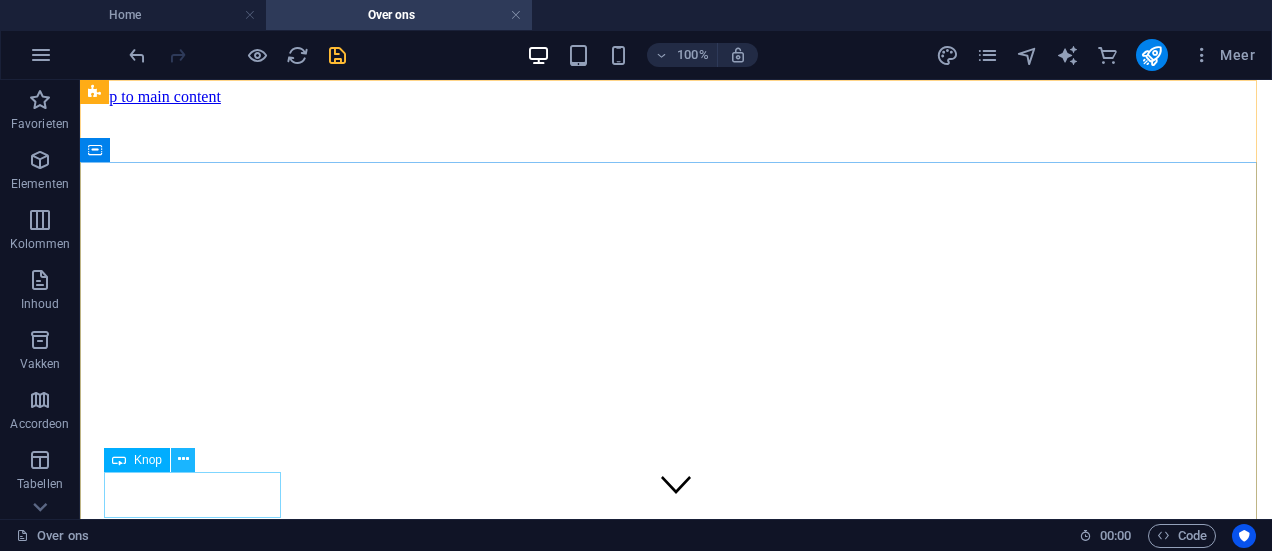 click at bounding box center (183, 459) 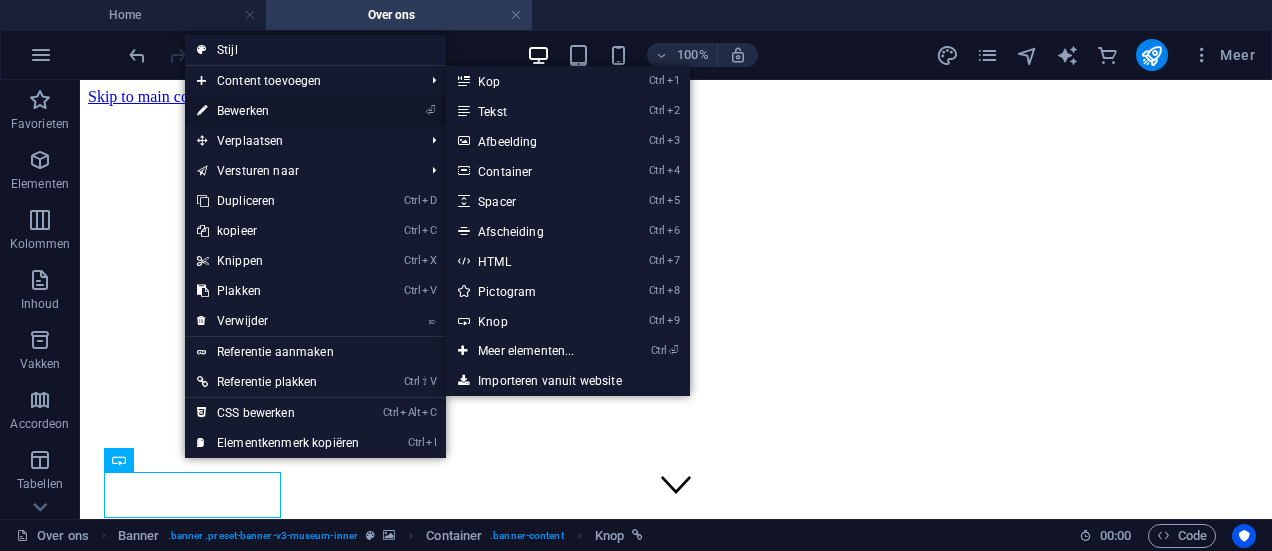 click on "⏎  Bewerken" at bounding box center (278, 111) 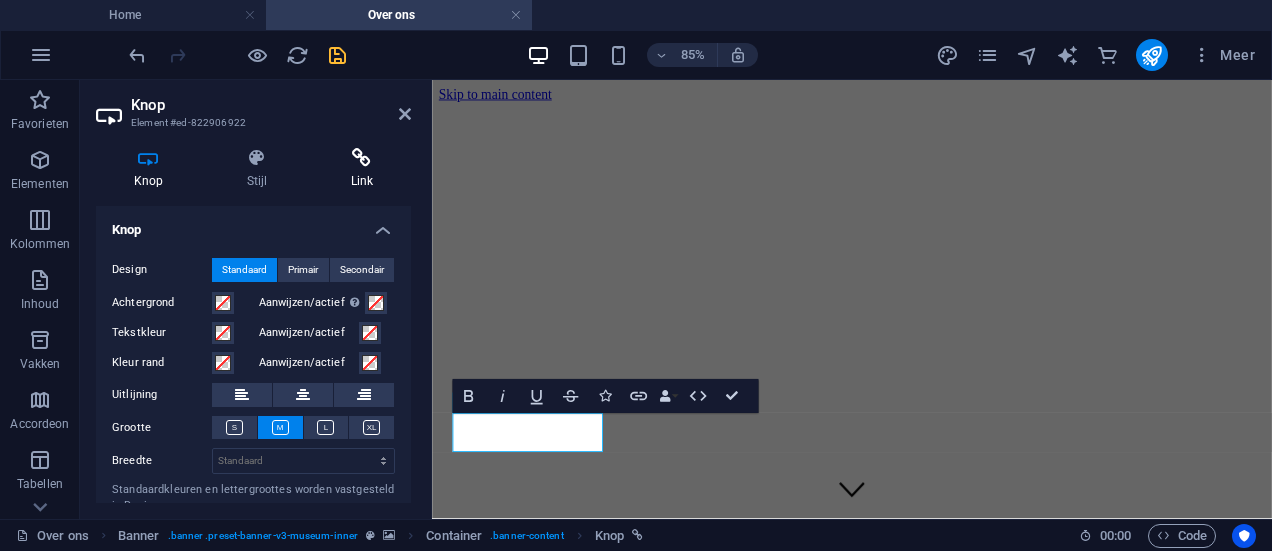 click at bounding box center (362, 158) 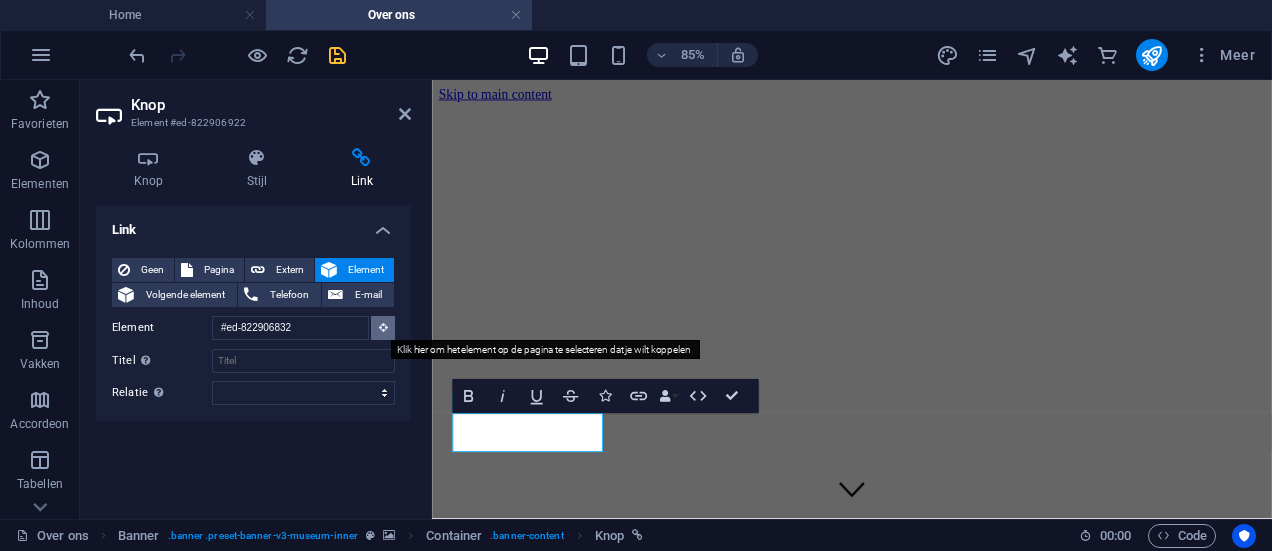 click at bounding box center (383, 327) 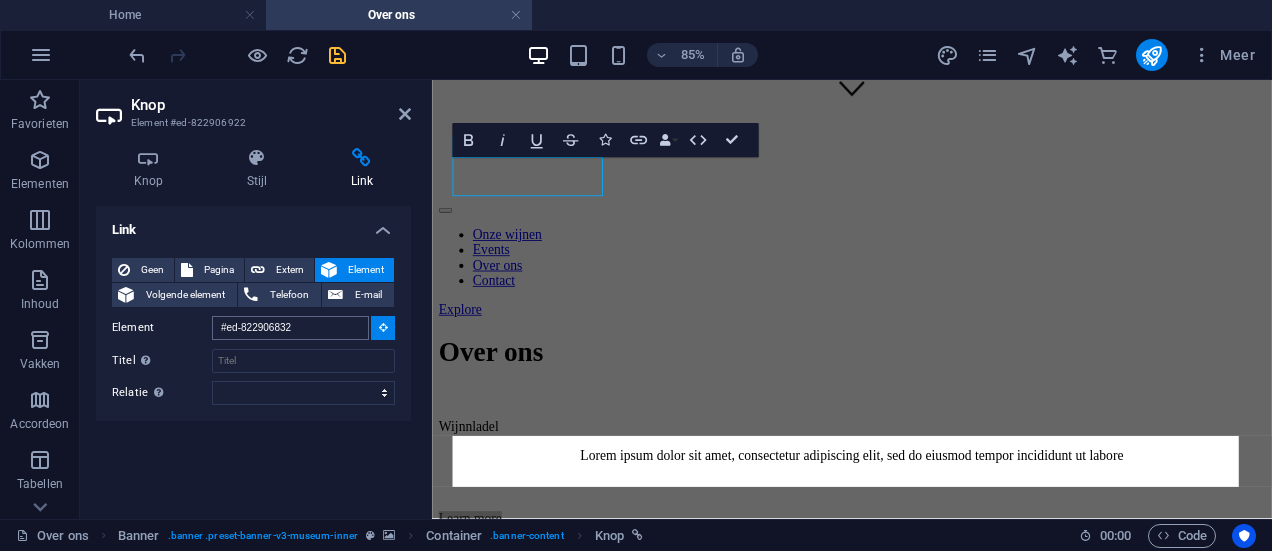 scroll, scrollTop: 492, scrollLeft: 0, axis: vertical 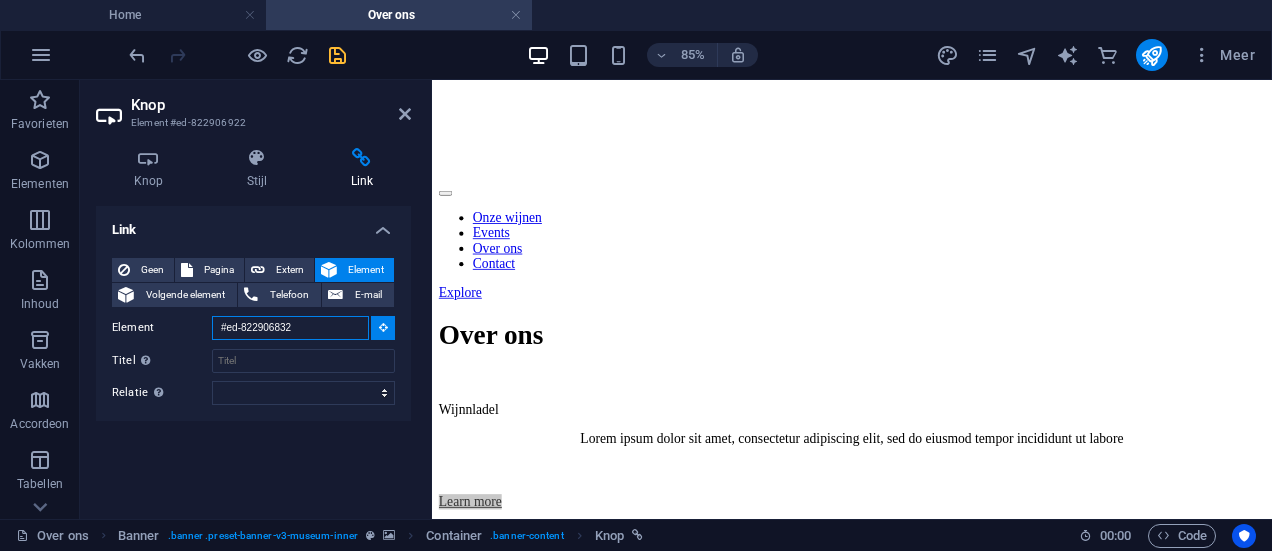 click on "#ed-822906832" at bounding box center (290, 328) 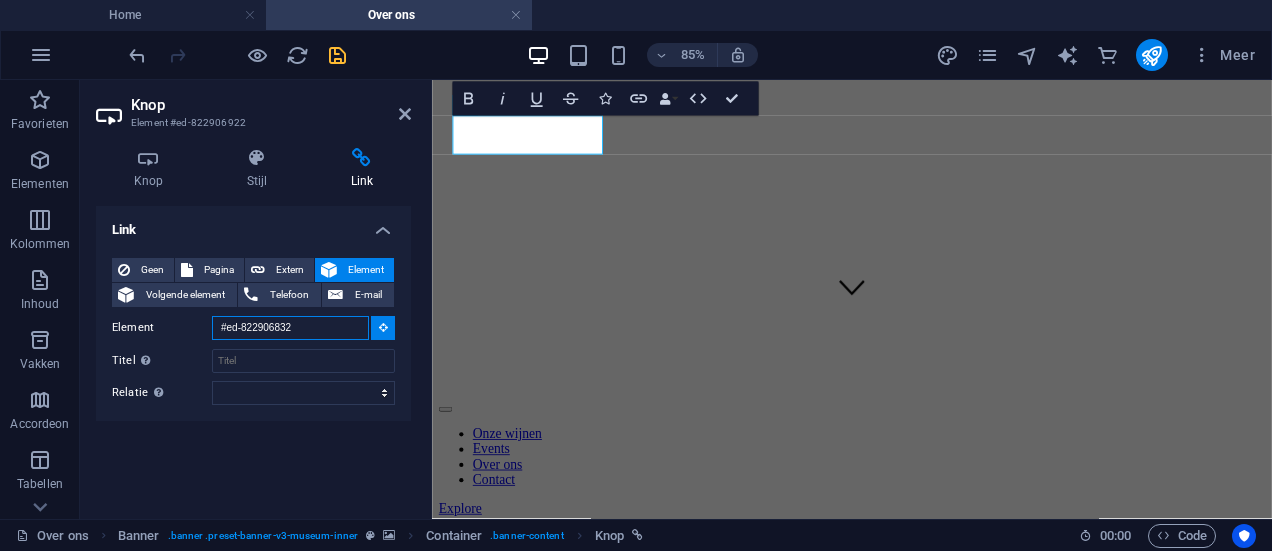 scroll, scrollTop: 0, scrollLeft: 0, axis: both 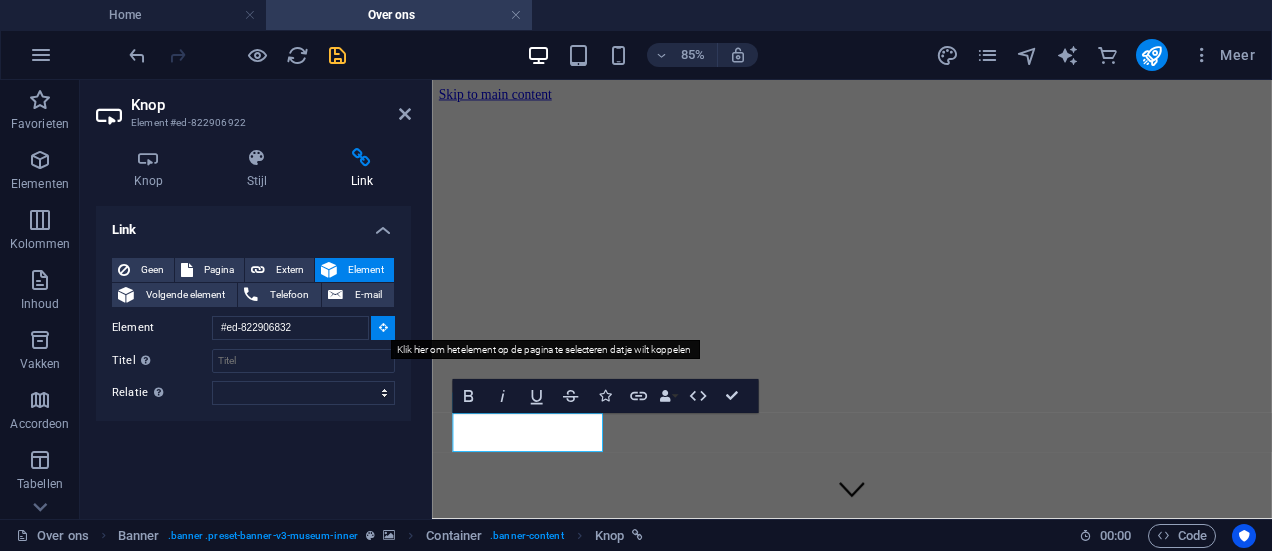 click at bounding box center [383, 327] 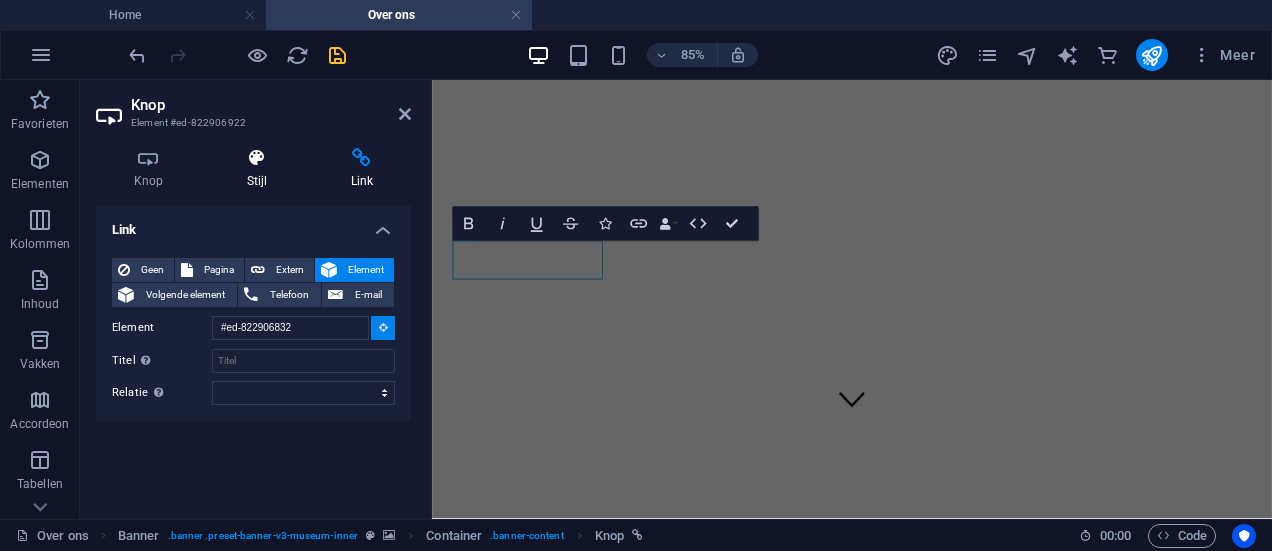 scroll, scrollTop: 87, scrollLeft: 0, axis: vertical 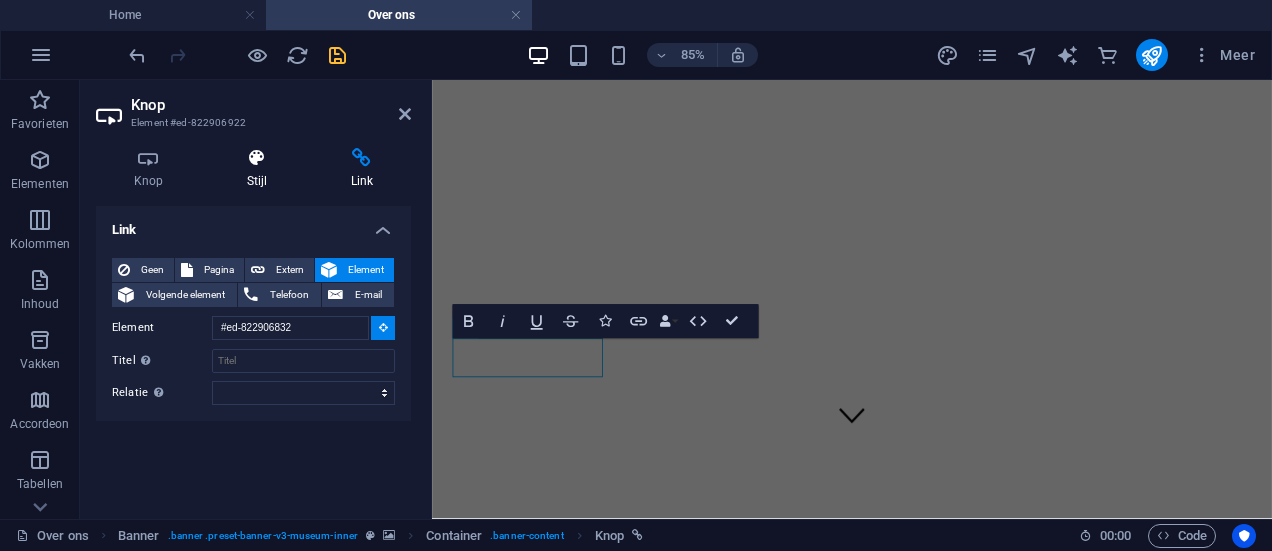 click on "Stijl" at bounding box center [261, 169] 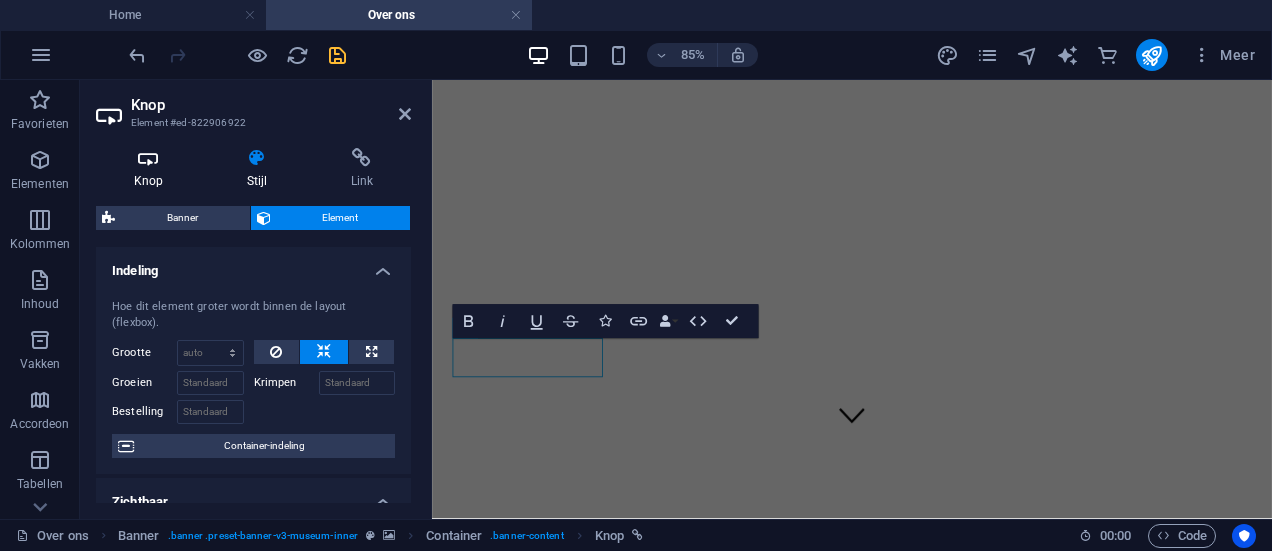 click on "Knop" at bounding box center (152, 169) 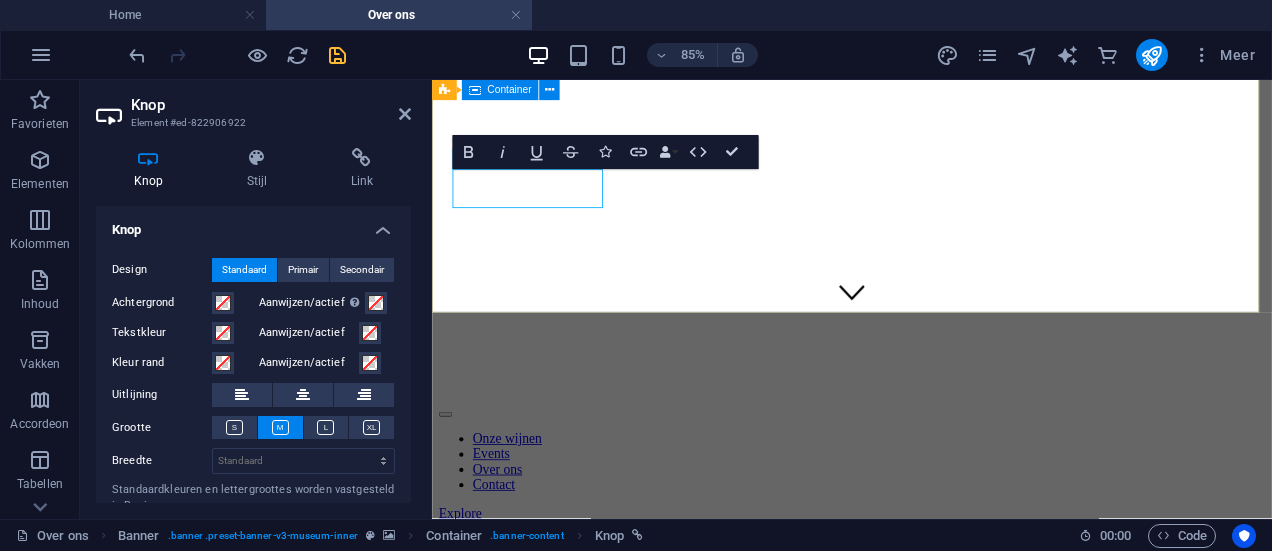 scroll, scrollTop: 154, scrollLeft: 0, axis: vertical 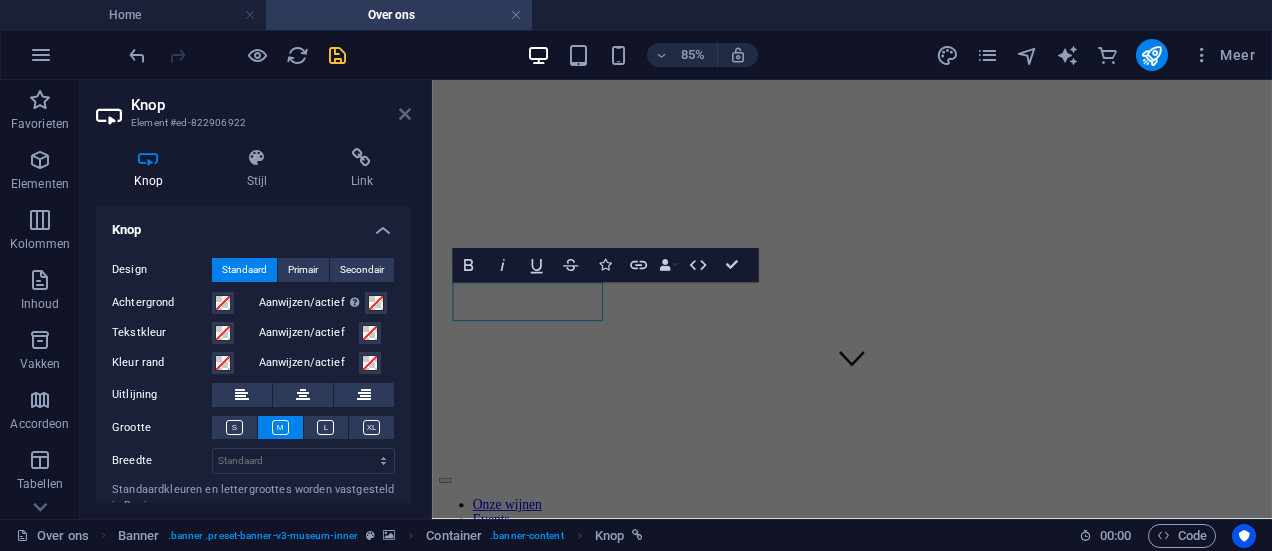 click at bounding box center [405, 114] 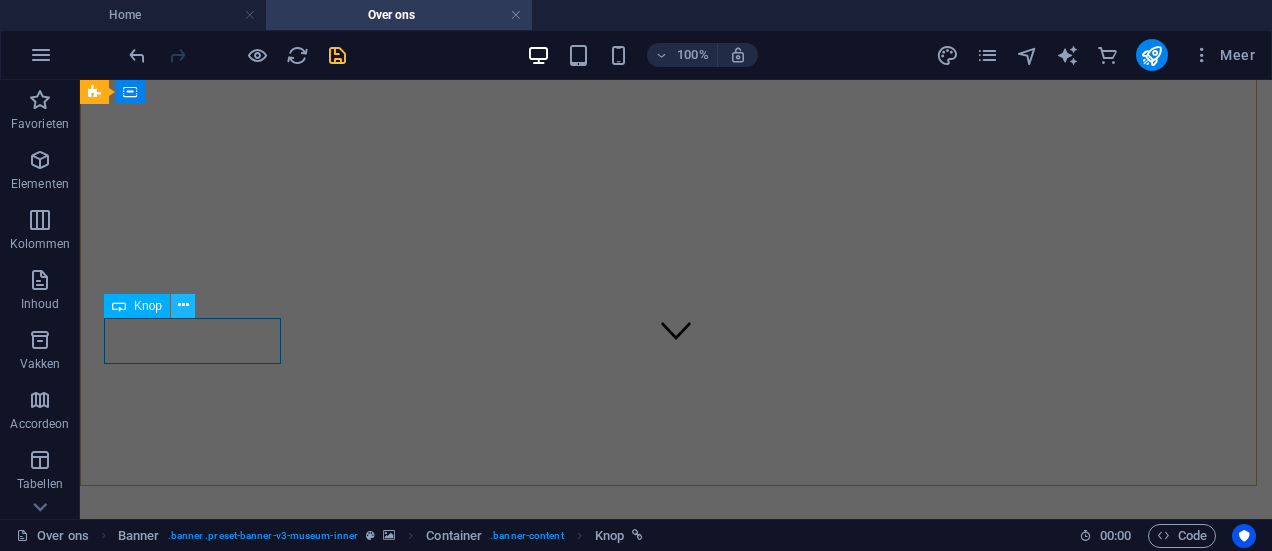 click at bounding box center (183, 305) 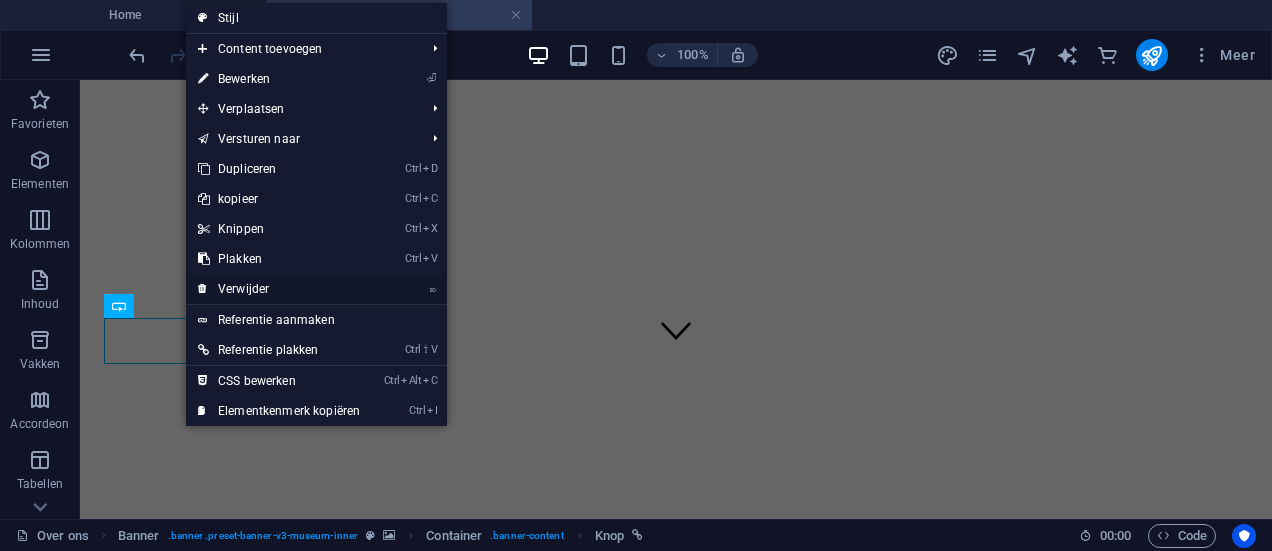 click on "⌦  Verwijder" at bounding box center (279, 289) 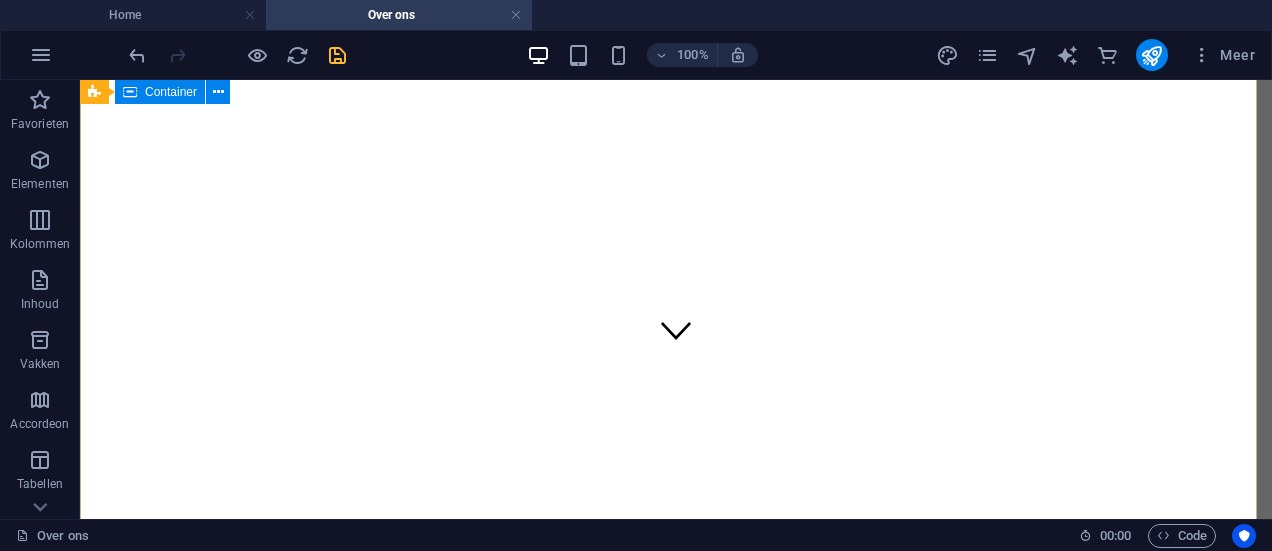 scroll, scrollTop: 0, scrollLeft: 0, axis: both 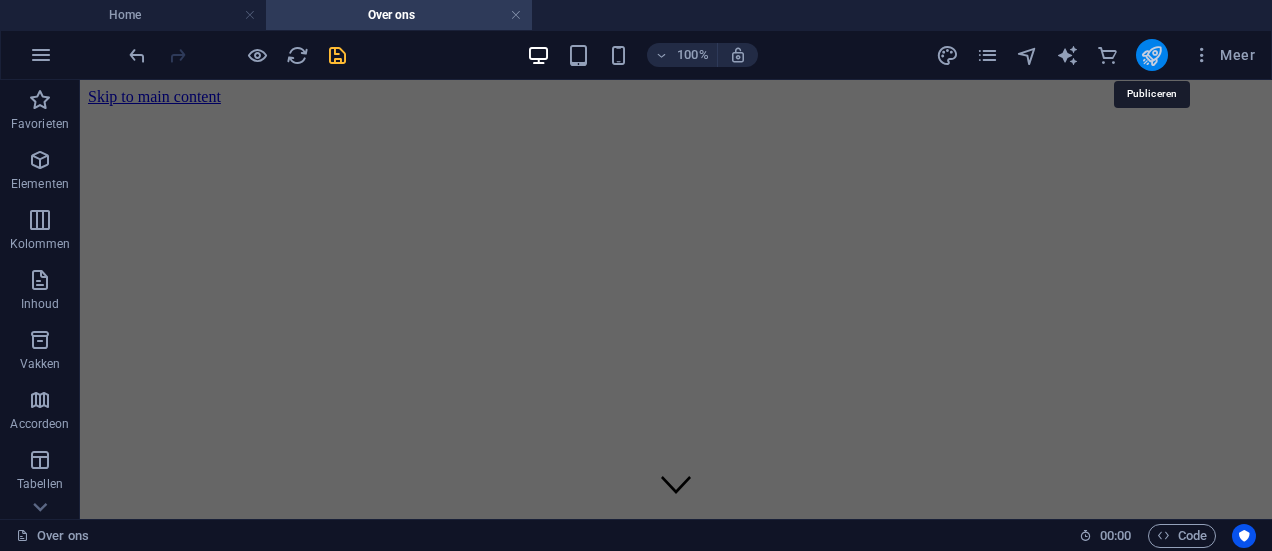 click at bounding box center [1151, 55] 